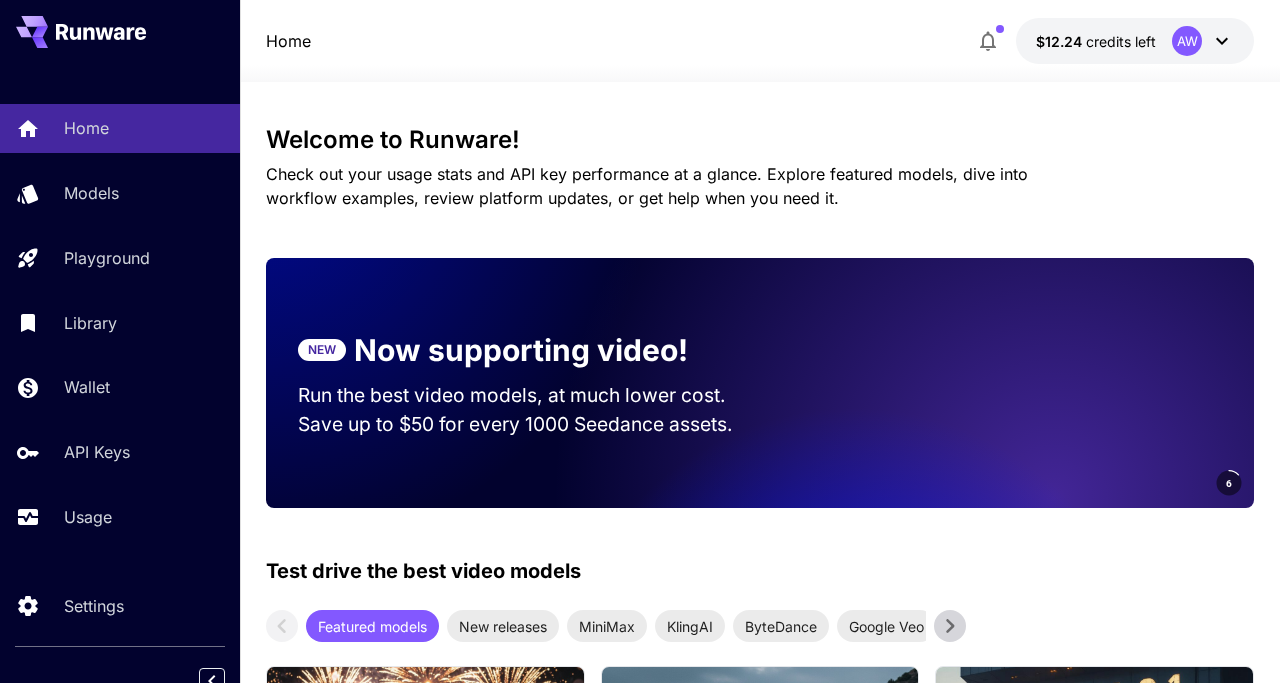 scroll, scrollTop: 0, scrollLeft: 0, axis: both 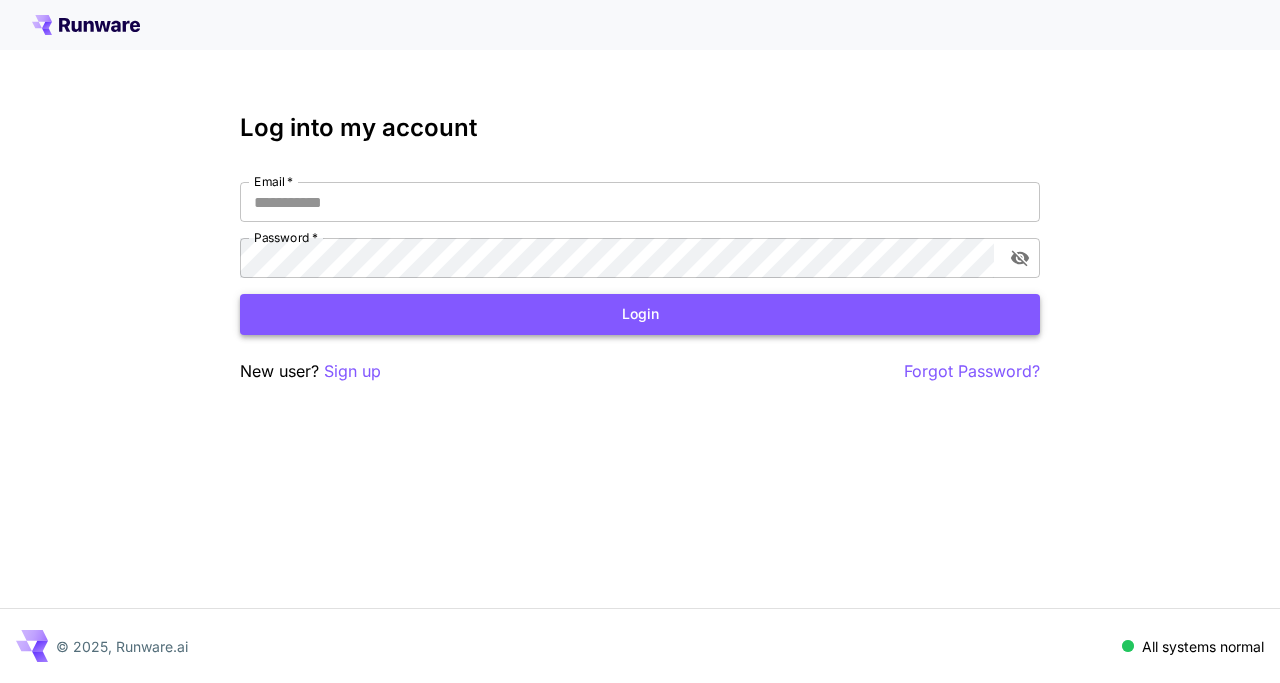 type on "**********" 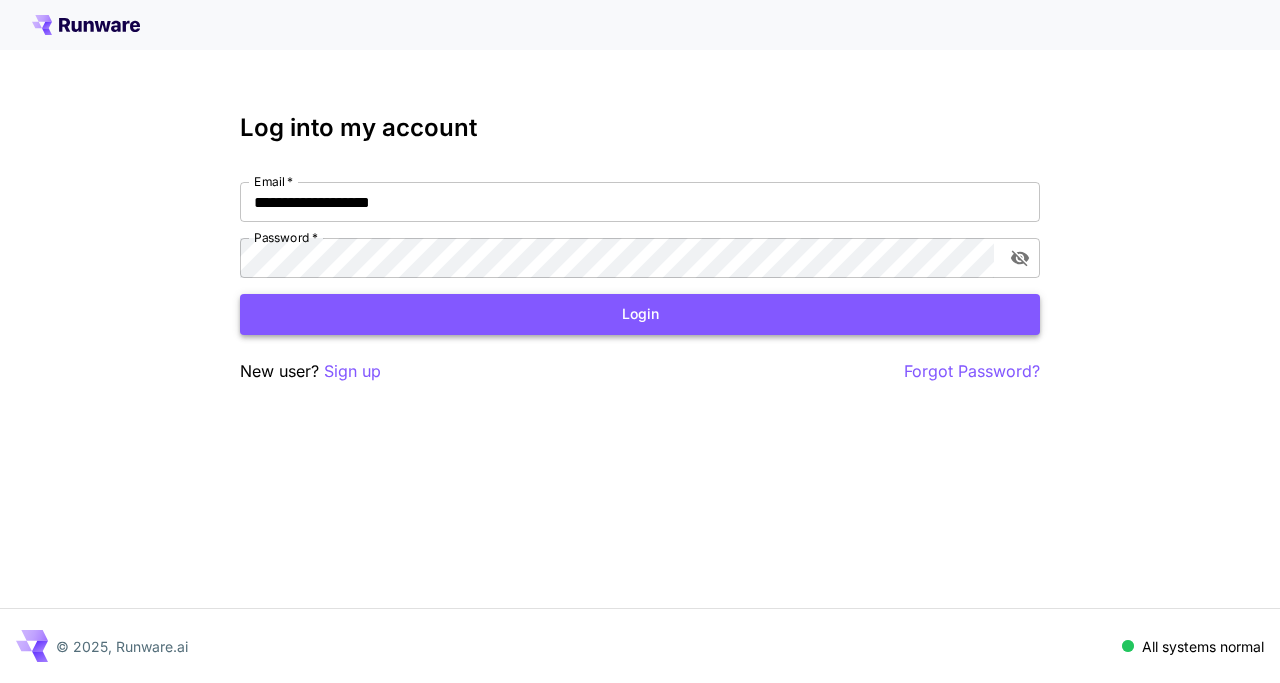 click on "Login" at bounding box center [640, 314] 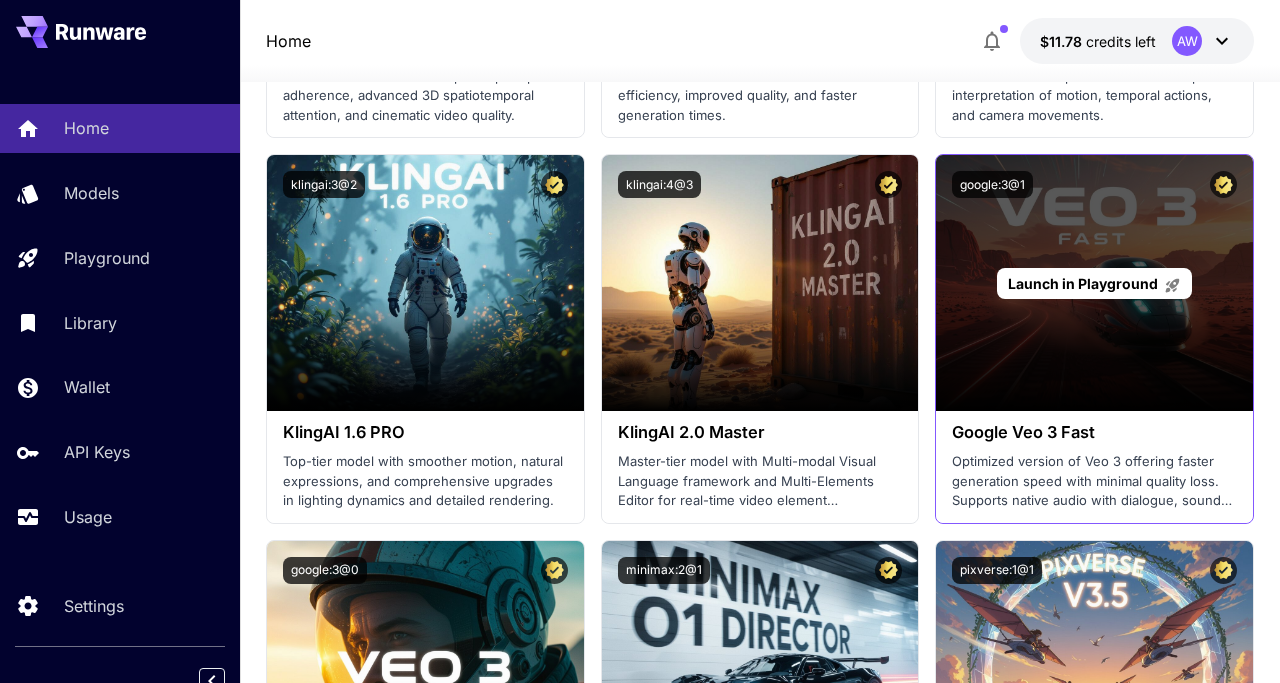 scroll, scrollTop: 1281, scrollLeft: 0, axis: vertical 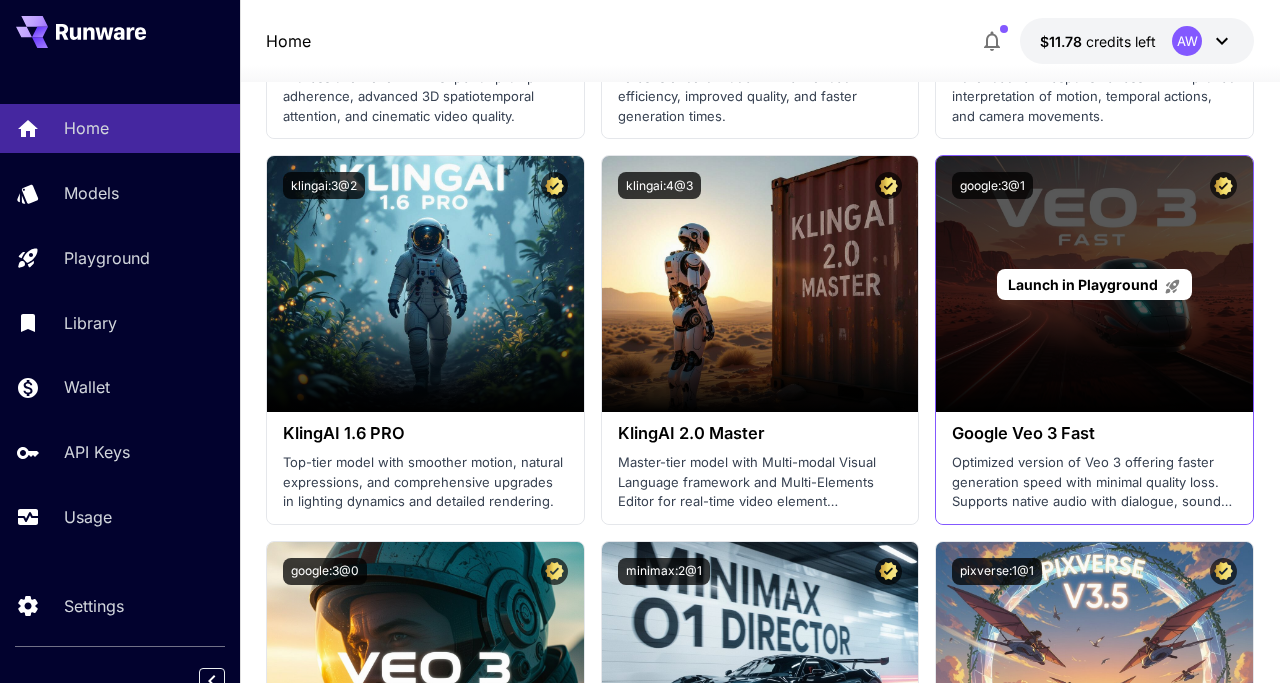 click on "Launch in Playground" at bounding box center [1083, 284] 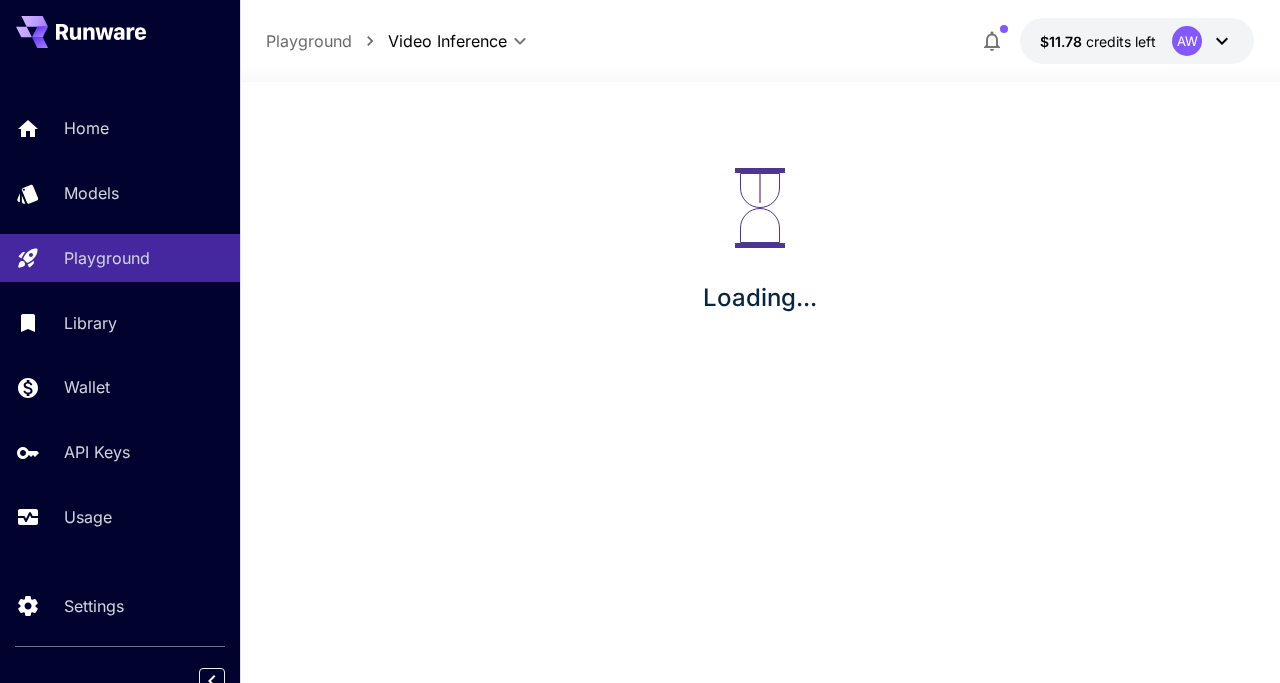 scroll, scrollTop: 0, scrollLeft: 0, axis: both 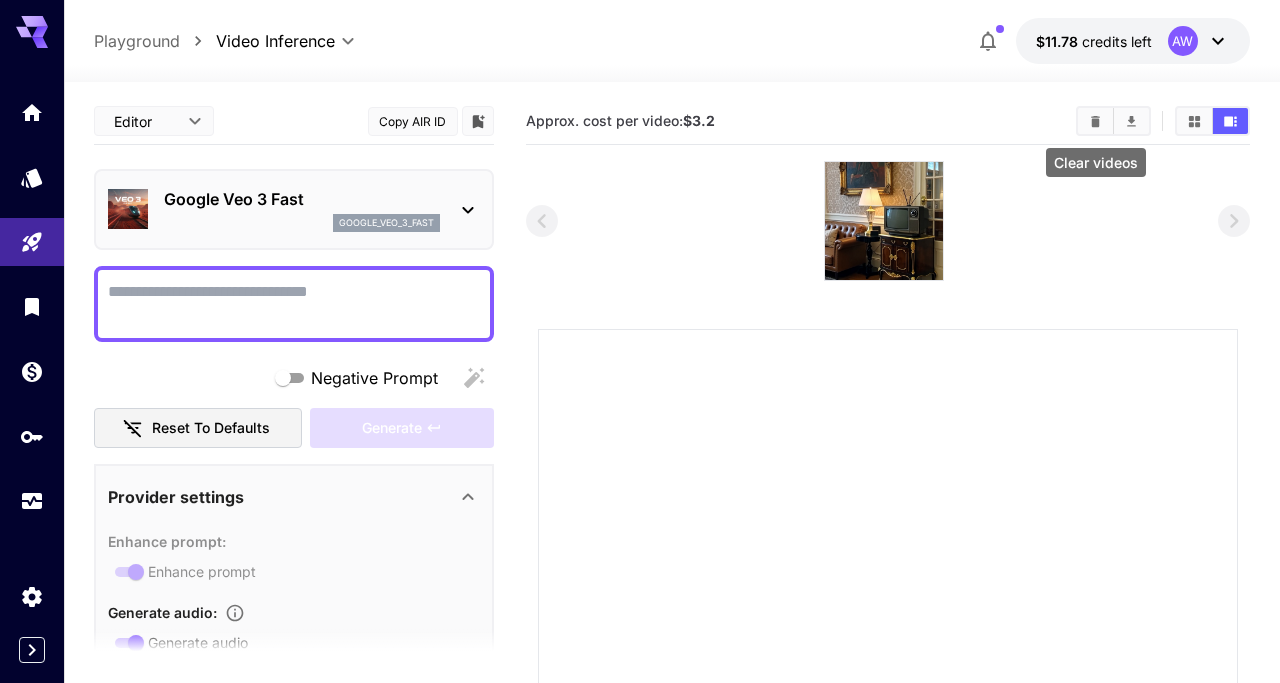 click 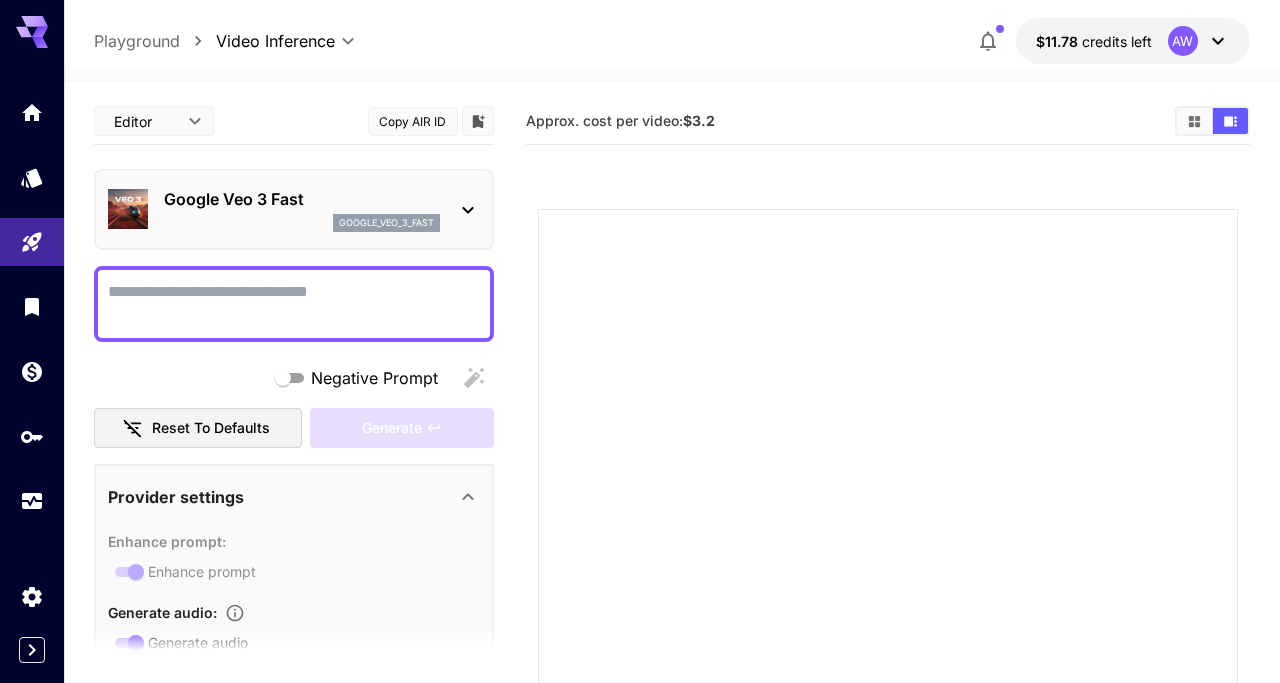click at bounding box center (294, 304) 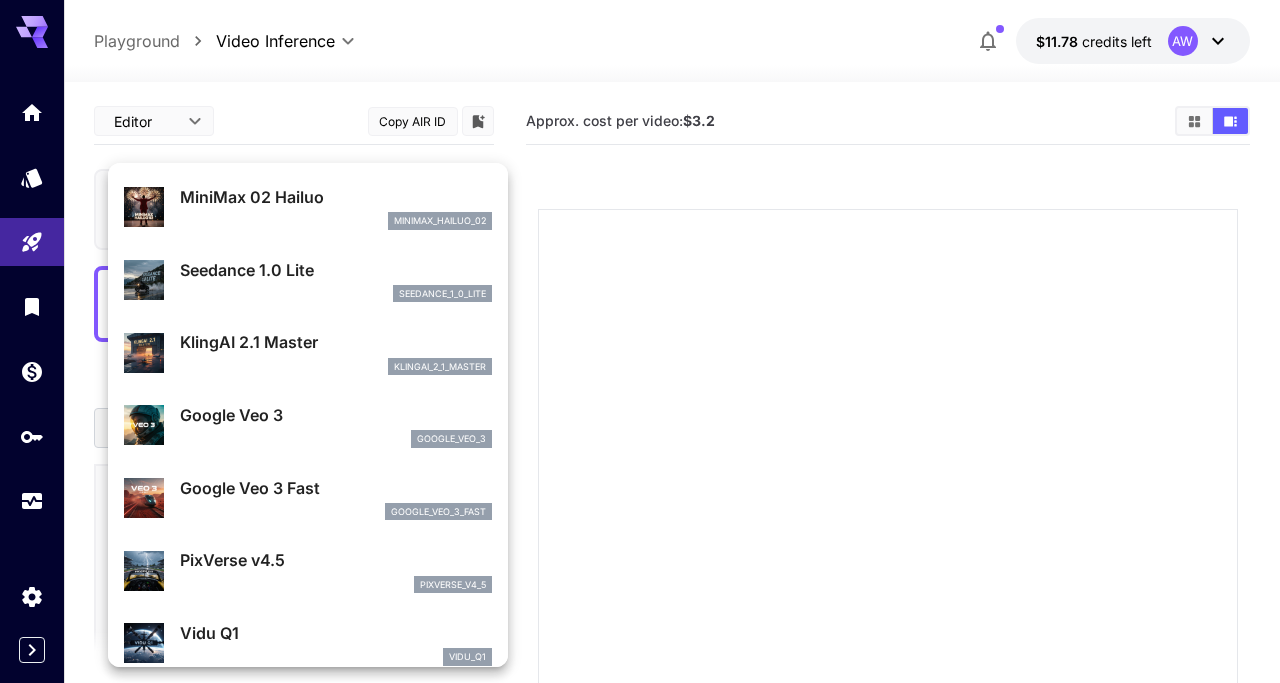 click on "Seedance 1.0 Lite" at bounding box center (336, 270) 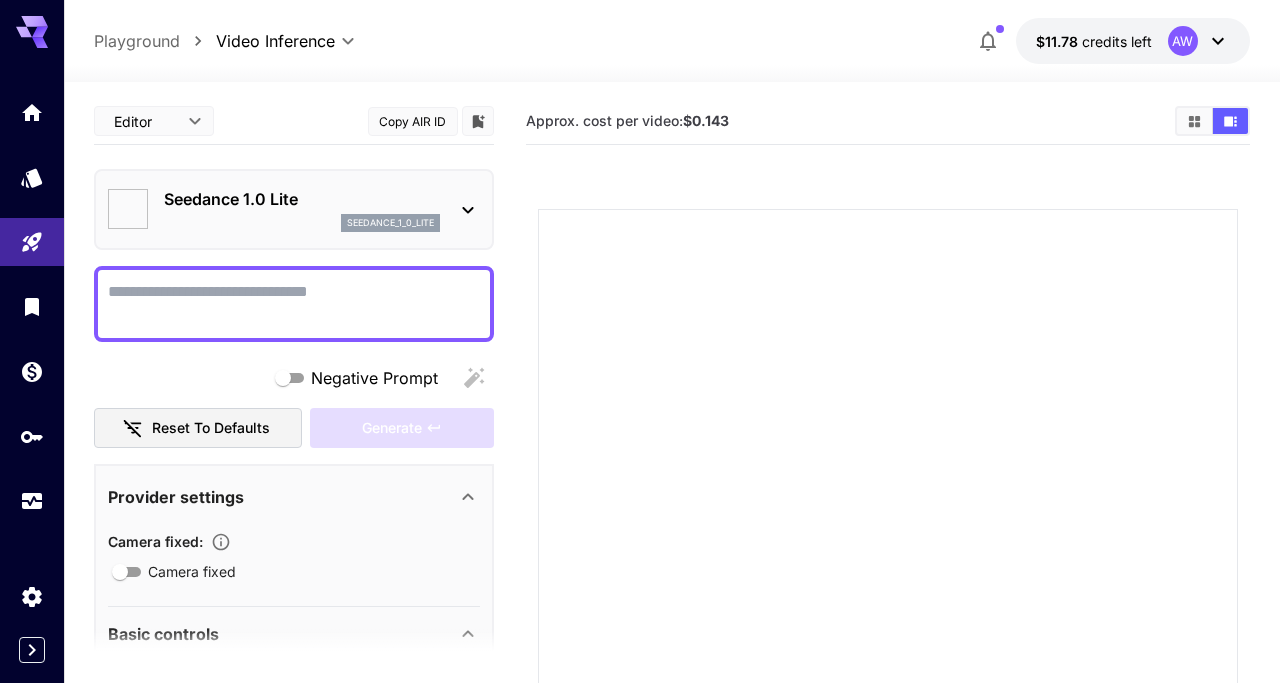 type on "**********" 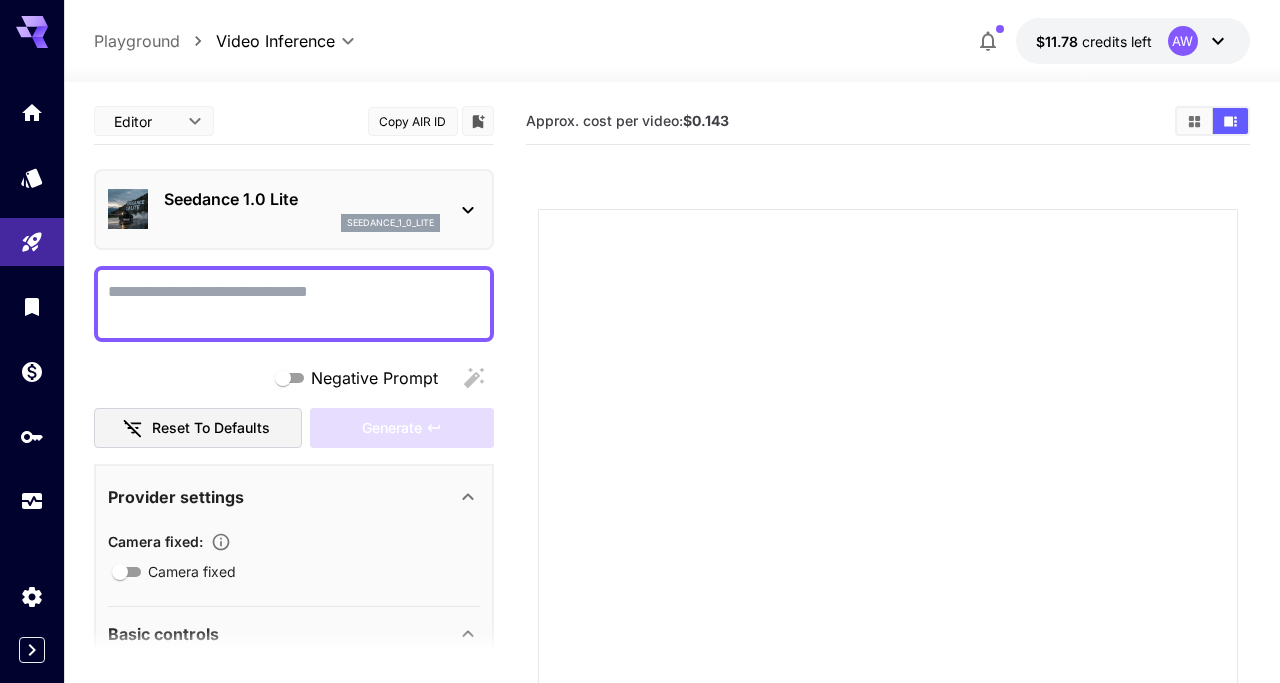 click on "seedance_1_0_lite" at bounding box center [390, 223] 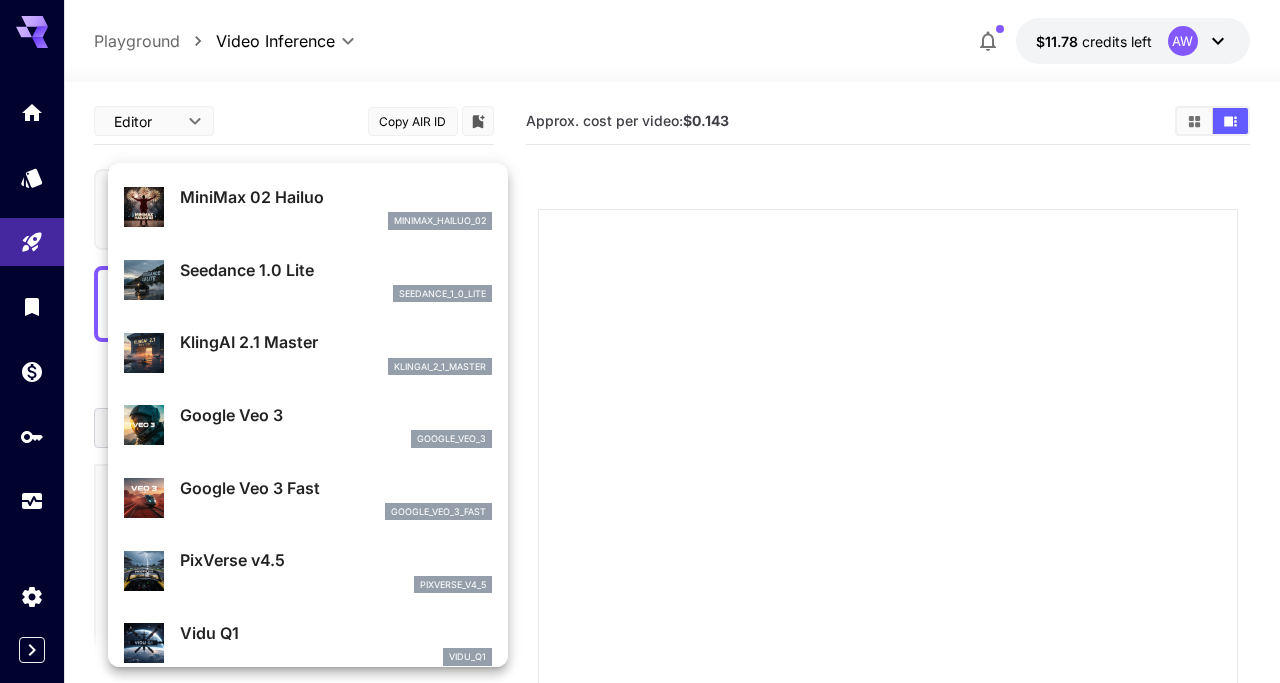 click on "MiniMax 02 Hailuo minimax_hailuo_02" at bounding box center [308, 207] 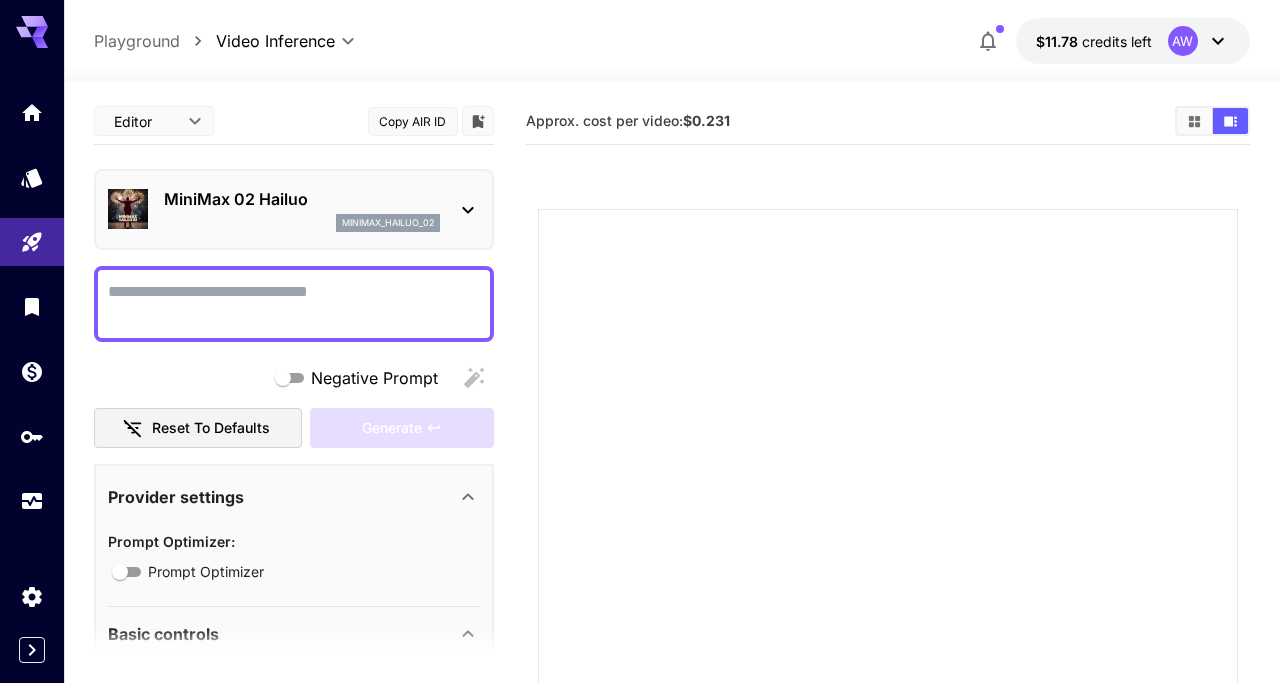 click on "MiniMax 02 Hailuo" at bounding box center (302, 199) 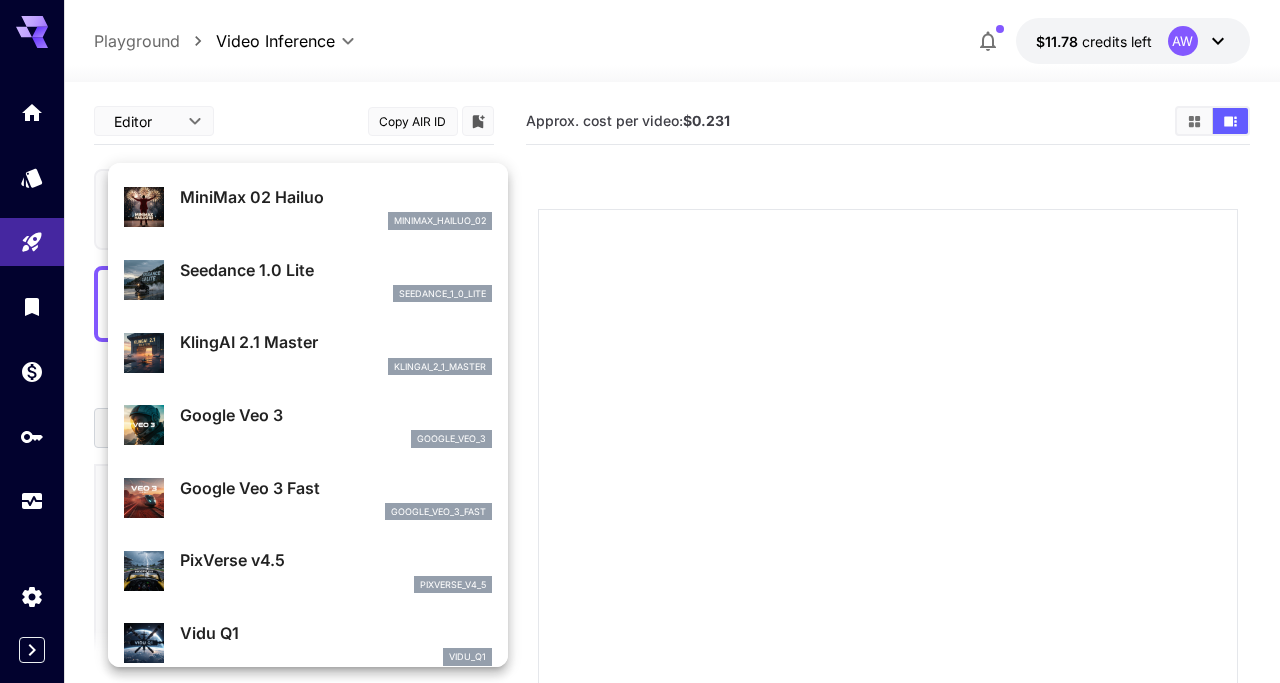 click on "KlingAI 2.1 Master" at bounding box center (336, 342) 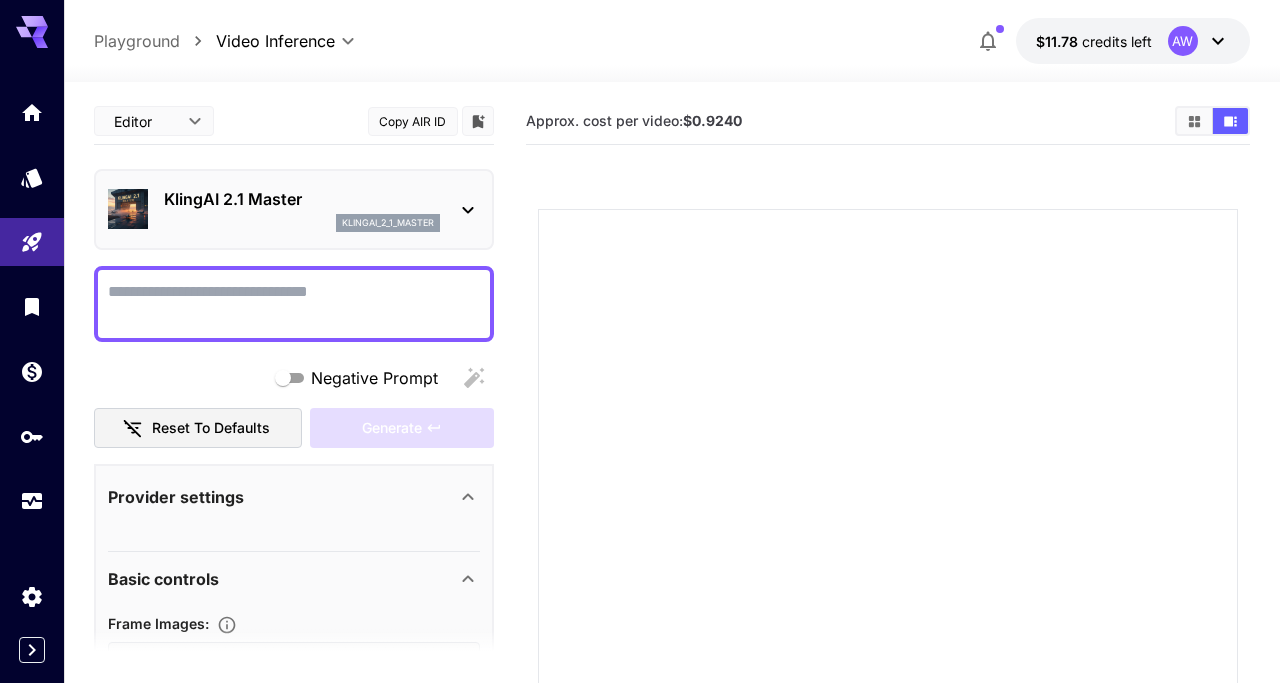 click on "KlingAI 2.1 Master klingai_2_1_master" at bounding box center [294, 209] 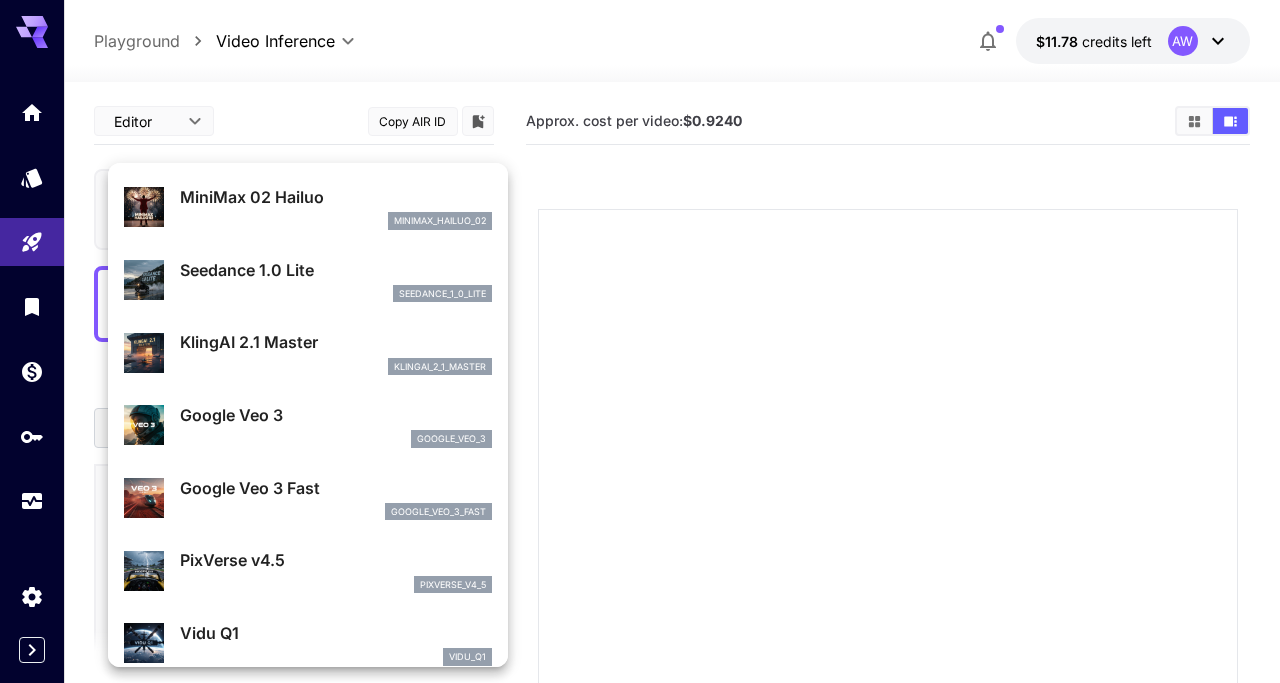 click on "Google Veo 3" at bounding box center [336, 415] 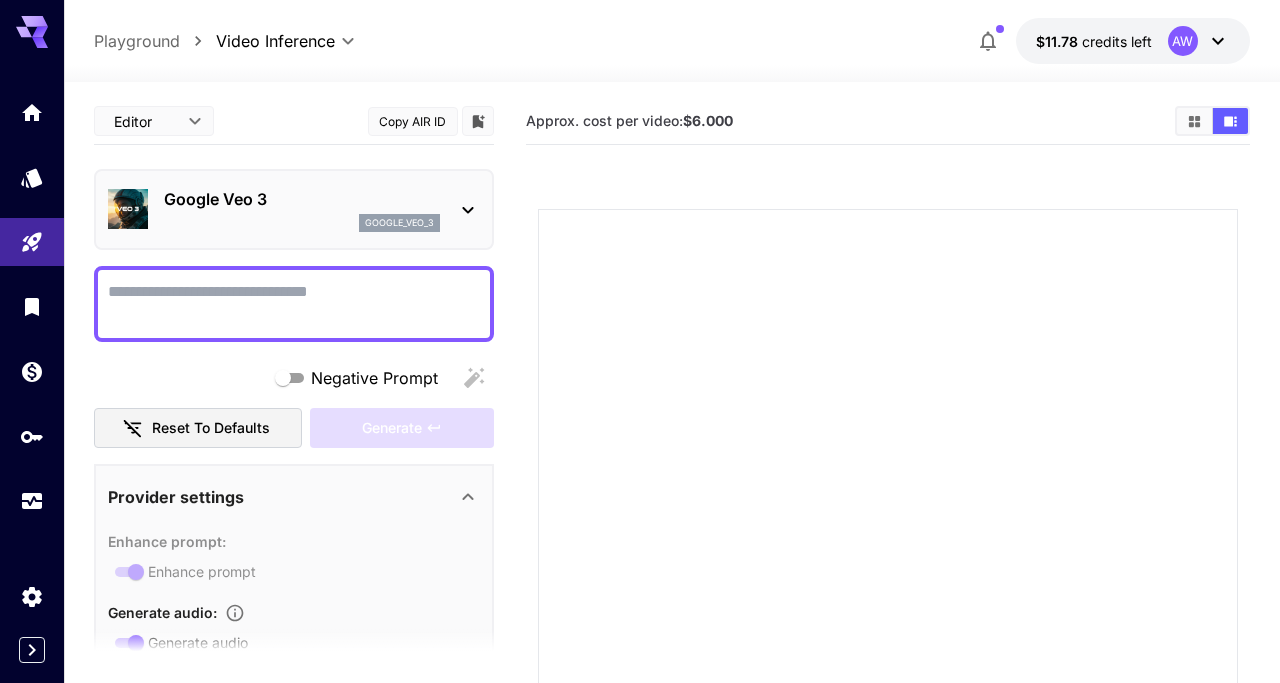 click on "google_veo_3" at bounding box center (302, 223) 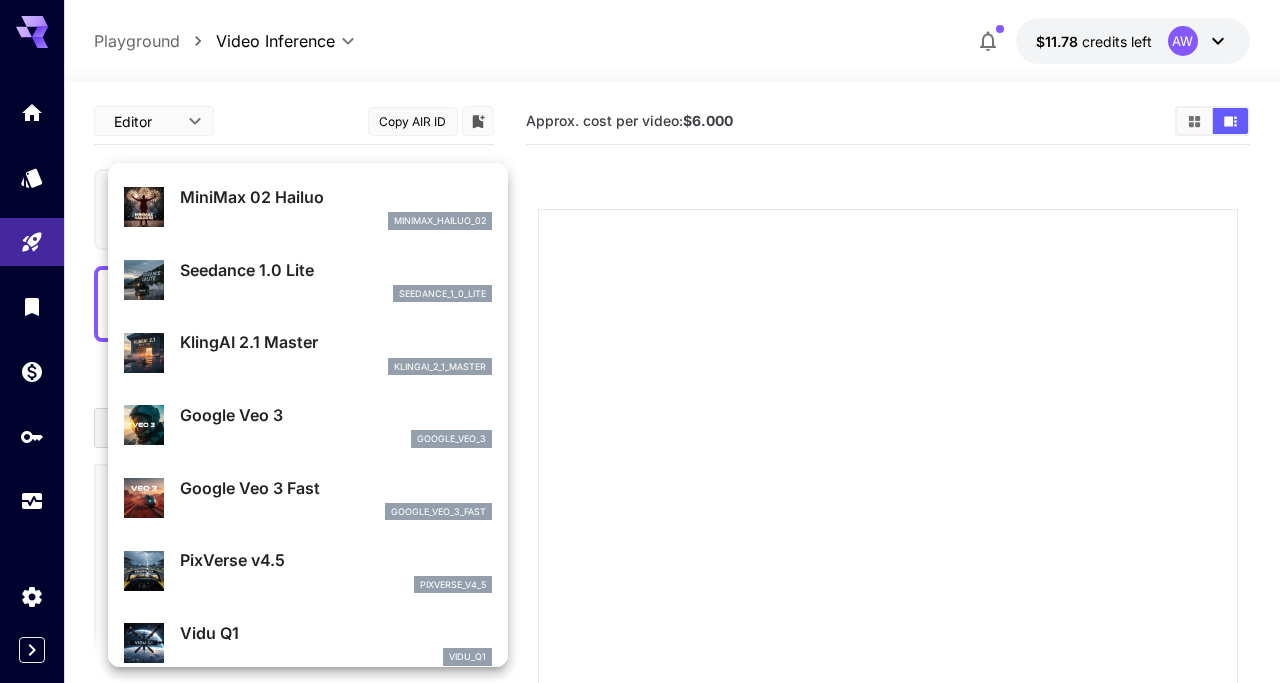 click on "PixVerse v4.5" at bounding box center [336, 560] 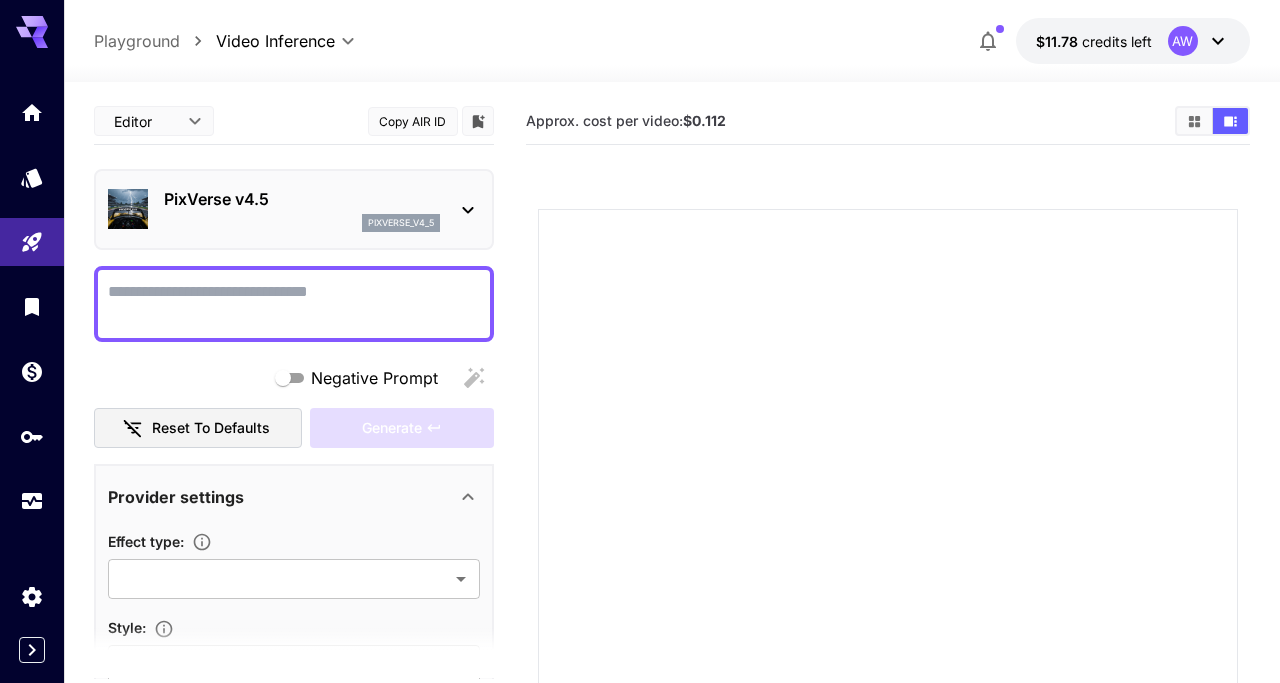 click on "PixVerse v4.5" at bounding box center [302, 199] 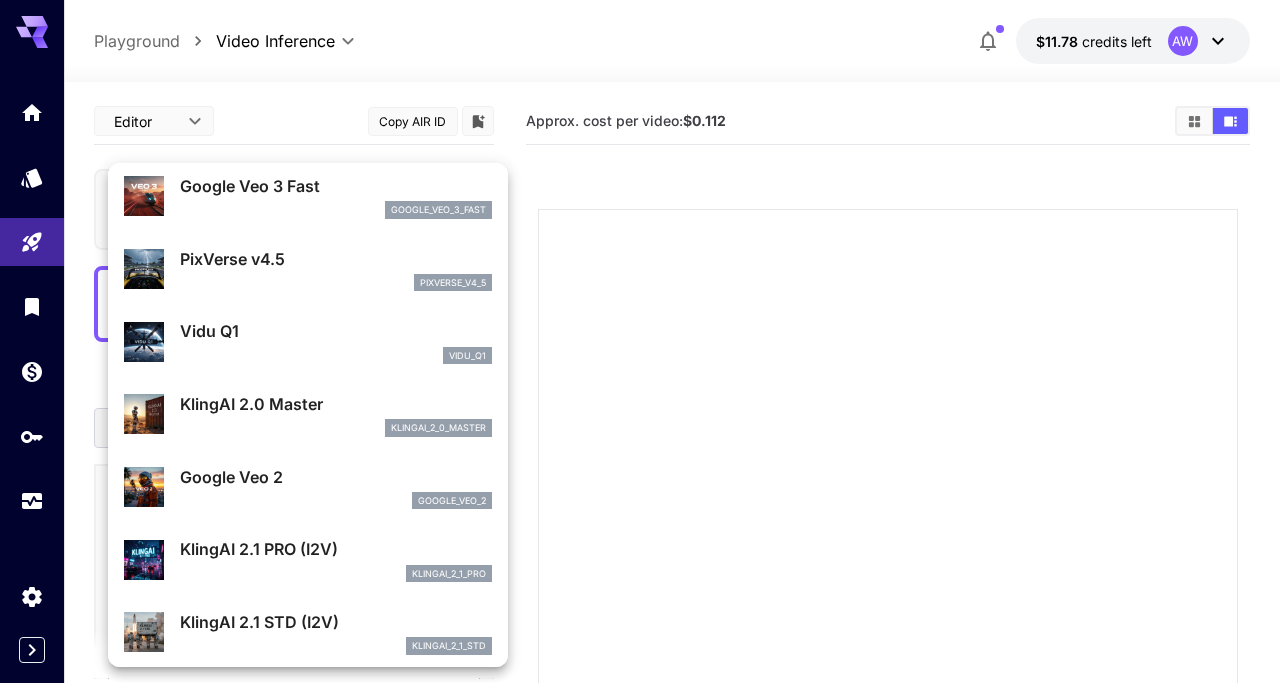 scroll, scrollTop: 305, scrollLeft: 0, axis: vertical 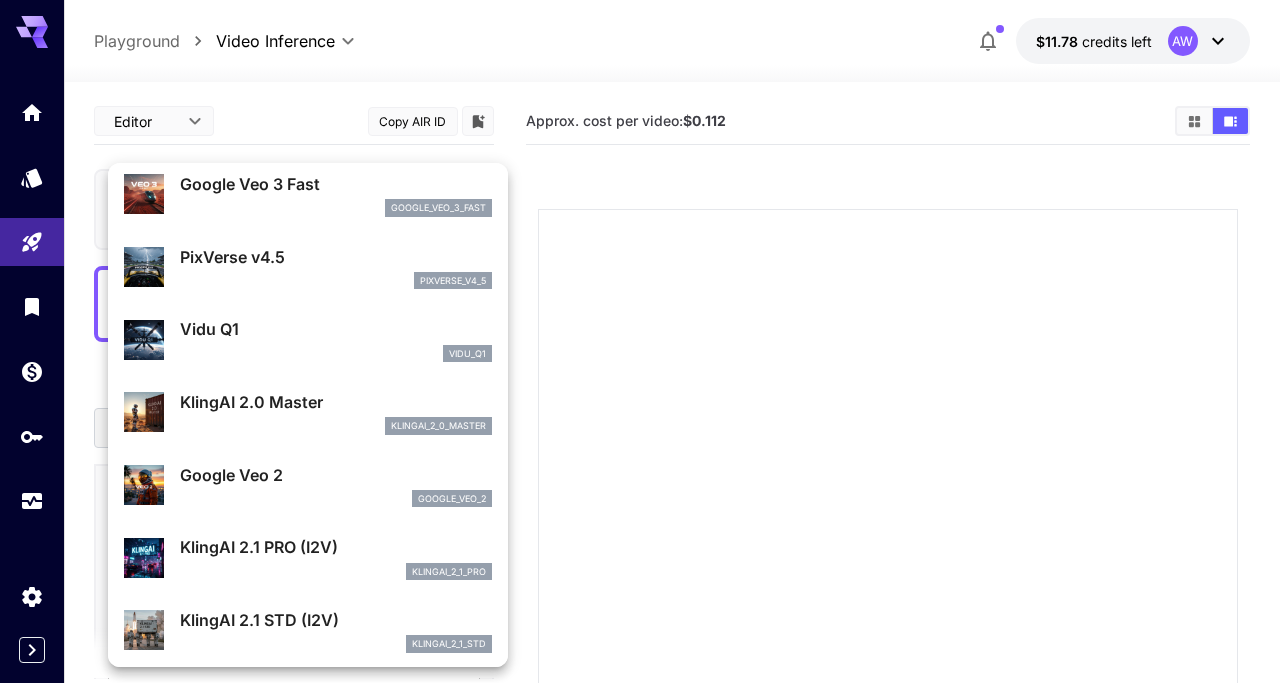 click on "vidu_q1" at bounding box center (336, 354) 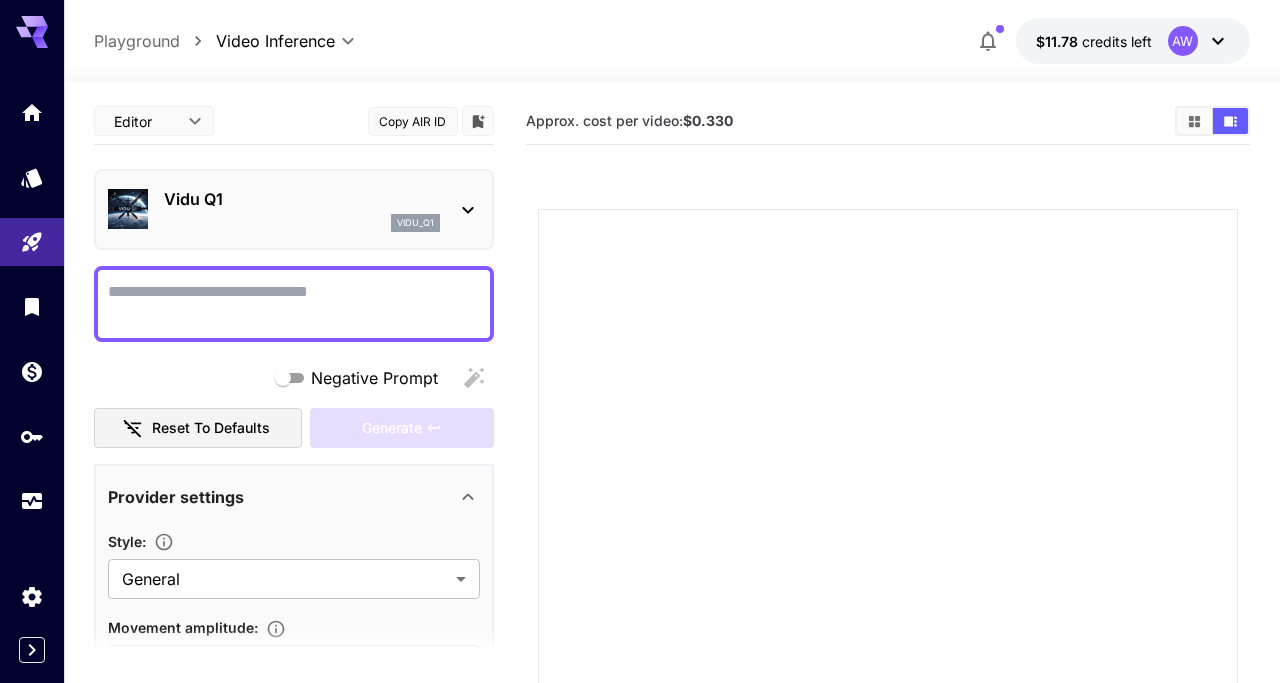 click on "vidu_q1" at bounding box center (302, 223) 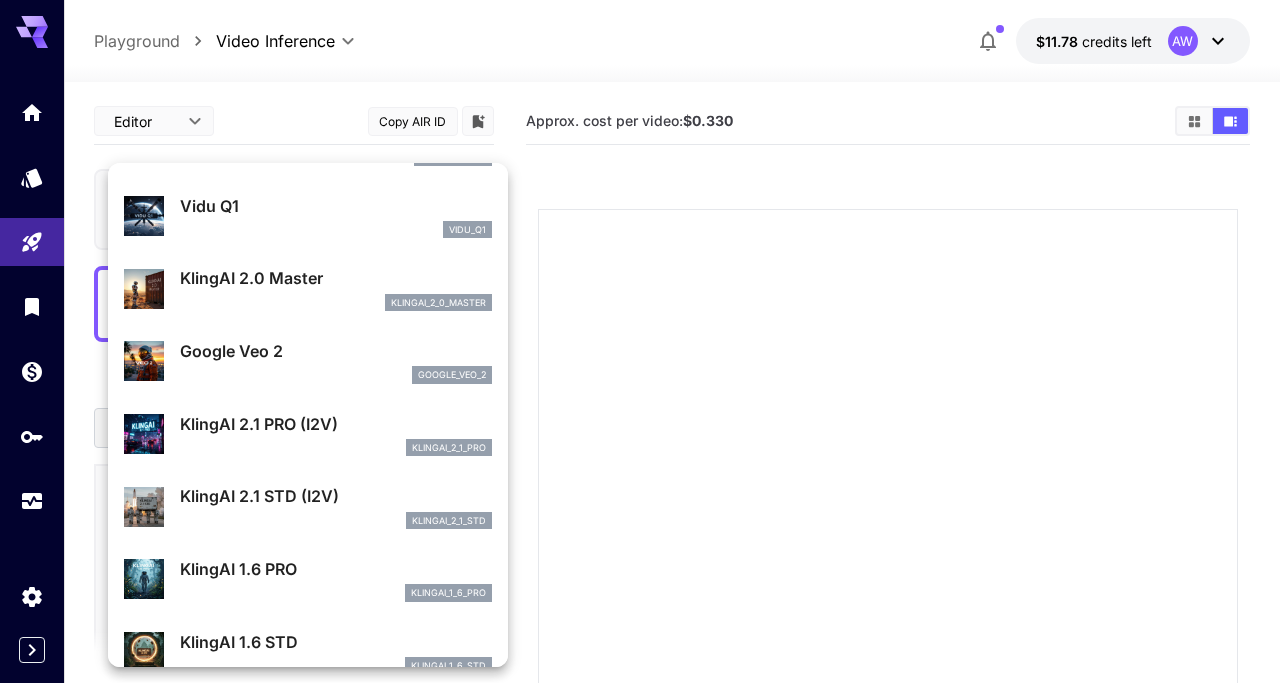 scroll, scrollTop: 444, scrollLeft: 0, axis: vertical 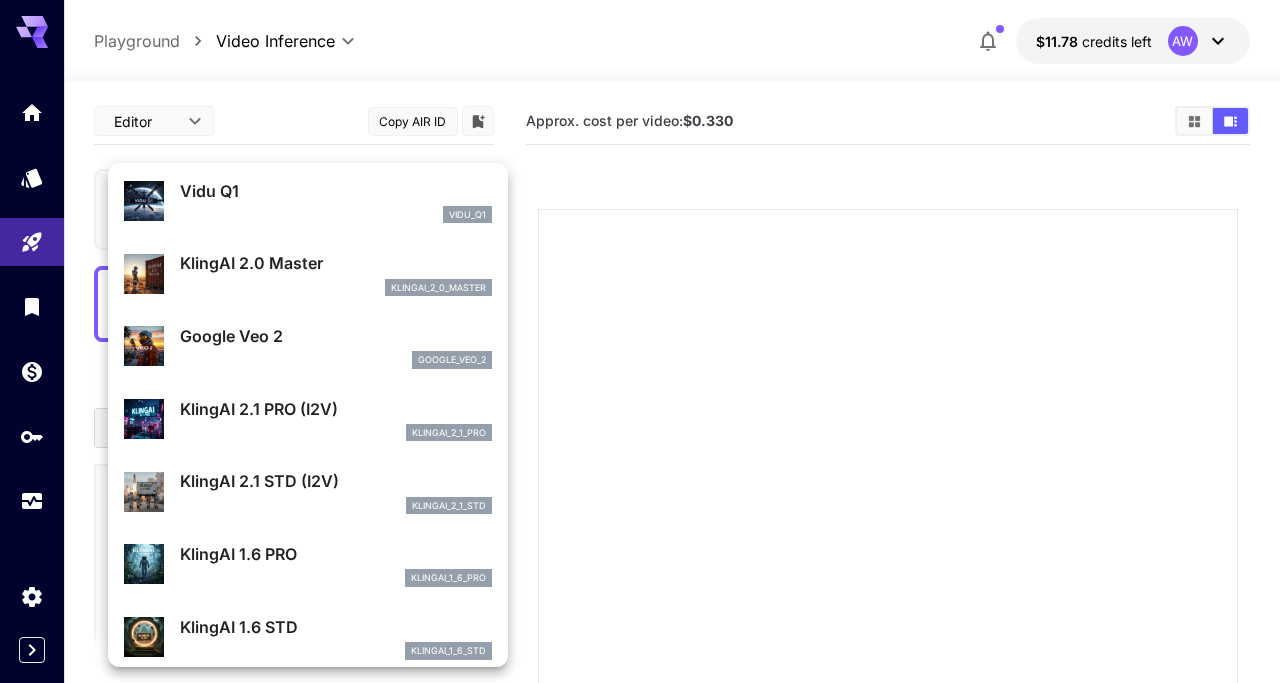 click on "klingai_2_0_master" at bounding box center (336, 288) 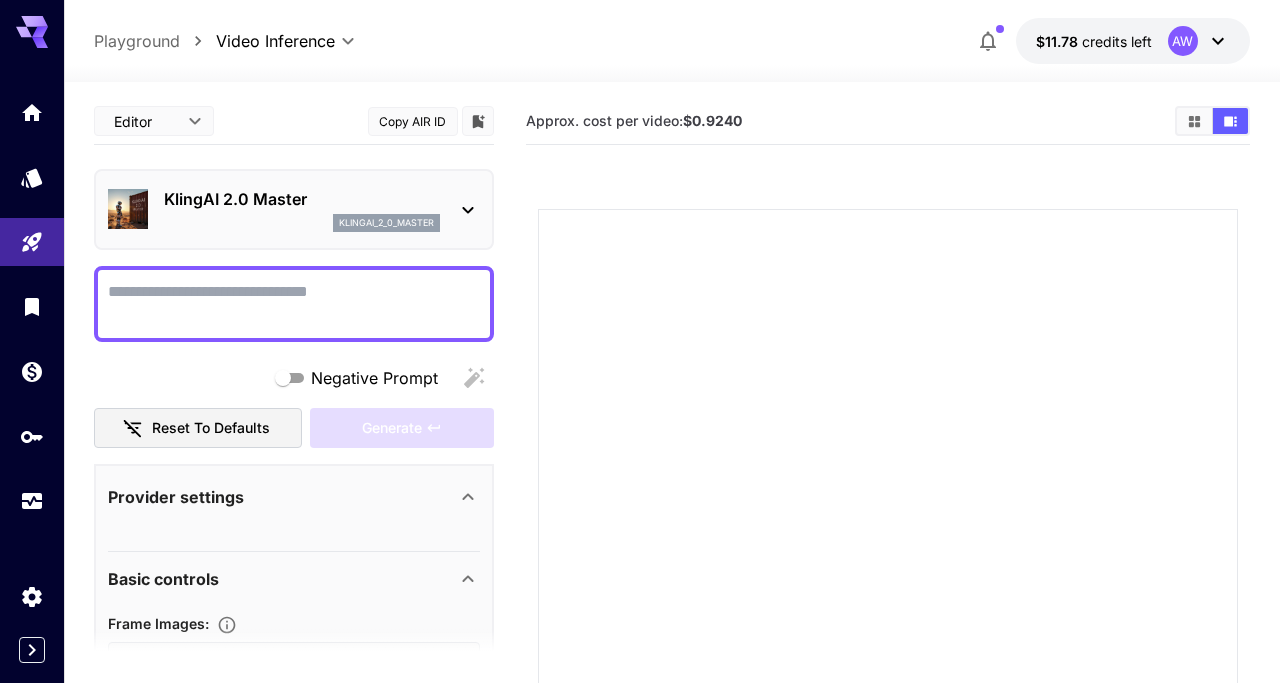 click on "klingai_2_0_master" at bounding box center [386, 223] 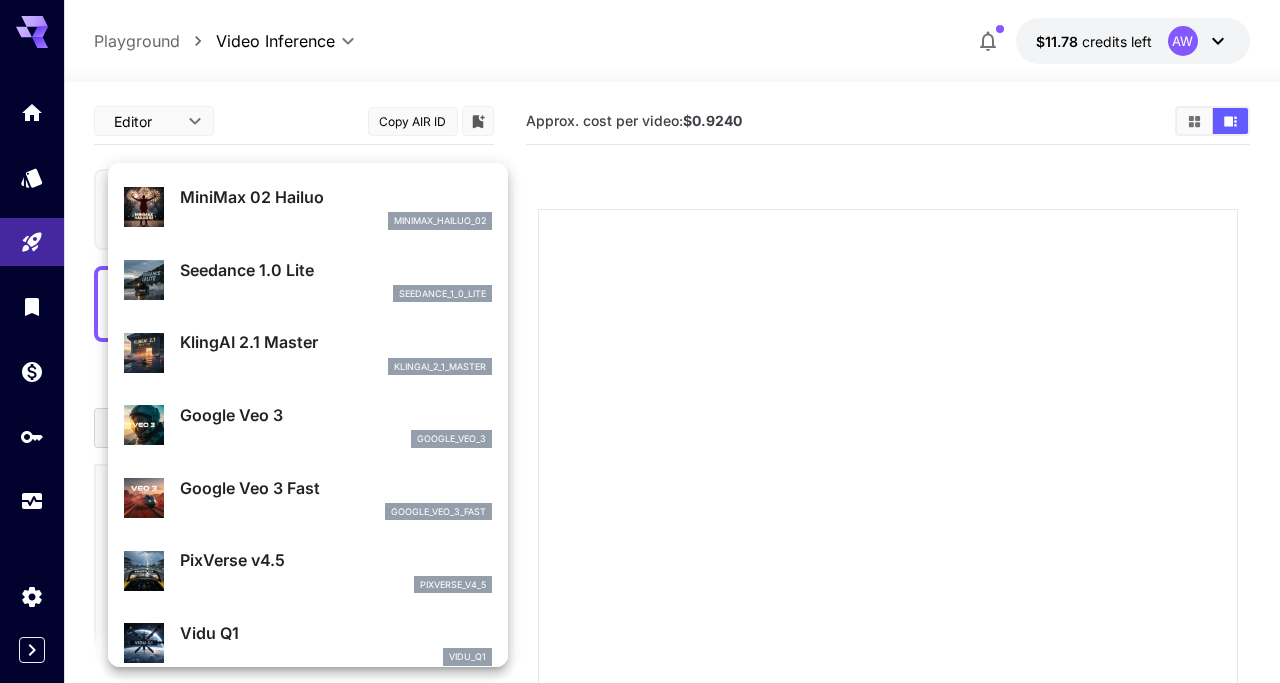 scroll, scrollTop: 380, scrollLeft: 0, axis: vertical 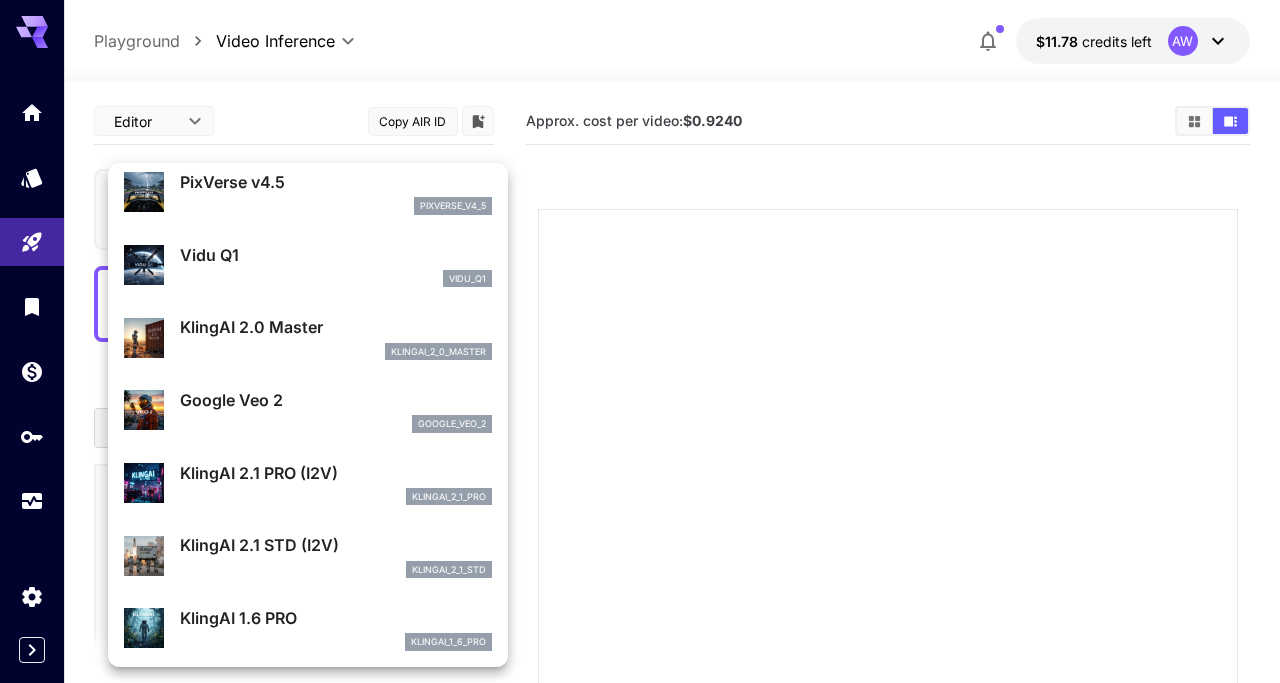 click on "[BRAND] [VERSION] [MODEL]" at bounding box center [308, 410] 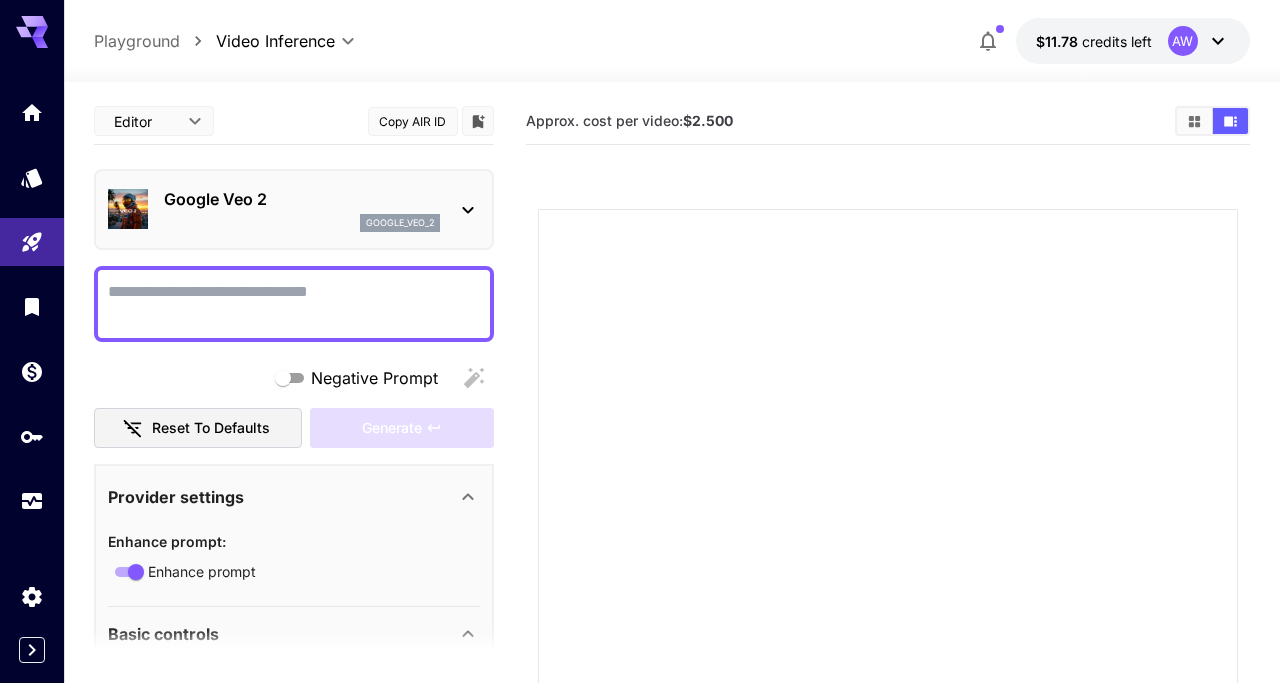 click on "[BRAND] [VERSION] [MODEL]" at bounding box center (294, 209) 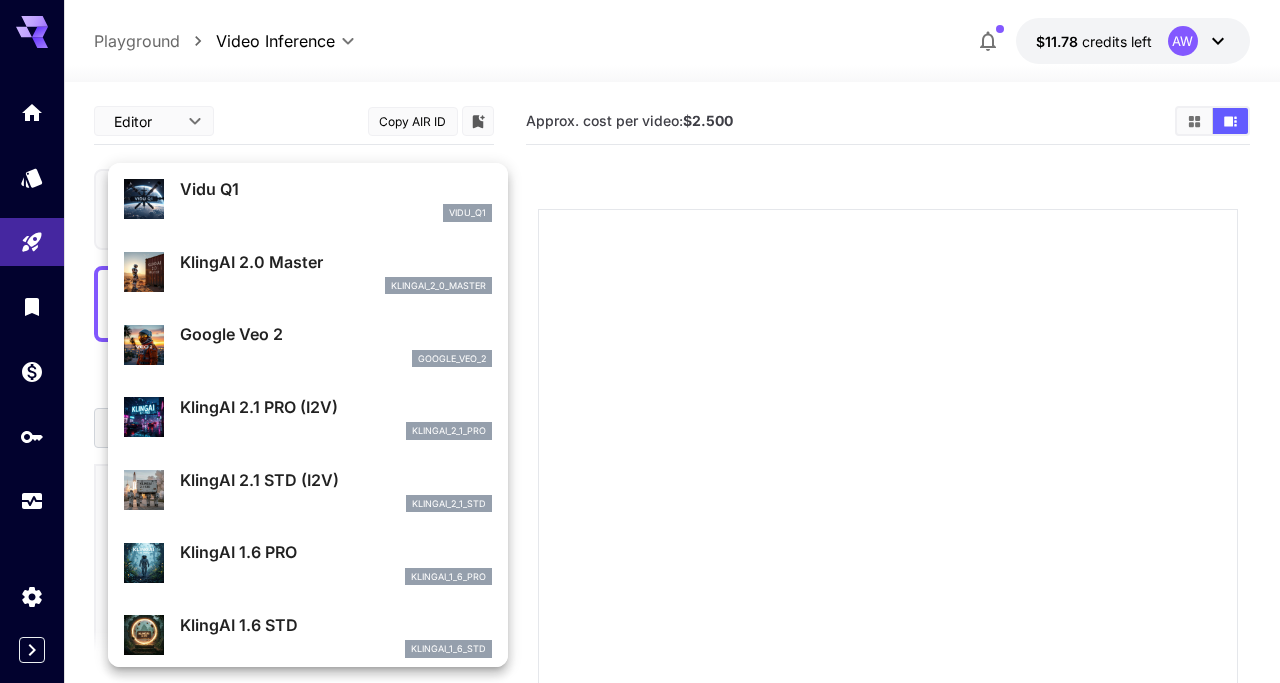 scroll, scrollTop: 449, scrollLeft: 0, axis: vertical 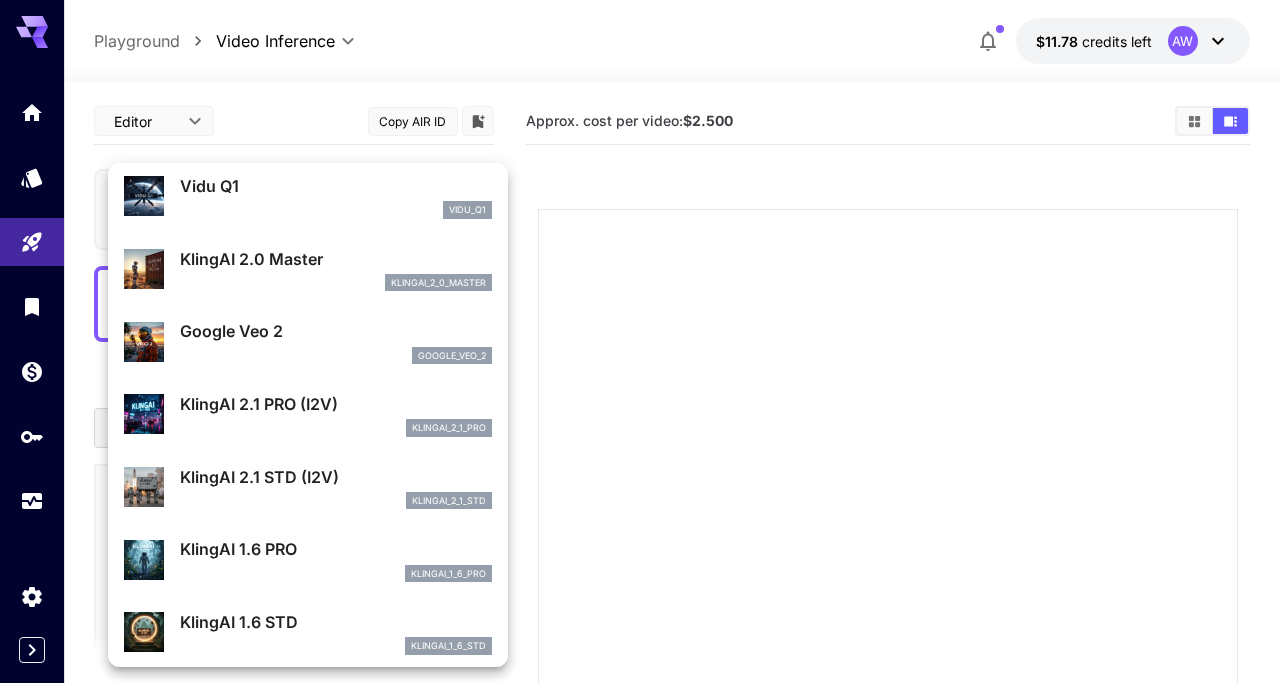 click on "KlingAI 1.6 PRO klingai_1_6_pro" at bounding box center (336, 559) 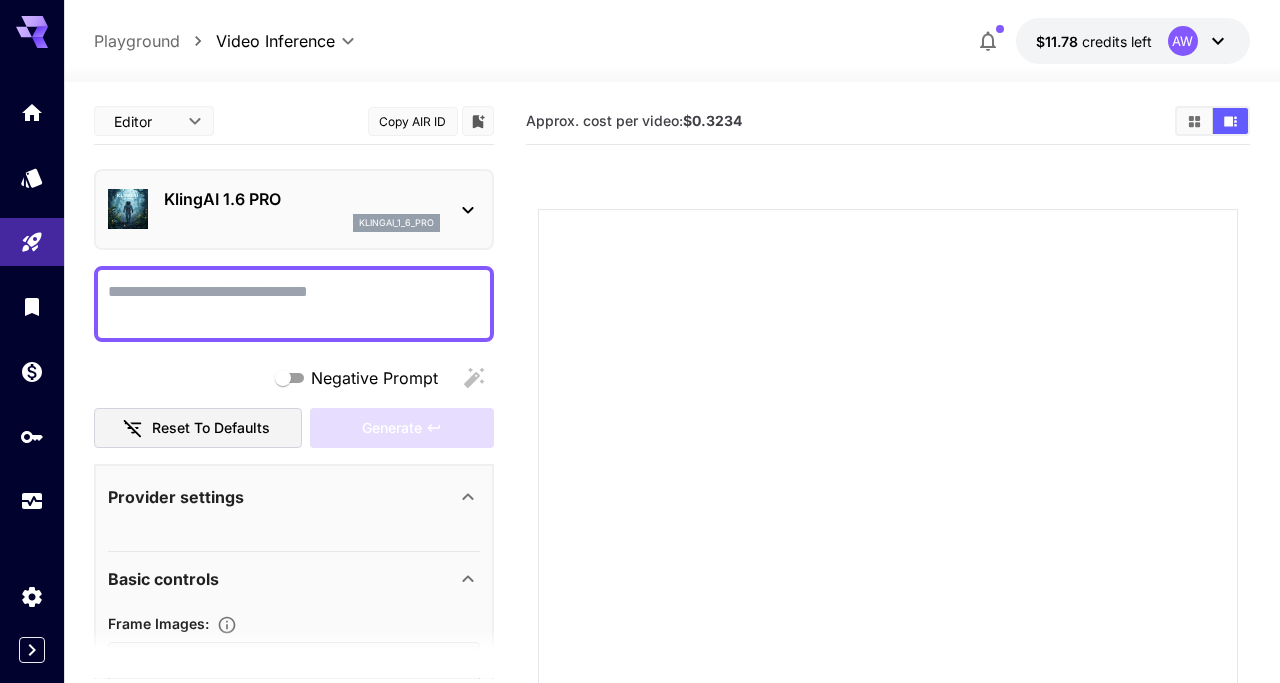 click on "klingai_1_6_pro" at bounding box center [302, 223] 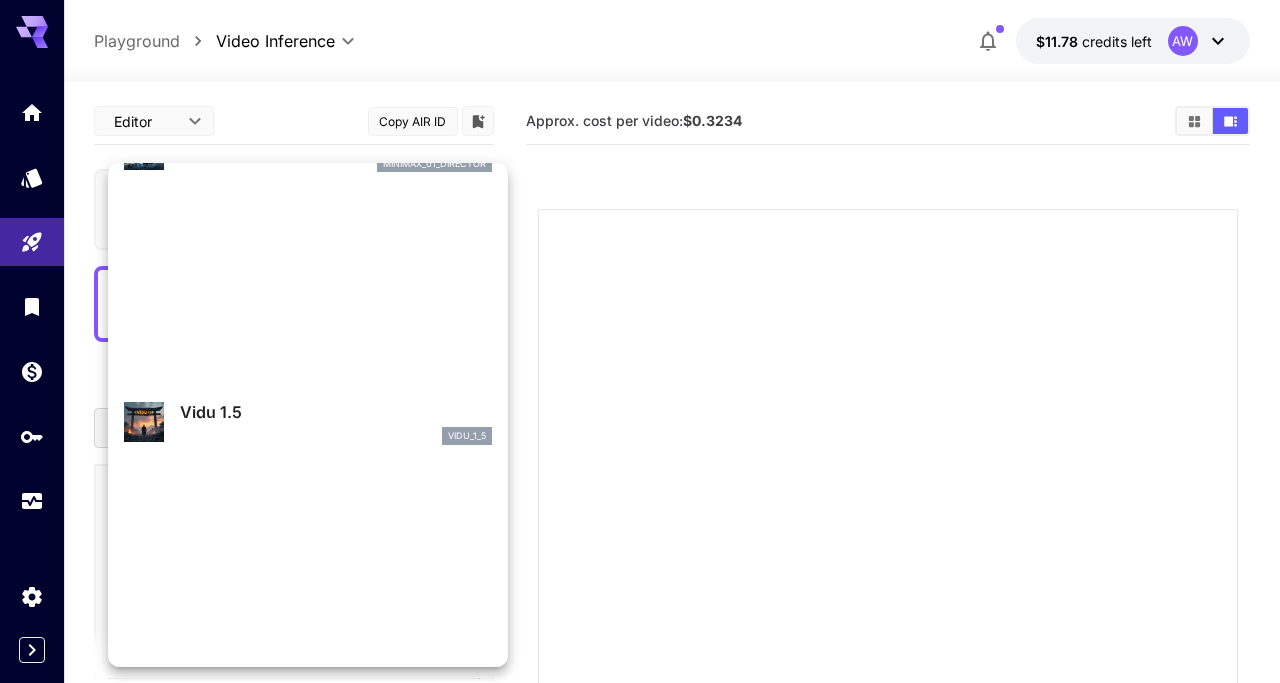 scroll, scrollTop: 1262, scrollLeft: 0, axis: vertical 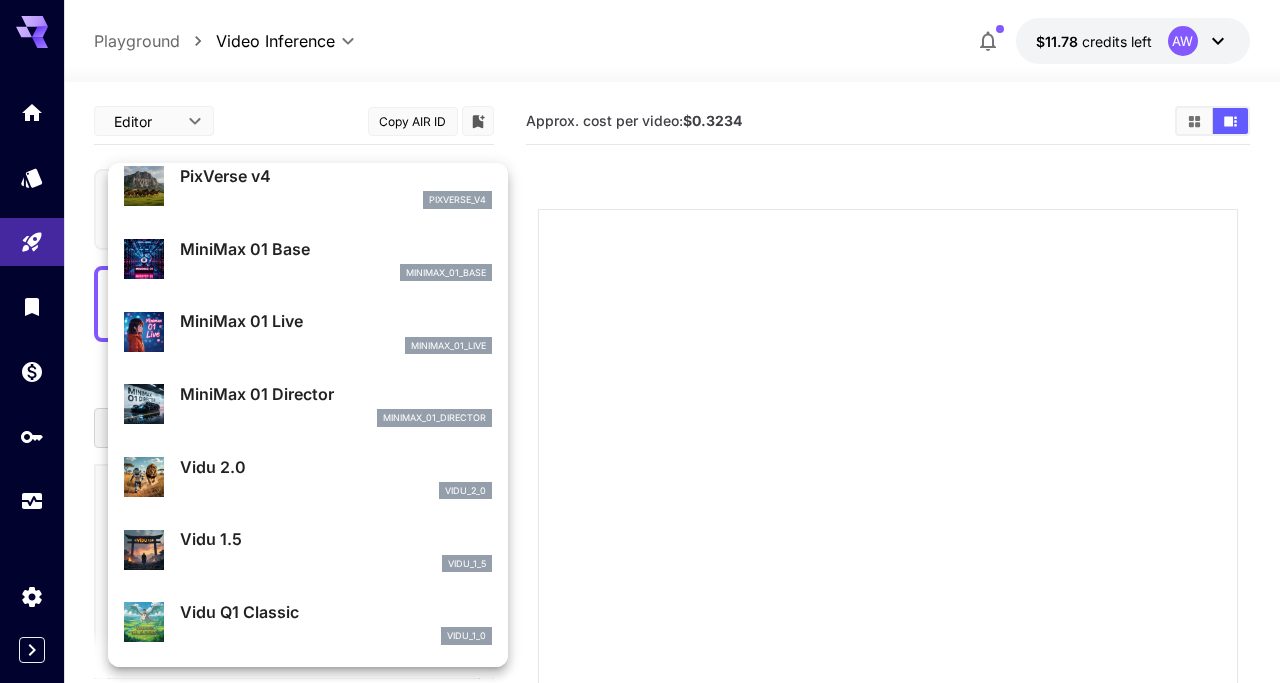 click on "Vidu 2.0" at bounding box center [336, 467] 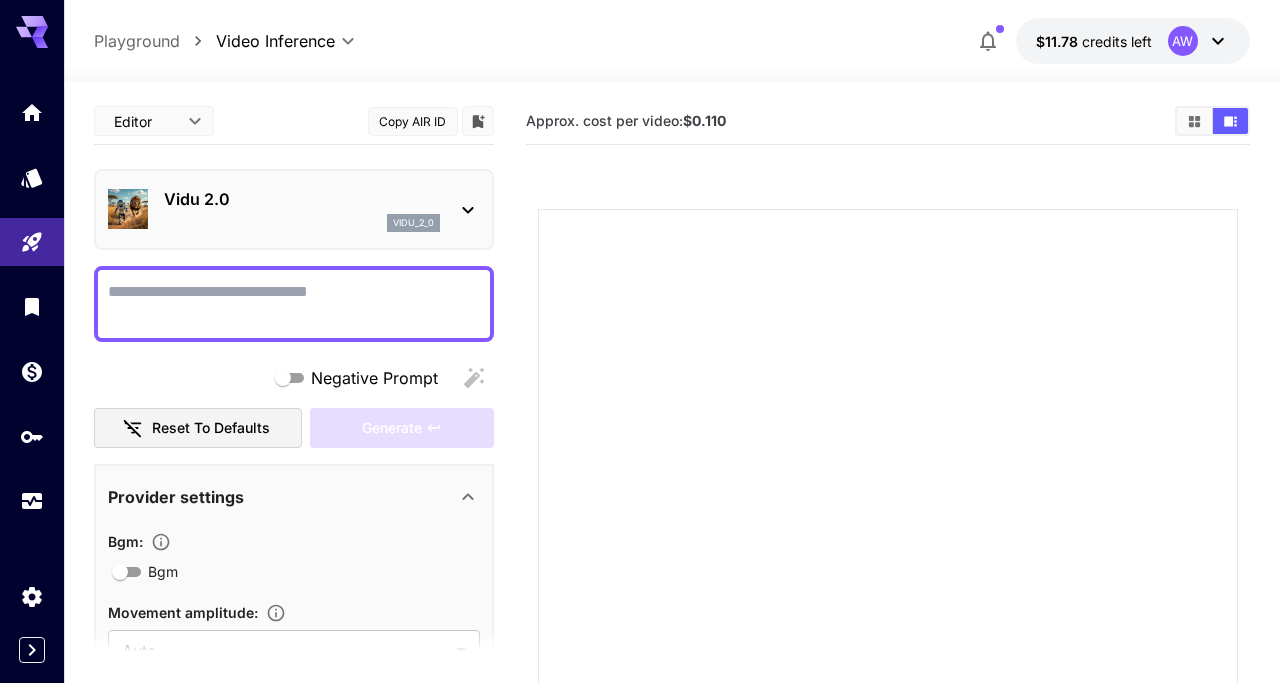 click on "Vidu 2.0 vidu_2_0" at bounding box center (294, 209) 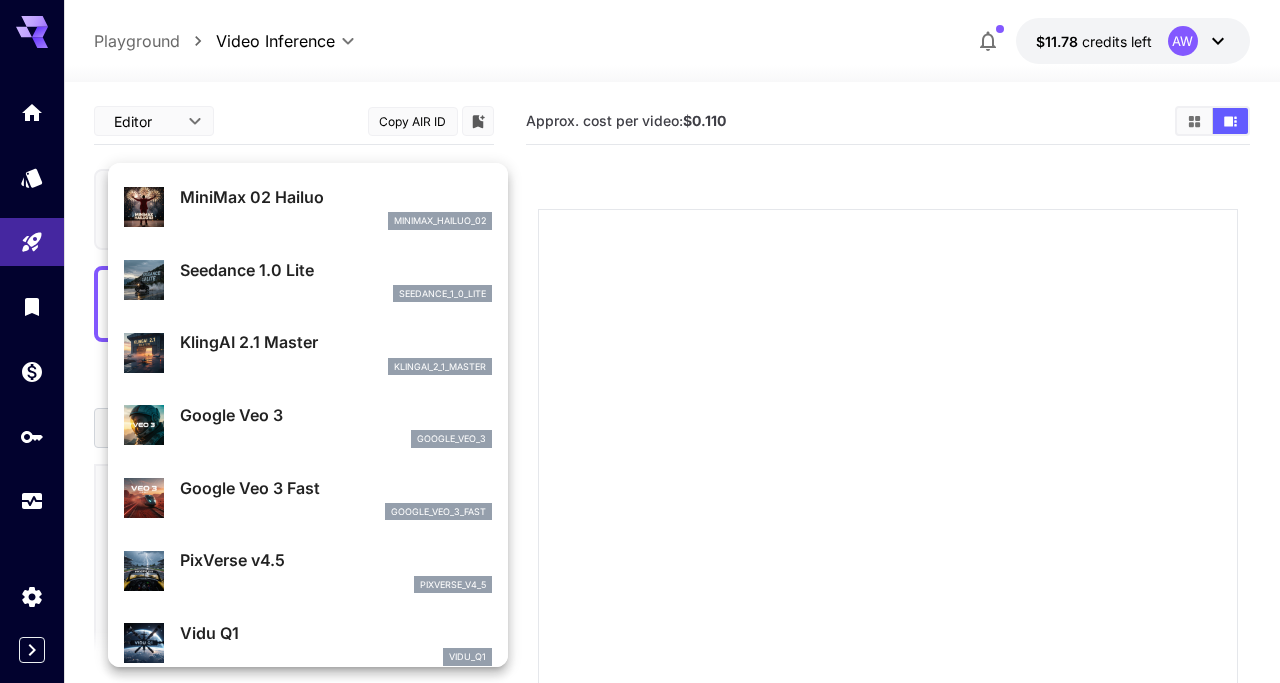 click on "seedance_1_0_lite" at bounding box center [336, 294] 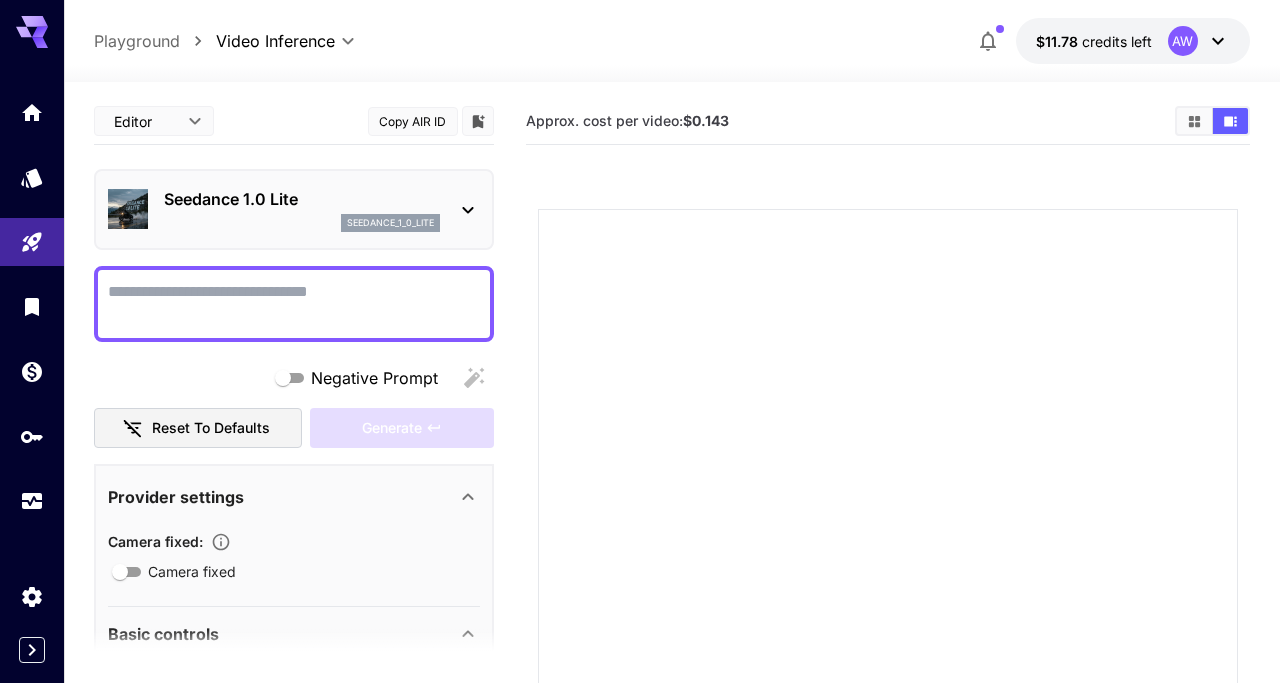 click on "Negative Prompt" at bounding box center [294, 304] 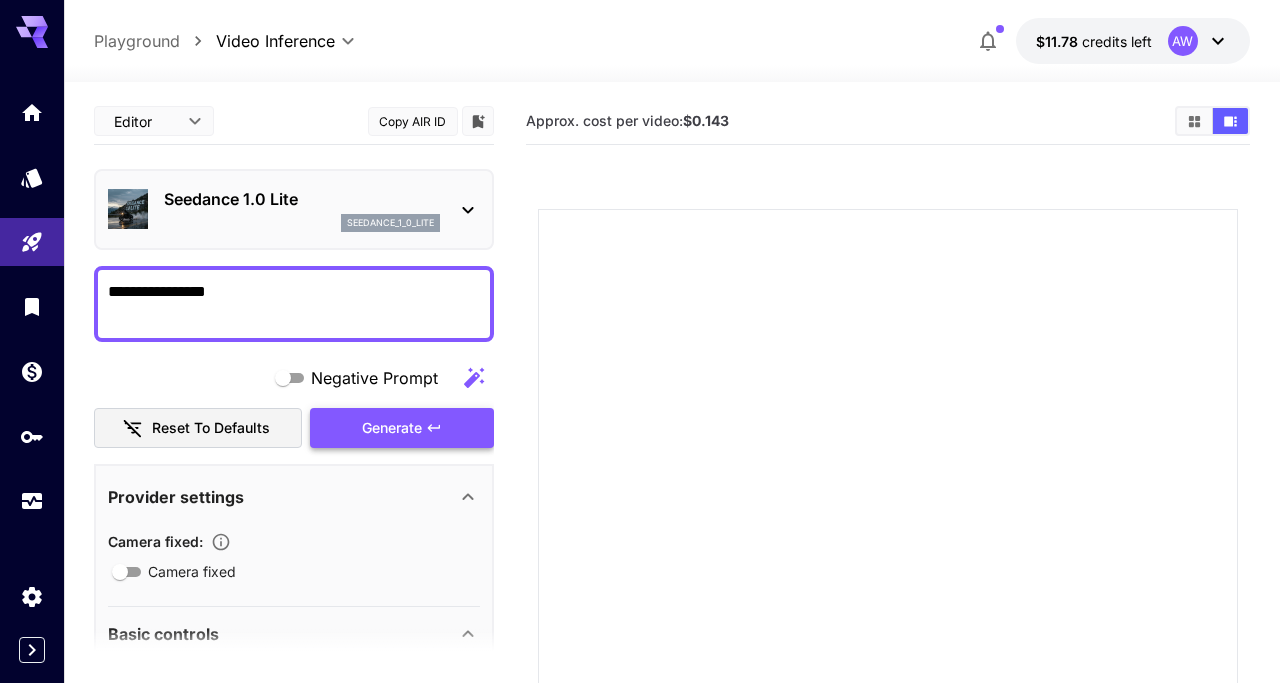type on "**********" 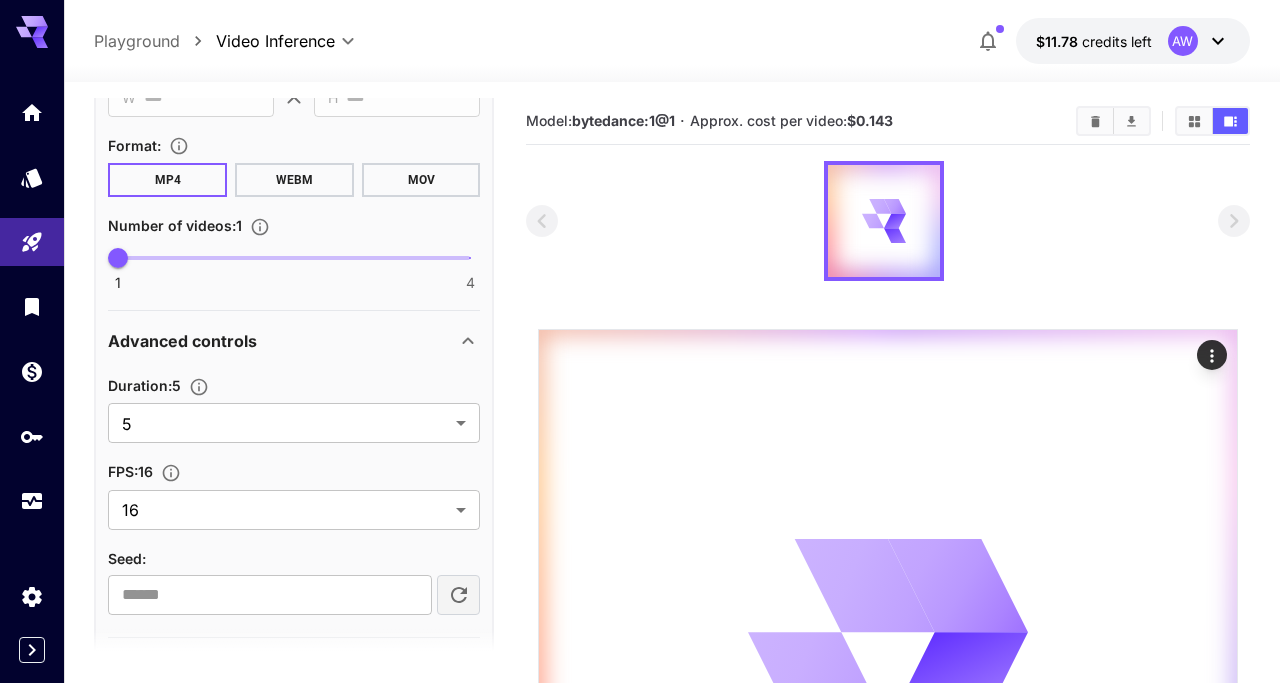 scroll, scrollTop: 833, scrollLeft: 0, axis: vertical 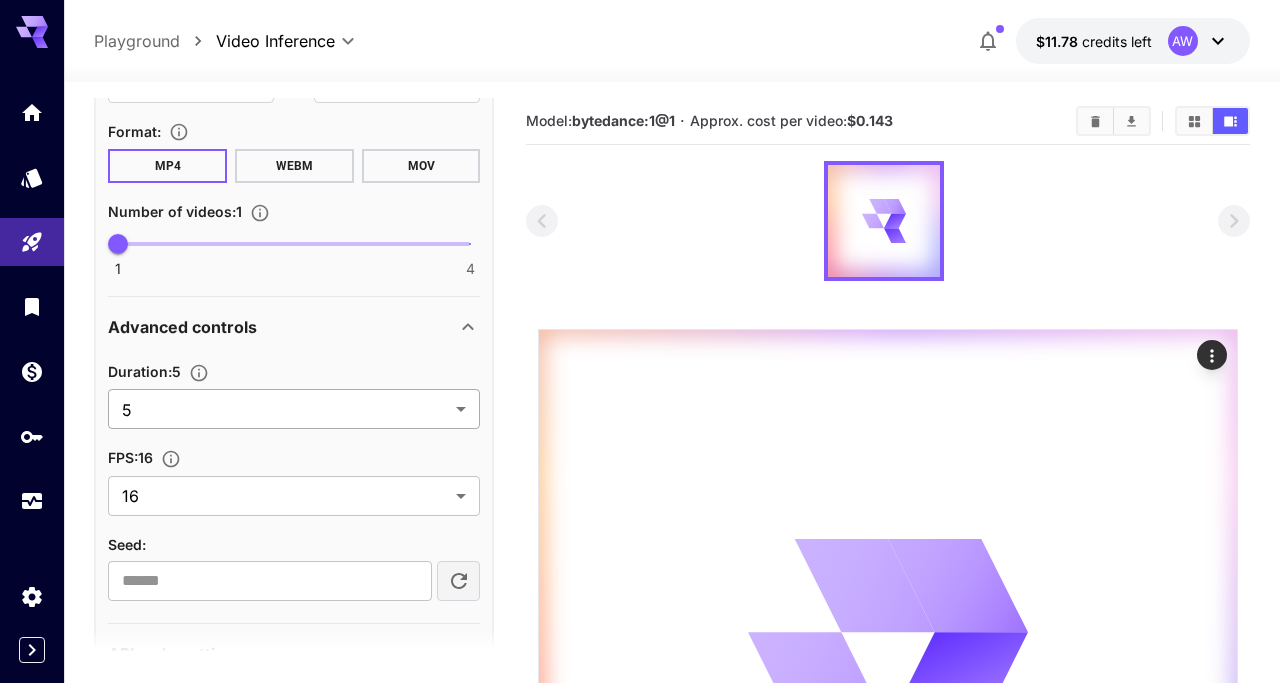 click on "**********" at bounding box center [640, 544] 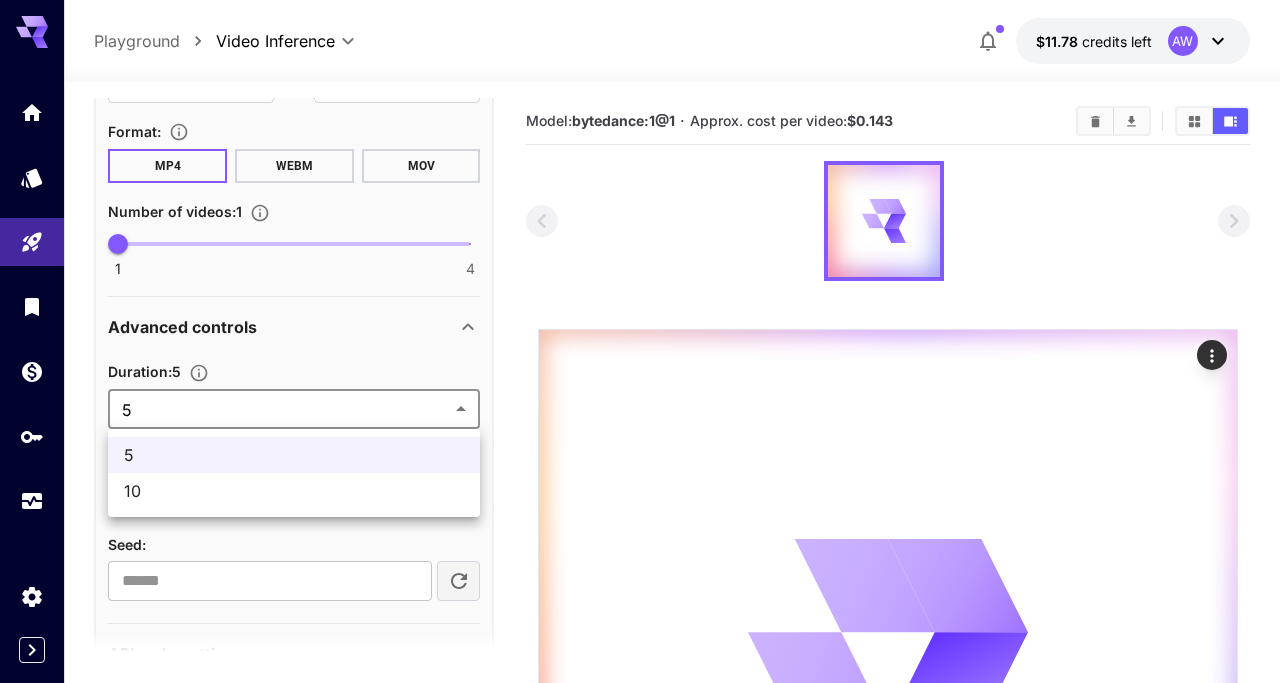 click at bounding box center [640, 341] 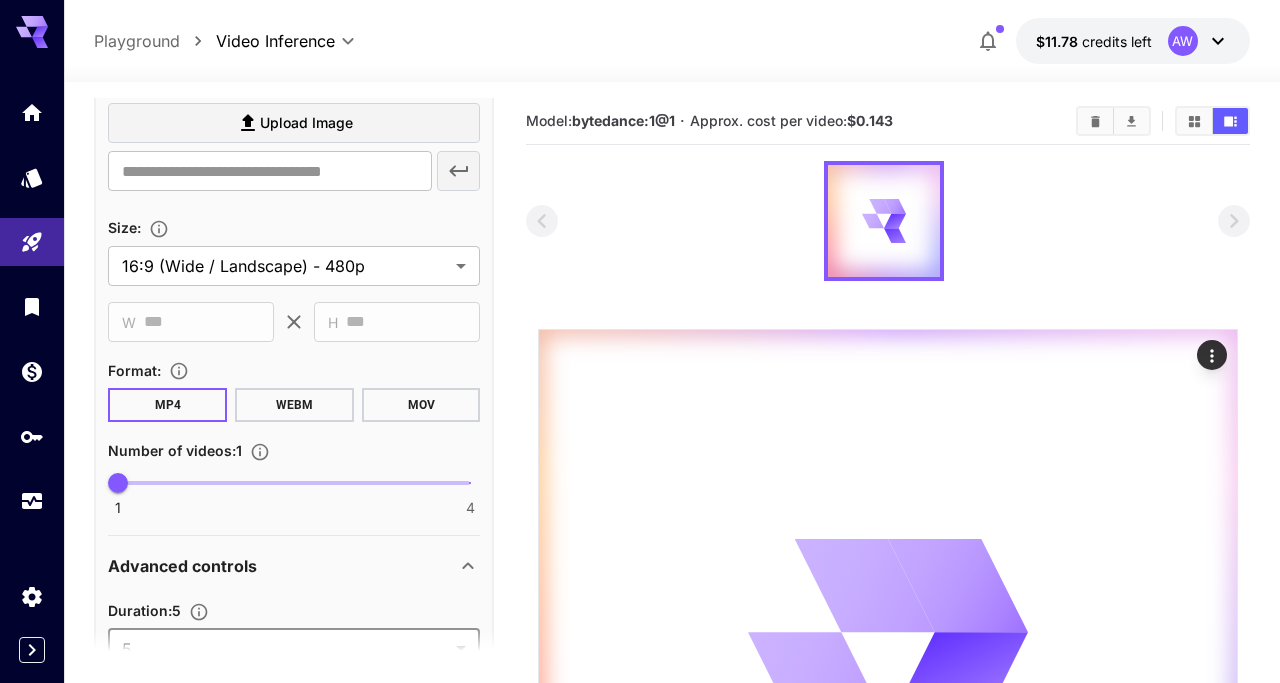 scroll, scrollTop: 0, scrollLeft: 0, axis: both 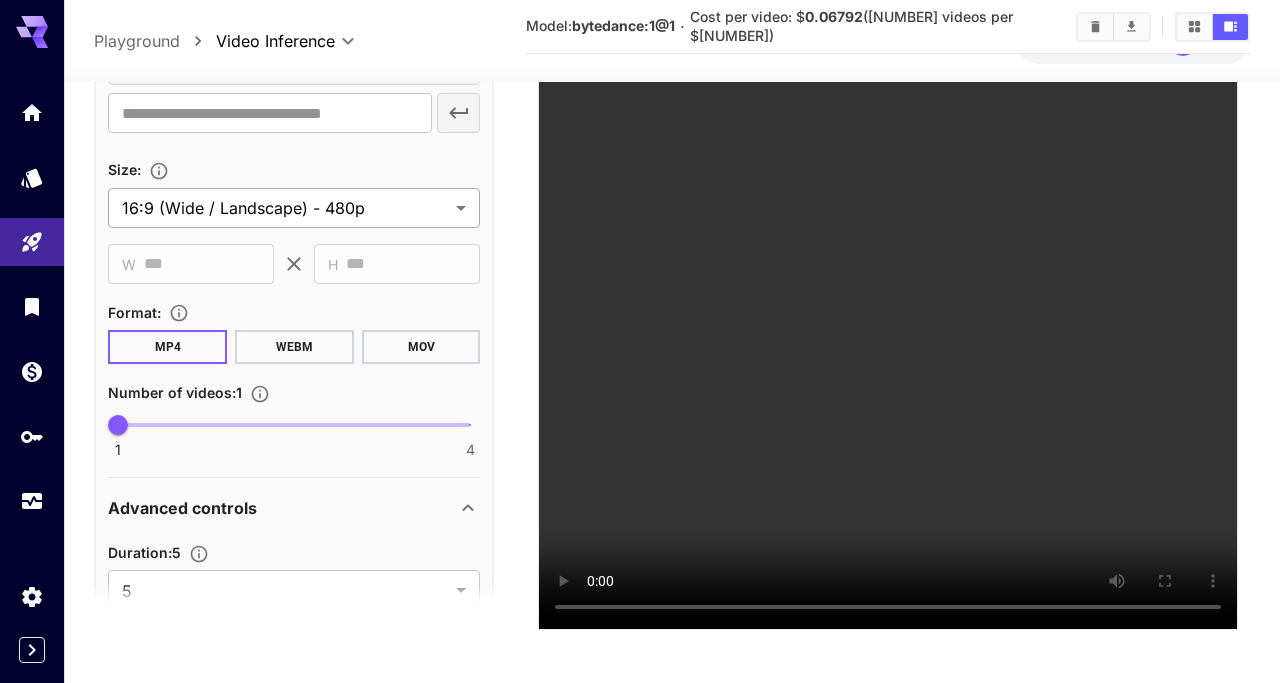 click on "**********" at bounding box center [640, 142] 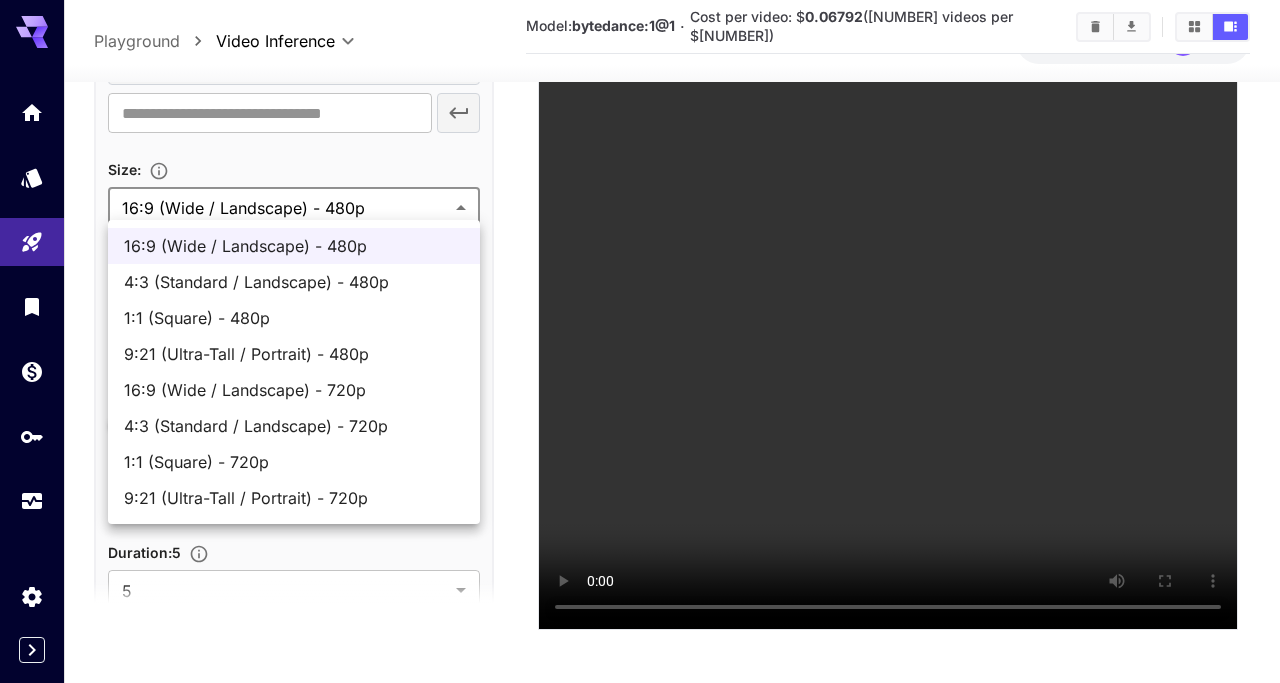 click on "9:21 (Ultra-Tall / Portrait) - 720p" at bounding box center (294, 498) 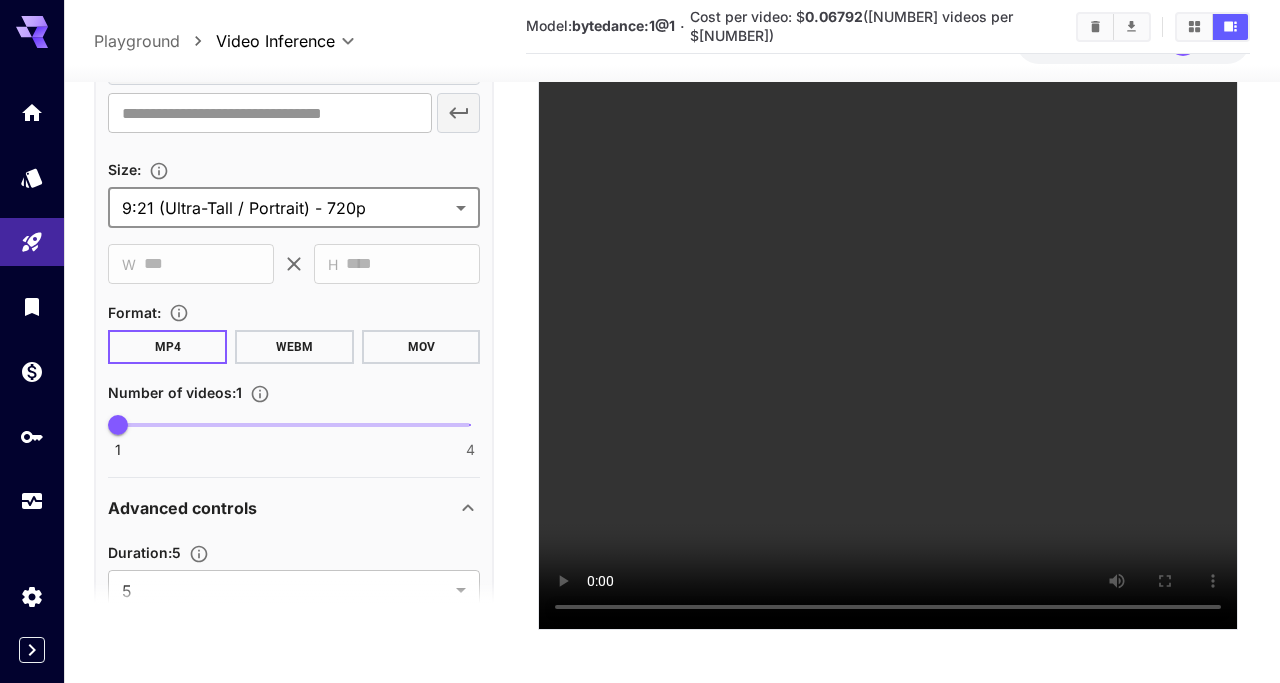click on "**********" at bounding box center (671, 169) 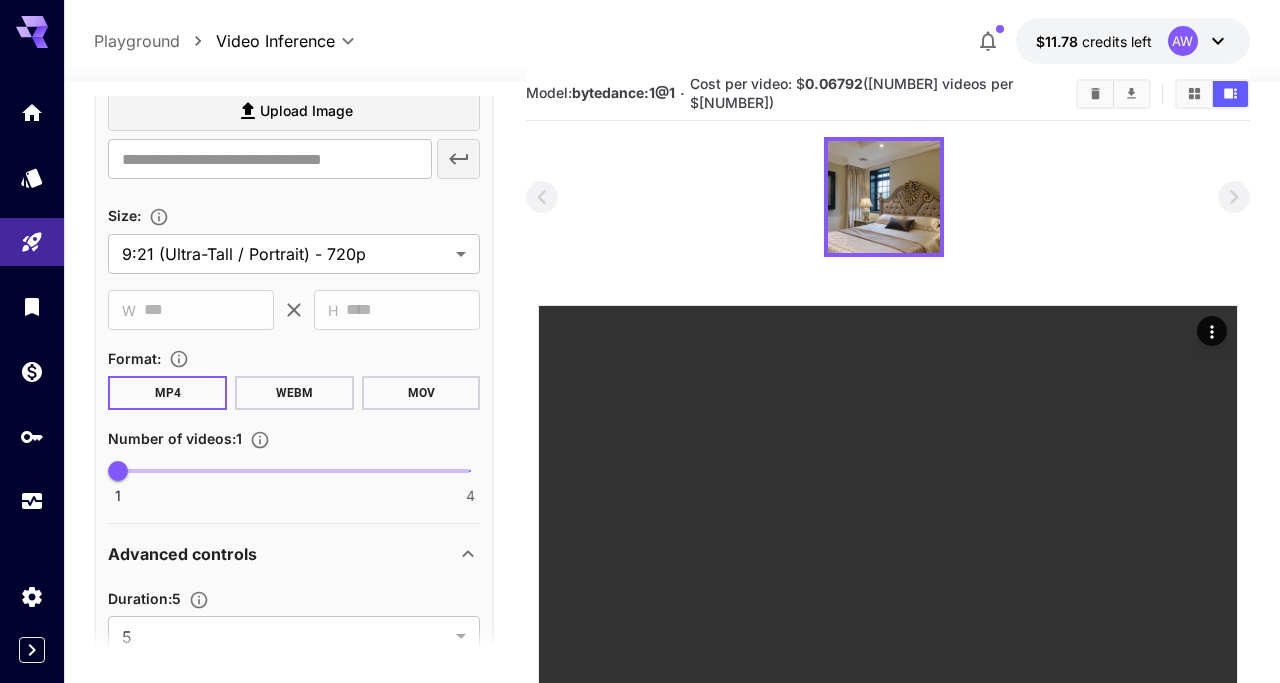 scroll, scrollTop: 0, scrollLeft: 0, axis: both 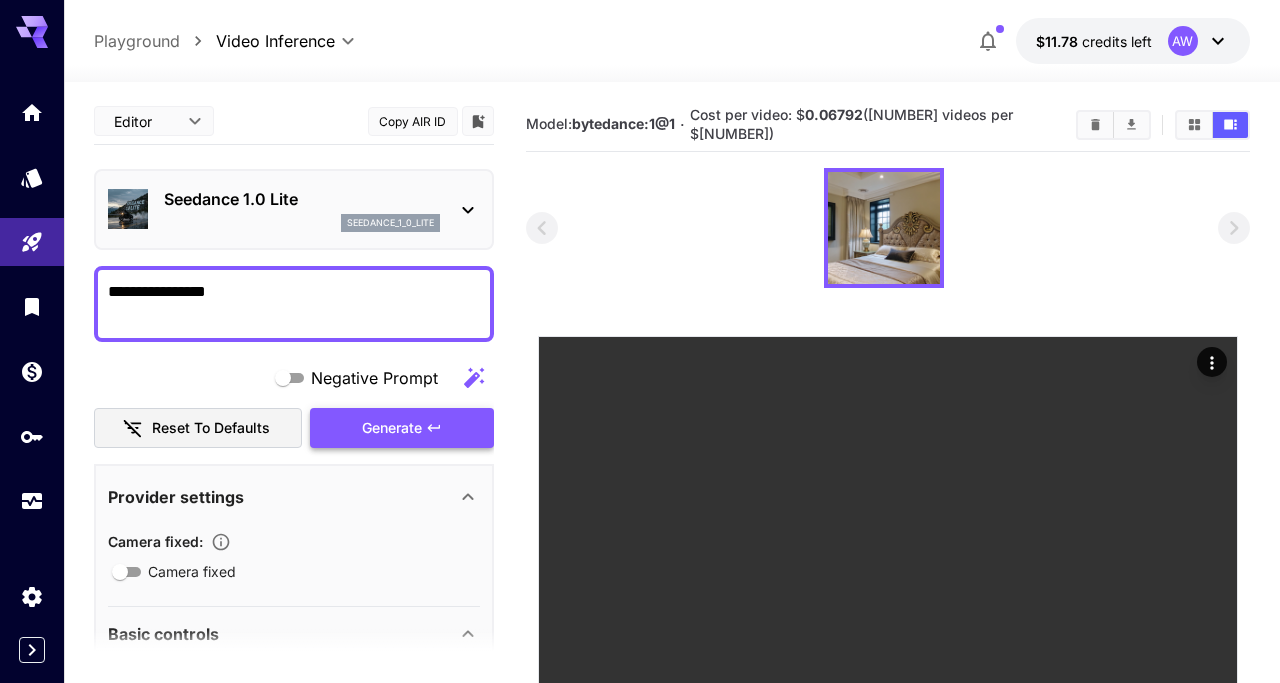 click on "**********" at bounding box center (294, 304) 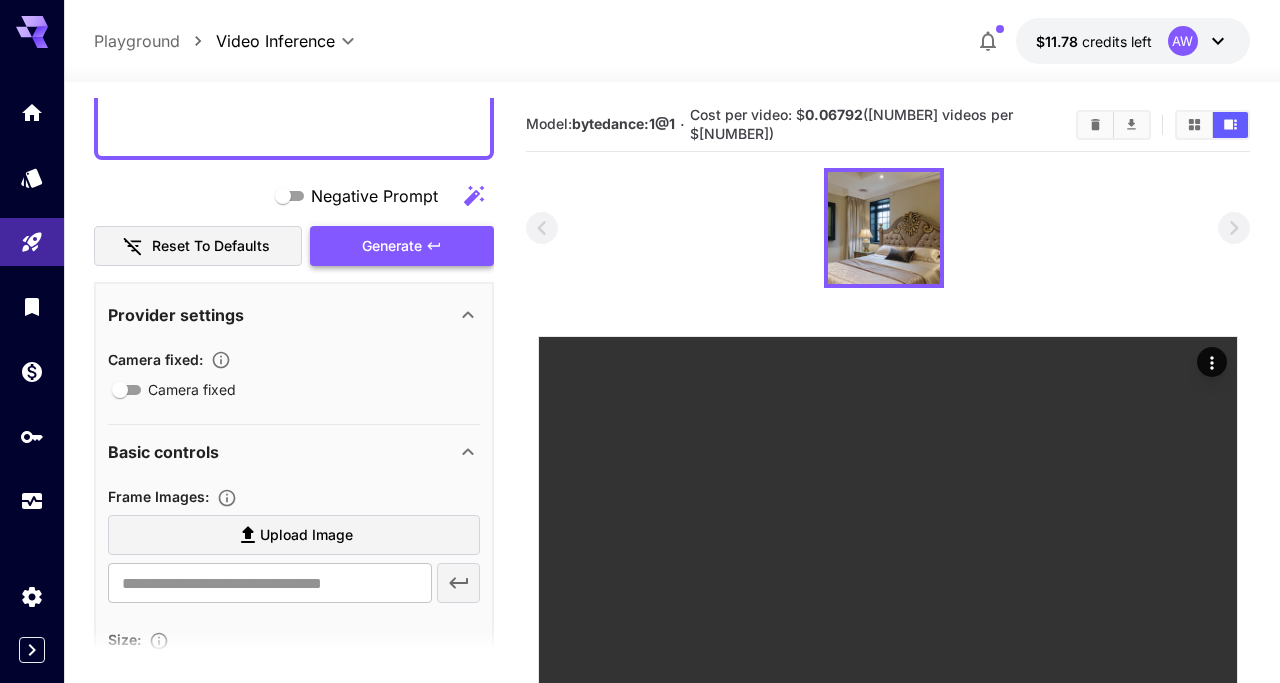 scroll, scrollTop: 402, scrollLeft: 0, axis: vertical 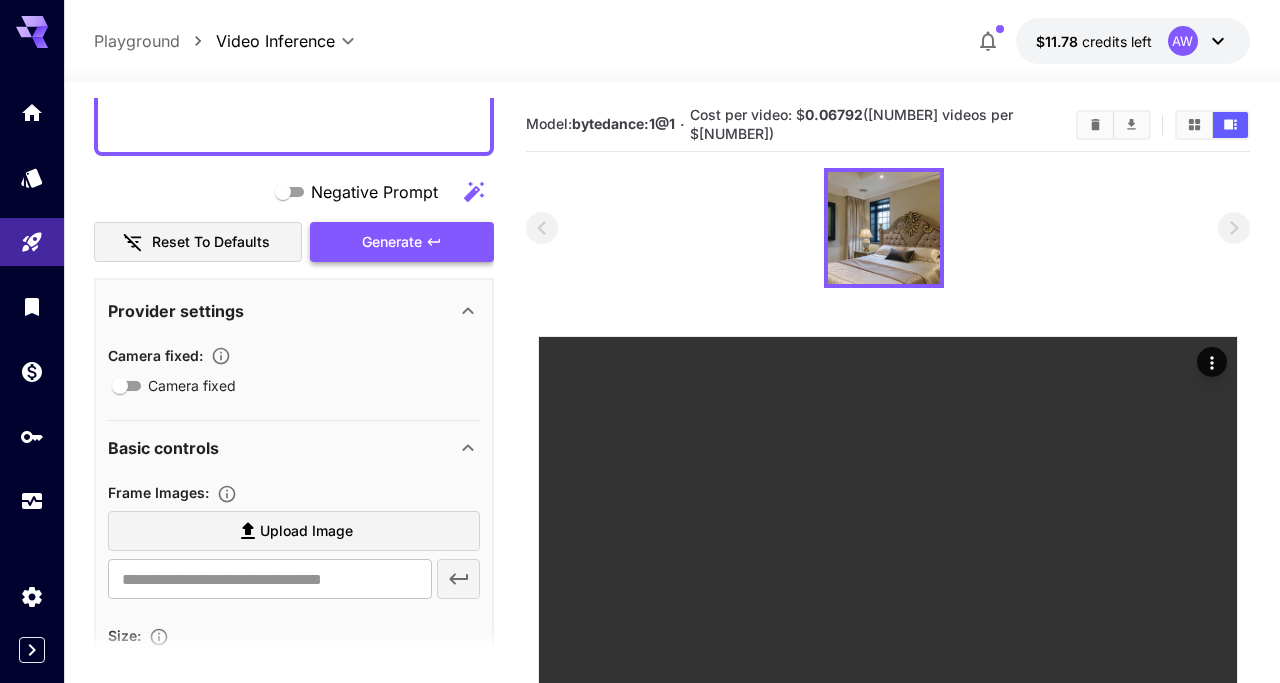 click 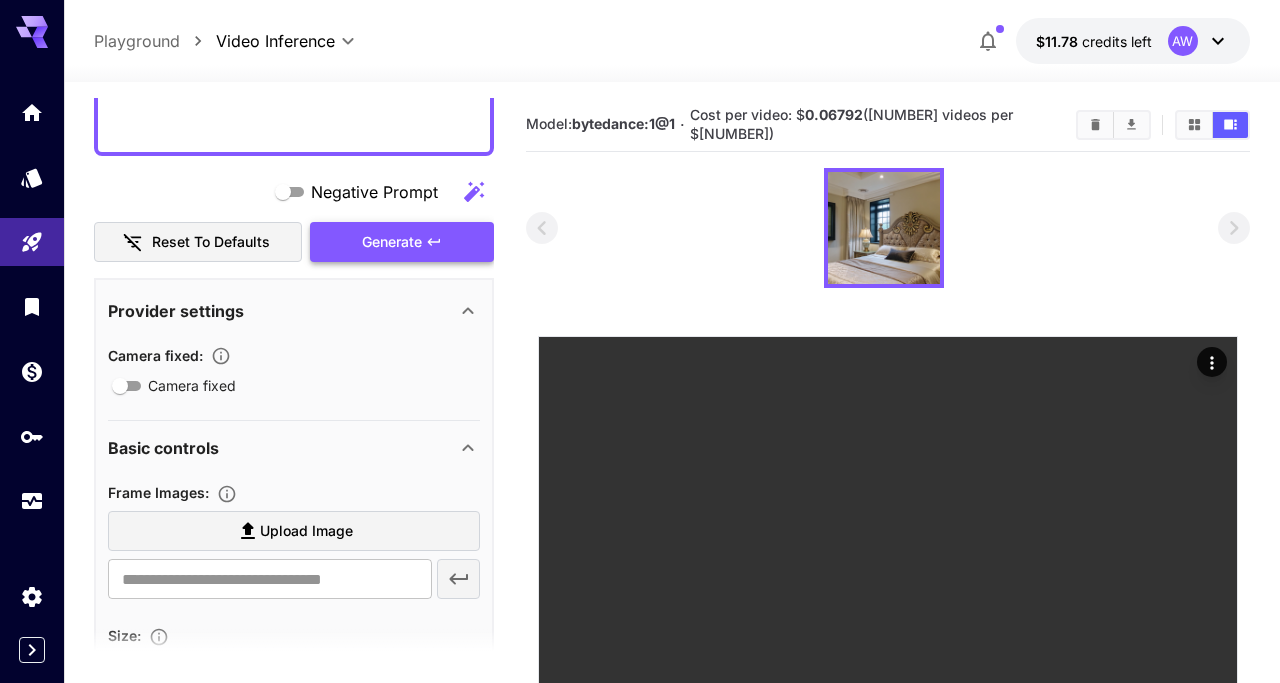 click 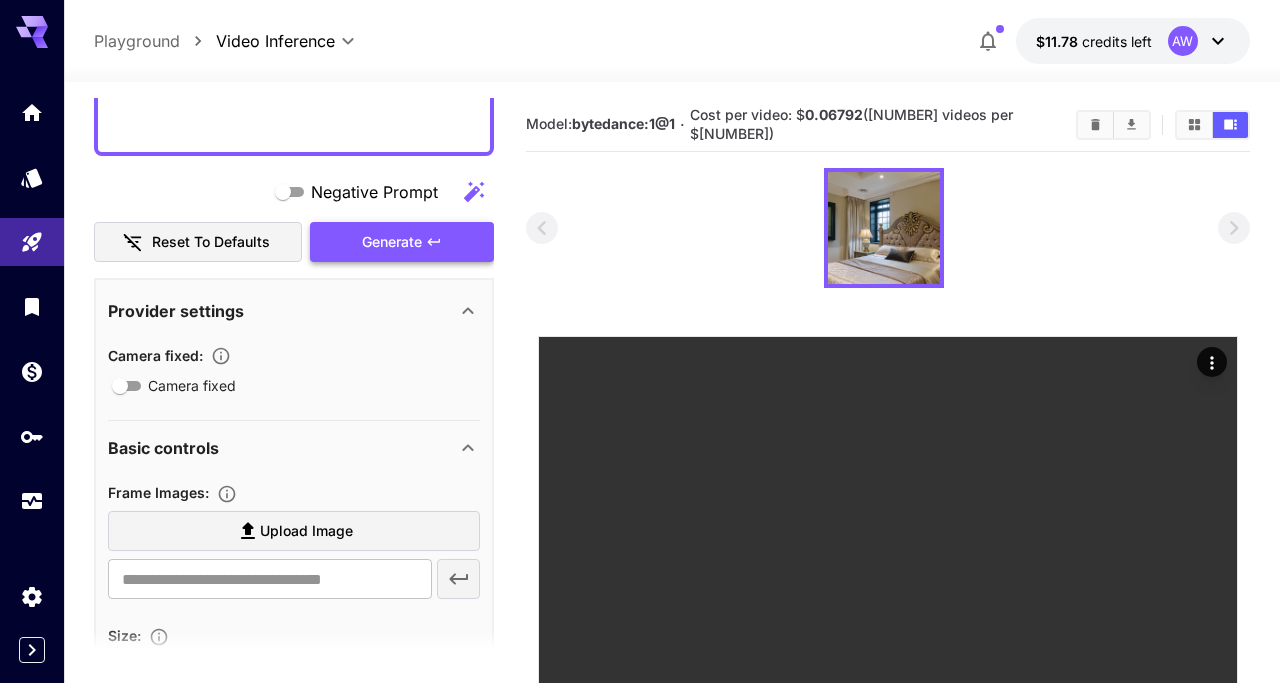 scroll, scrollTop: 210, scrollLeft: 0, axis: vertical 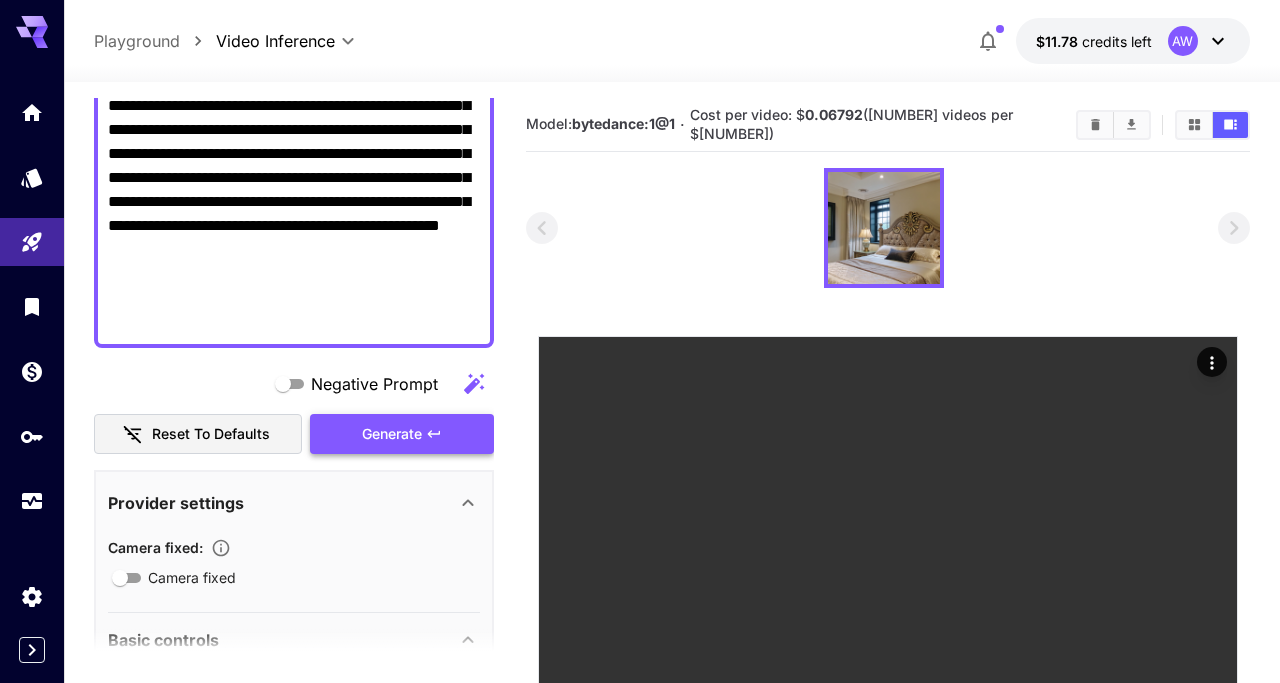 click on "**********" at bounding box center [0, 0] 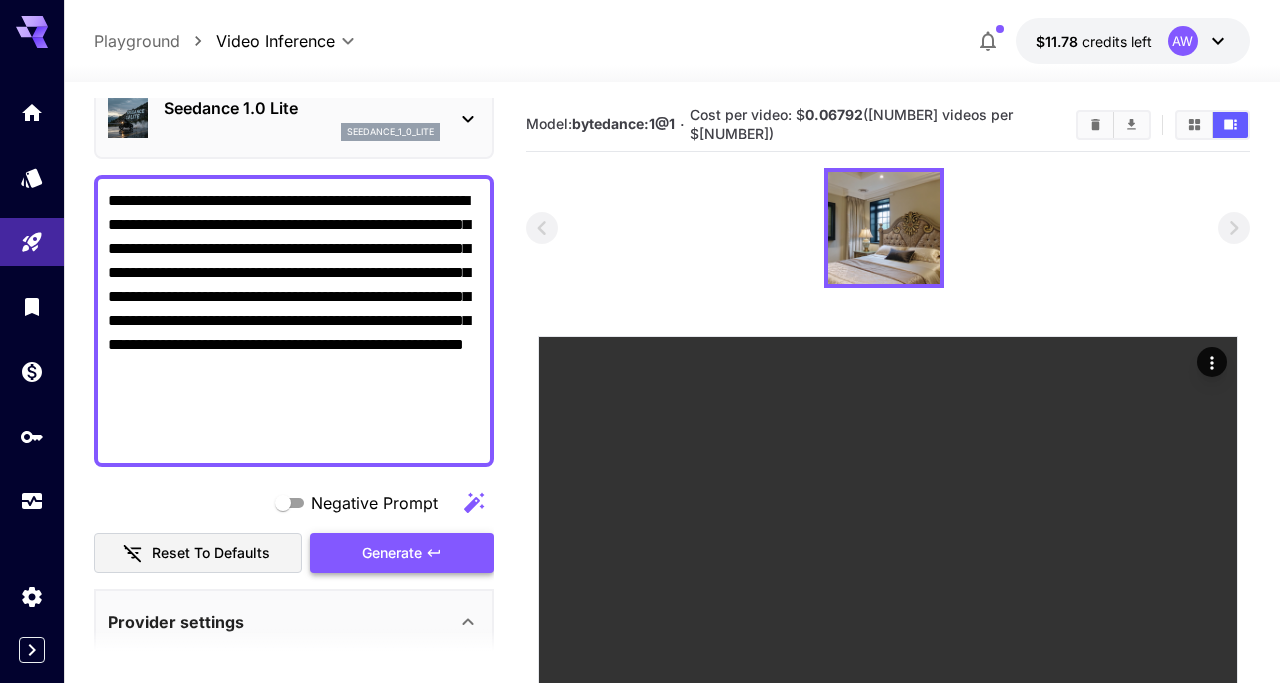 scroll, scrollTop: 72, scrollLeft: 0, axis: vertical 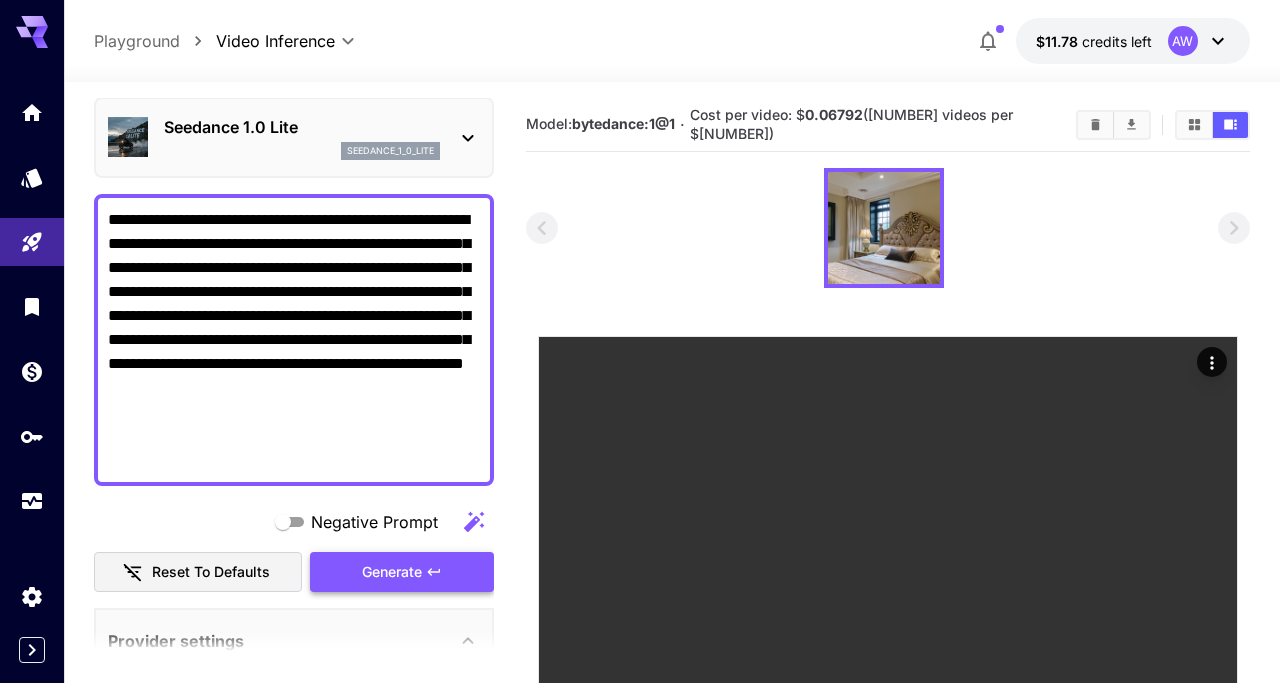 click on "**********" at bounding box center [0, 0] 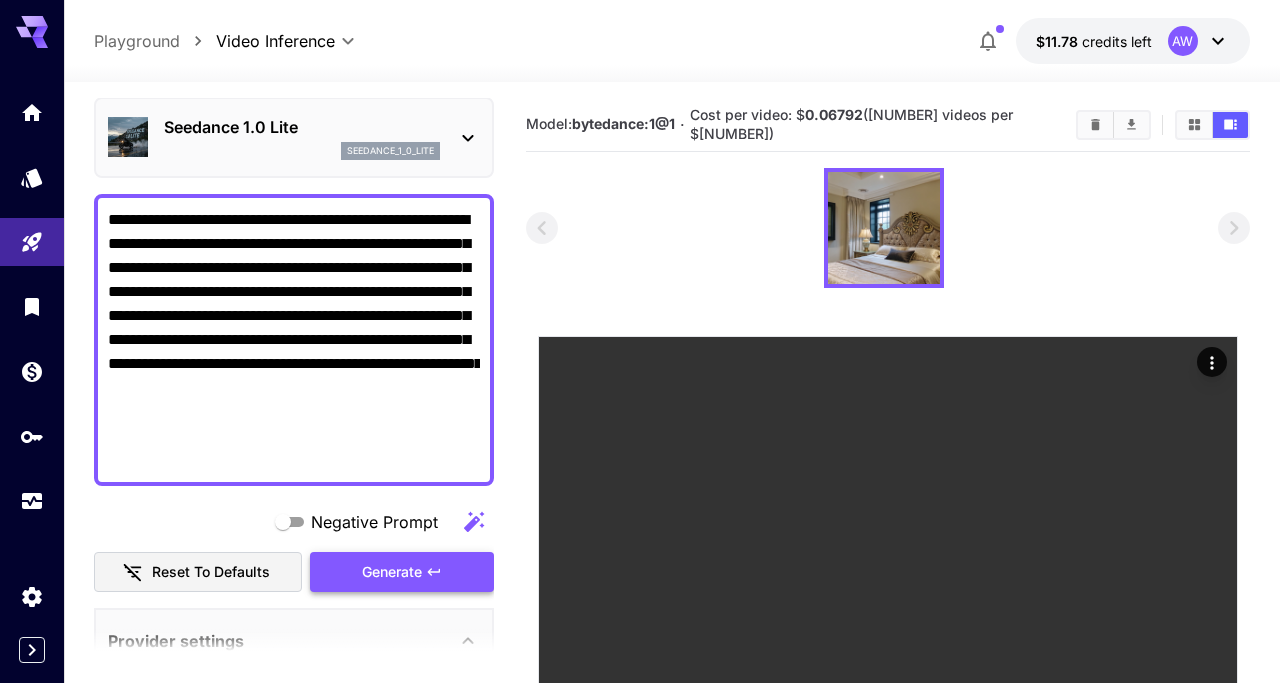 type on "**********" 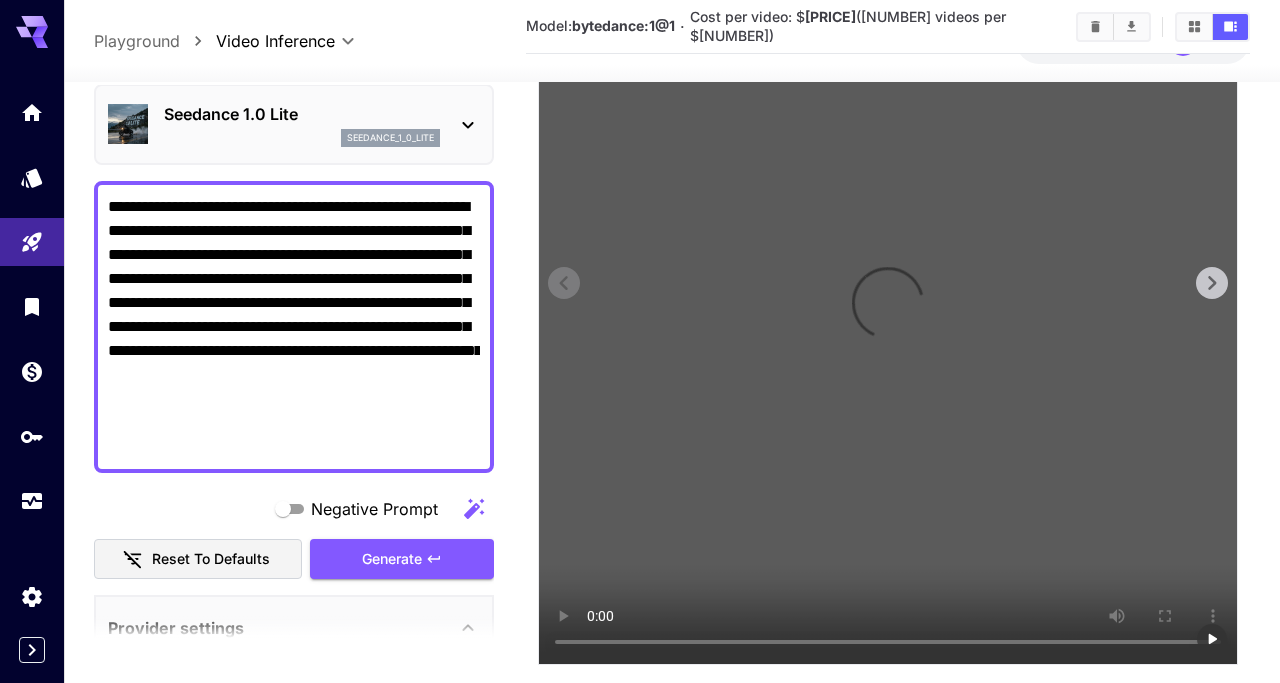 scroll, scrollTop: 372, scrollLeft: 0, axis: vertical 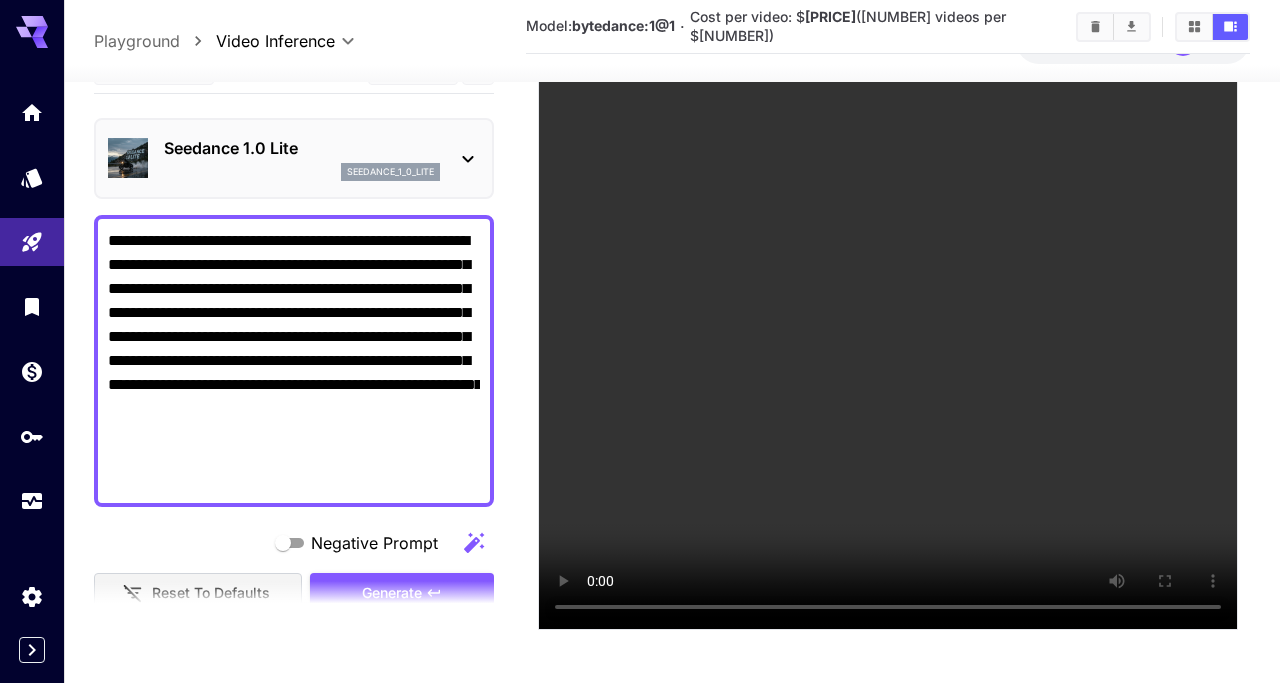 click on "Playground" at bounding box center (137, 41) 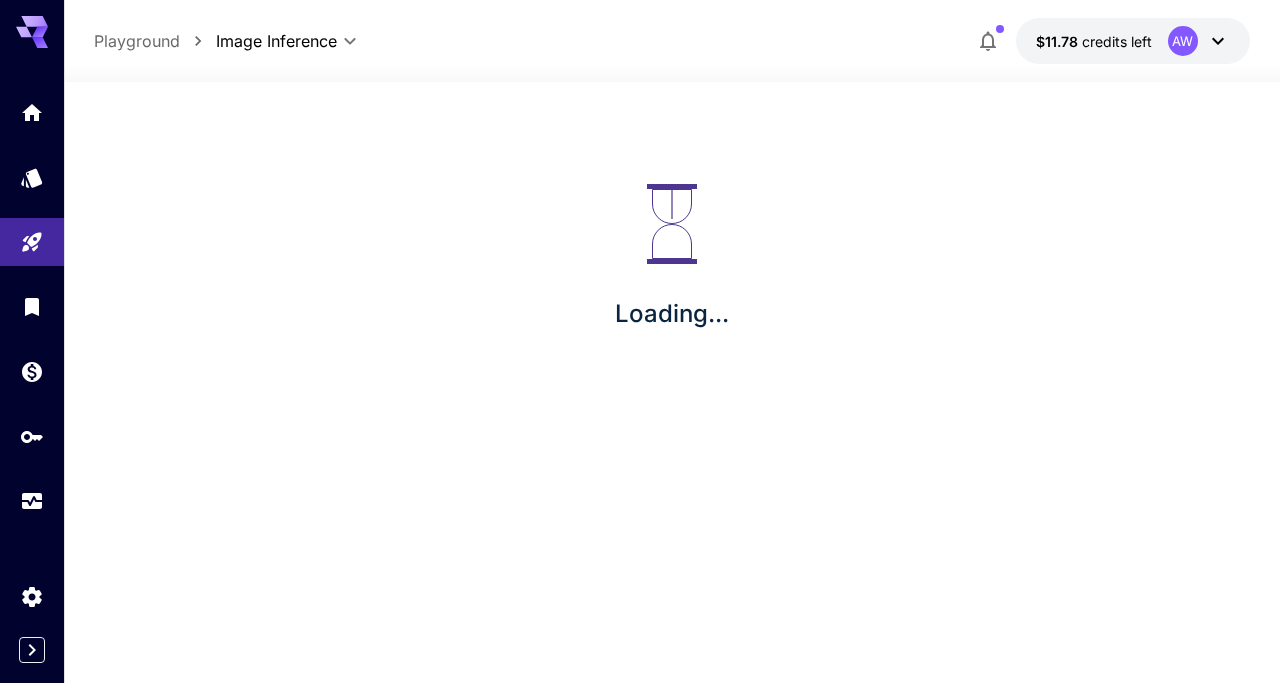 scroll, scrollTop: 0, scrollLeft: 0, axis: both 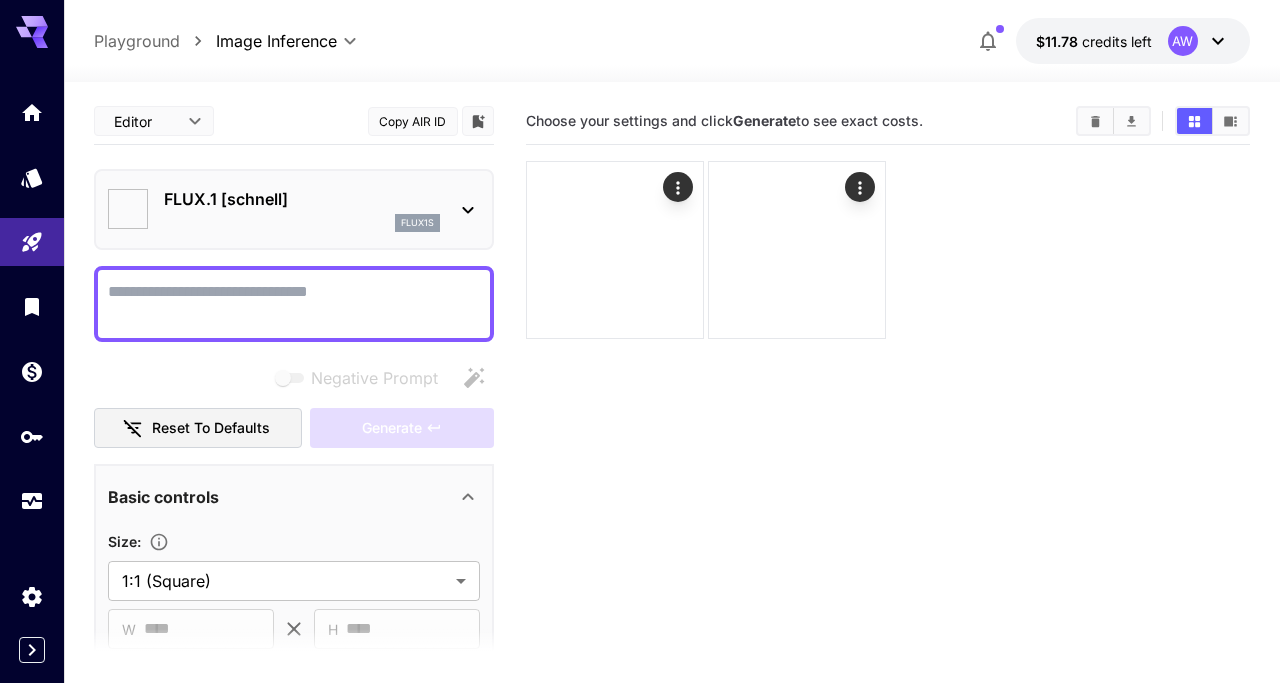 type on "**********" 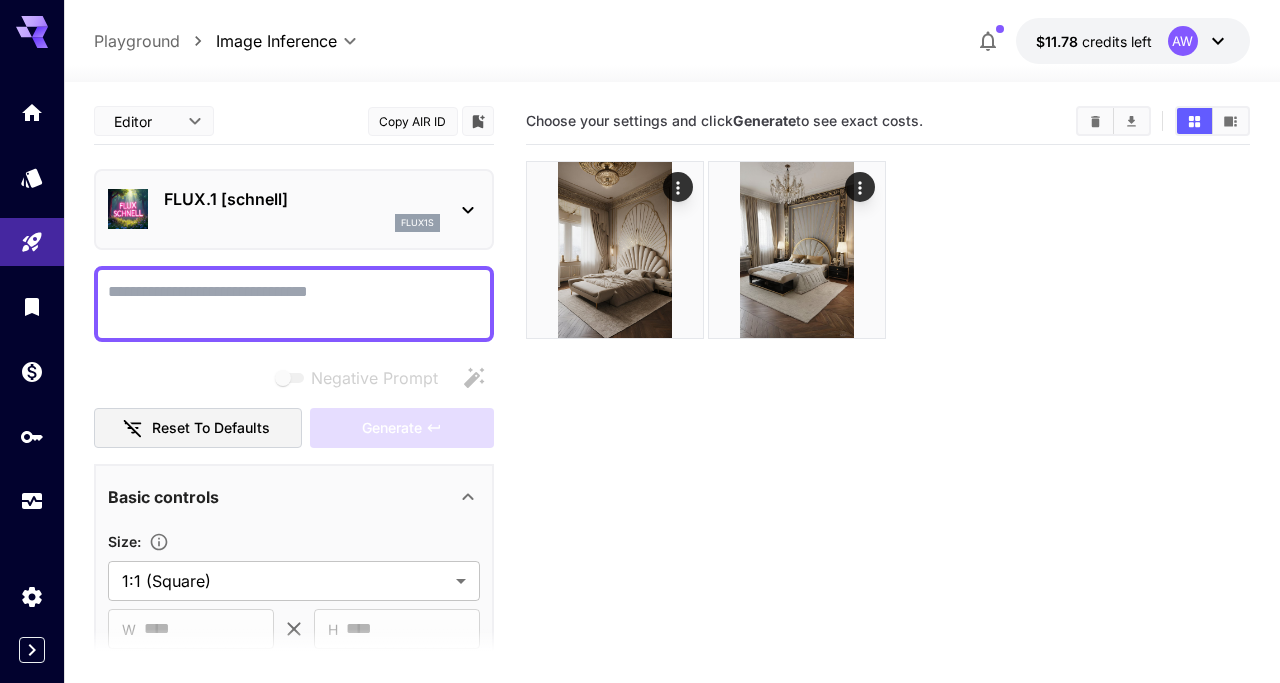 click on "flux1s" at bounding box center [302, 223] 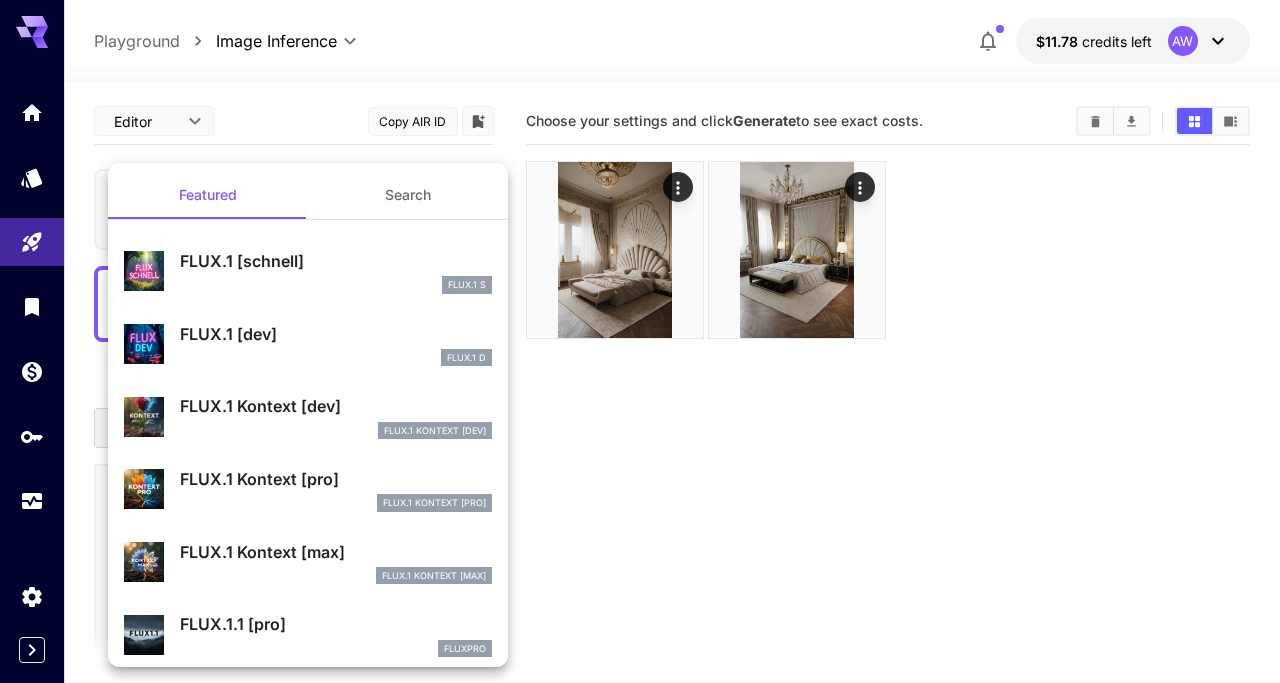 click on "FLUX.1 S" at bounding box center [336, 285] 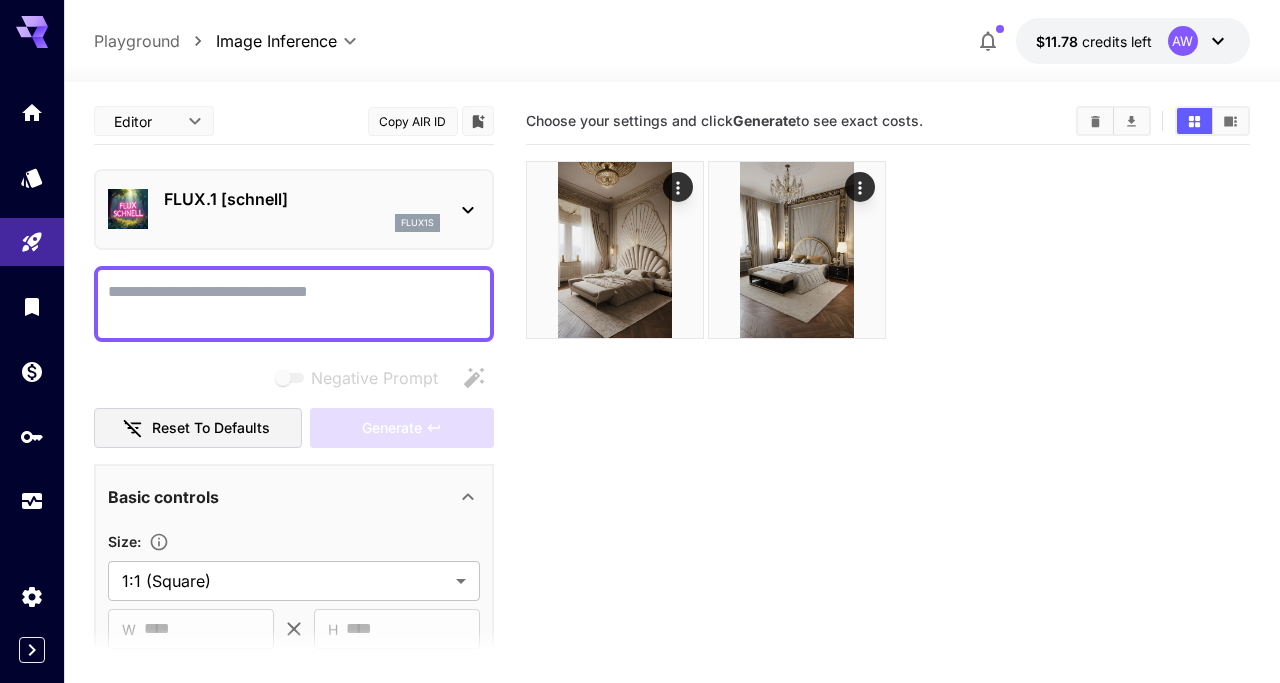click on "Negative Prompt" at bounding box center (294, 304) 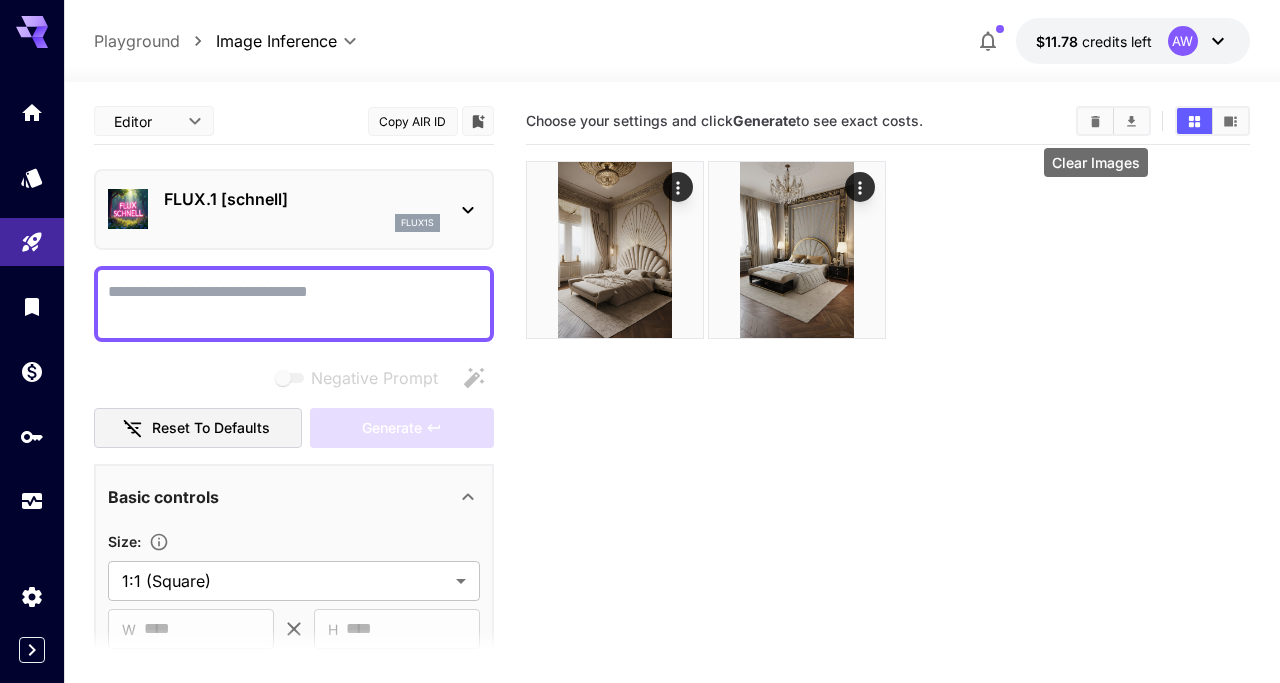 click 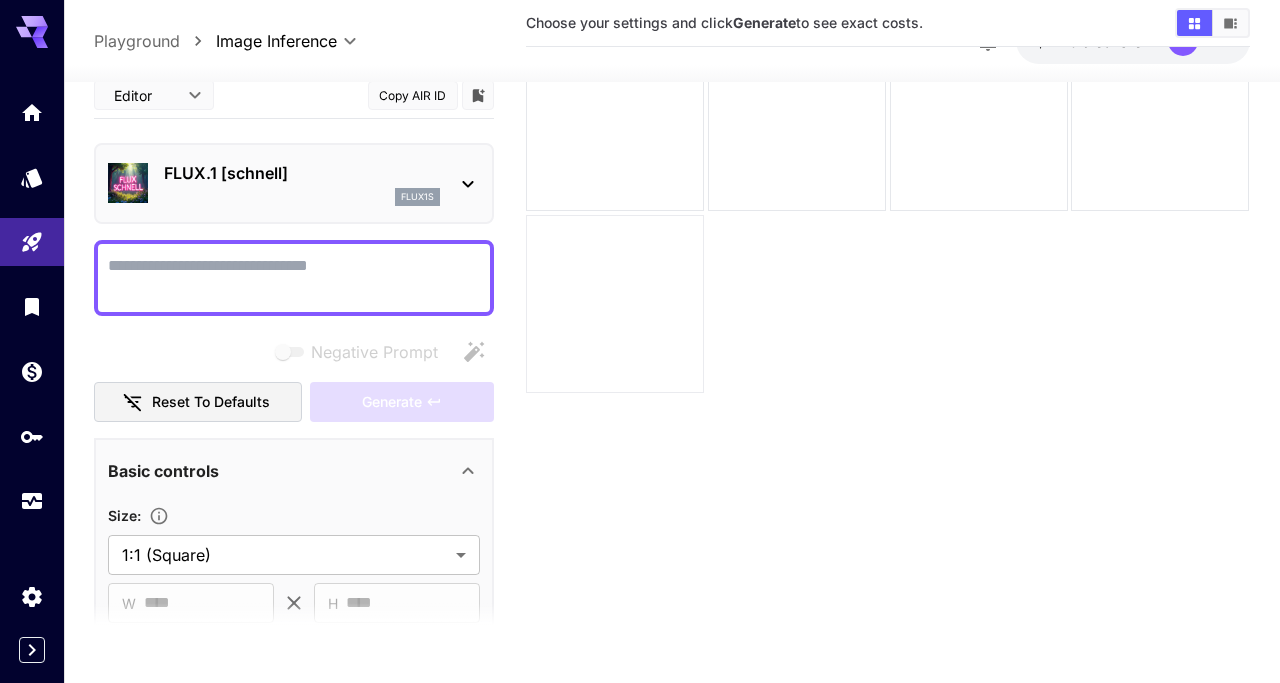 scroll, scrollTop: 158, scrollLeft: 0, axis: vertical 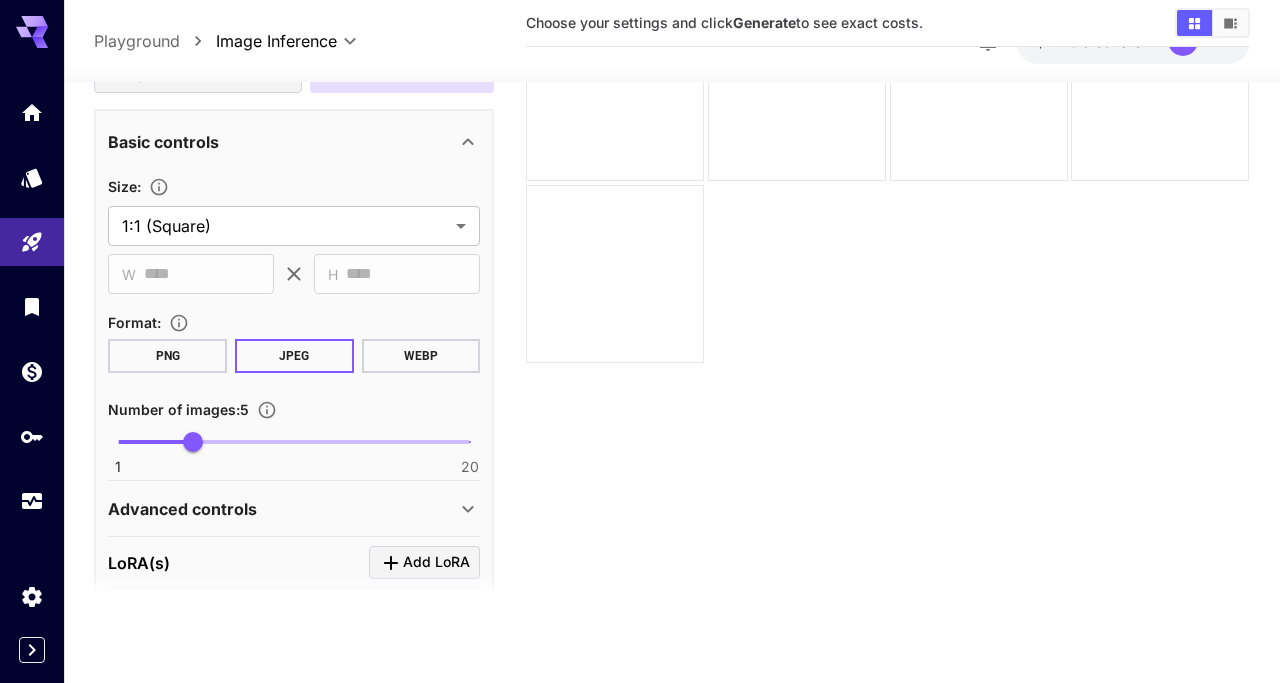 click at bounding box center (155, 442) 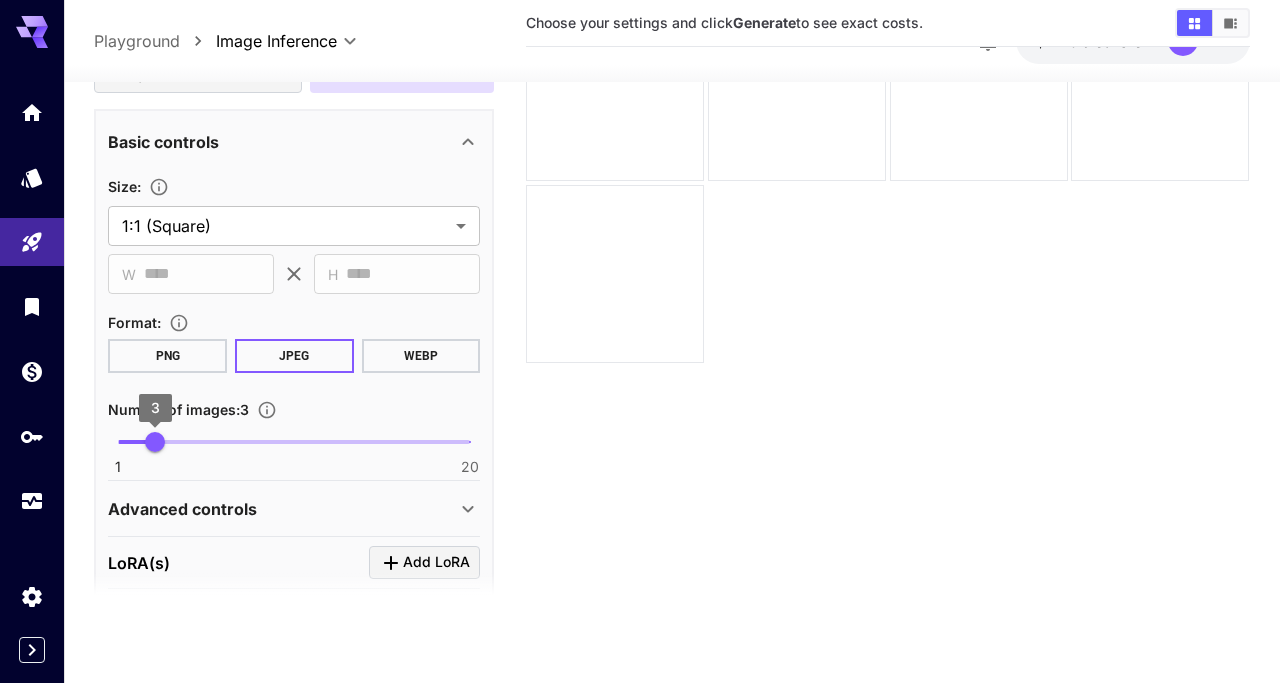click on "3" at bounding box center (155, 442) 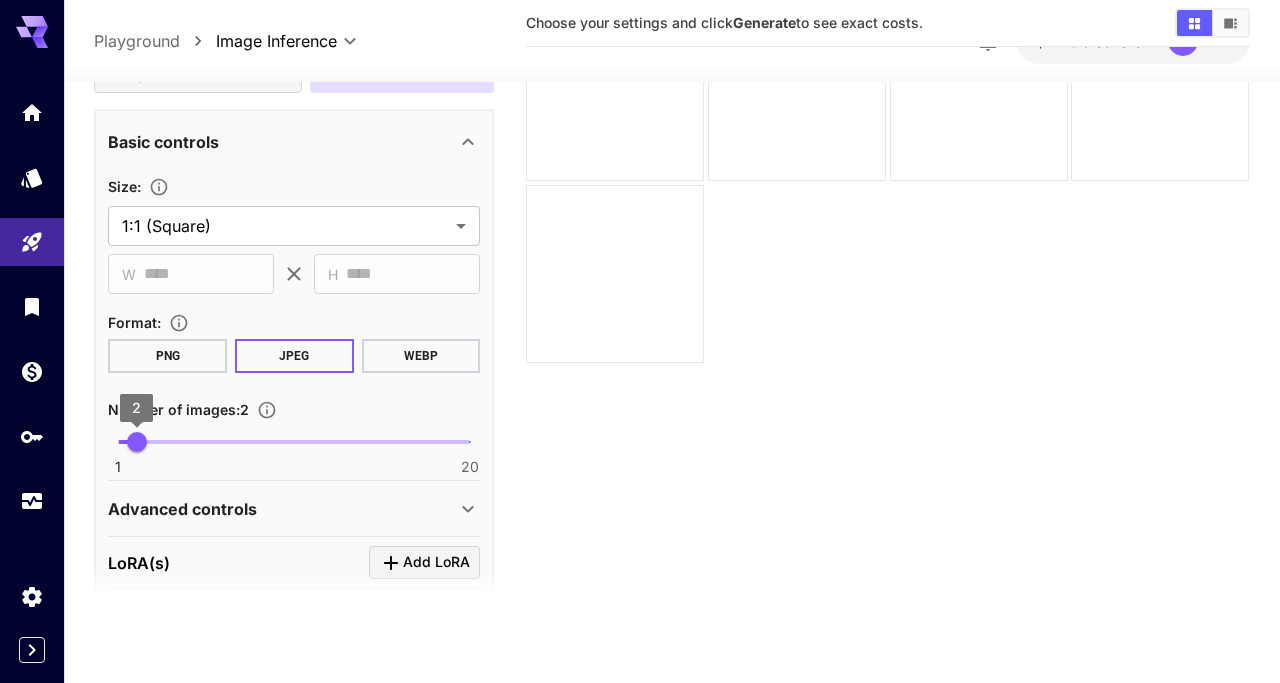 type on "*" 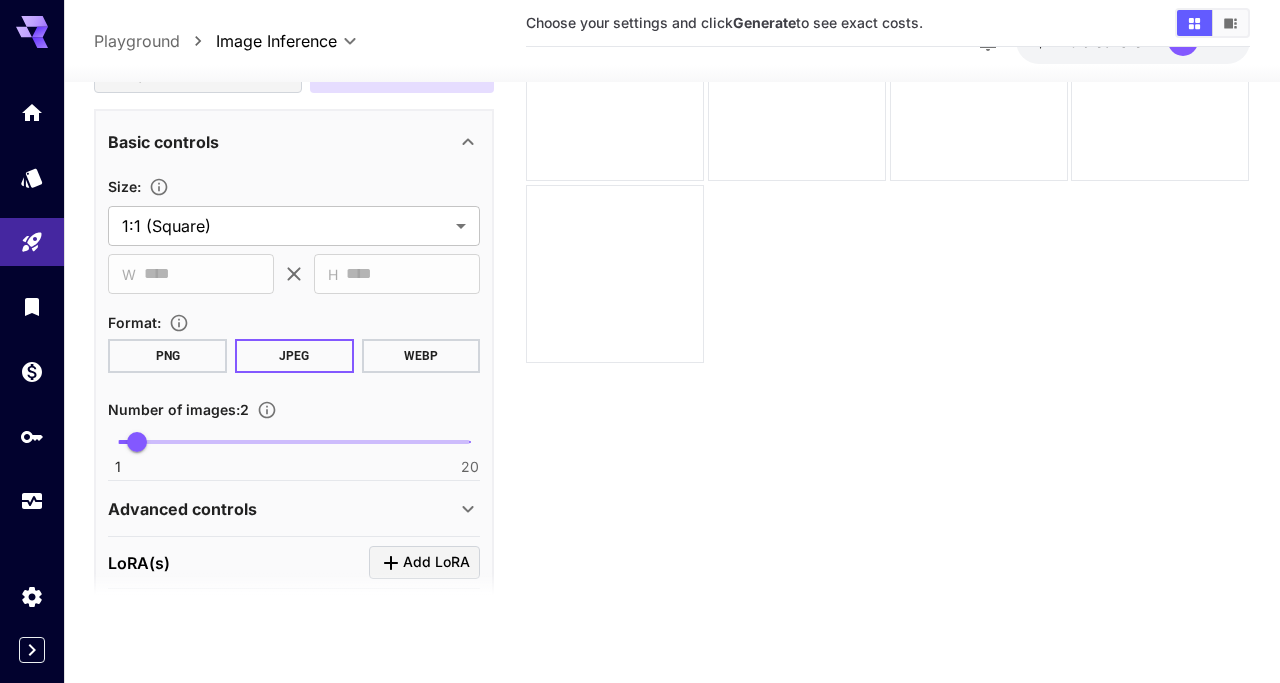 click on "Choose your settings and click  Generate  to see exact costs." at bounding box center (887, 281) 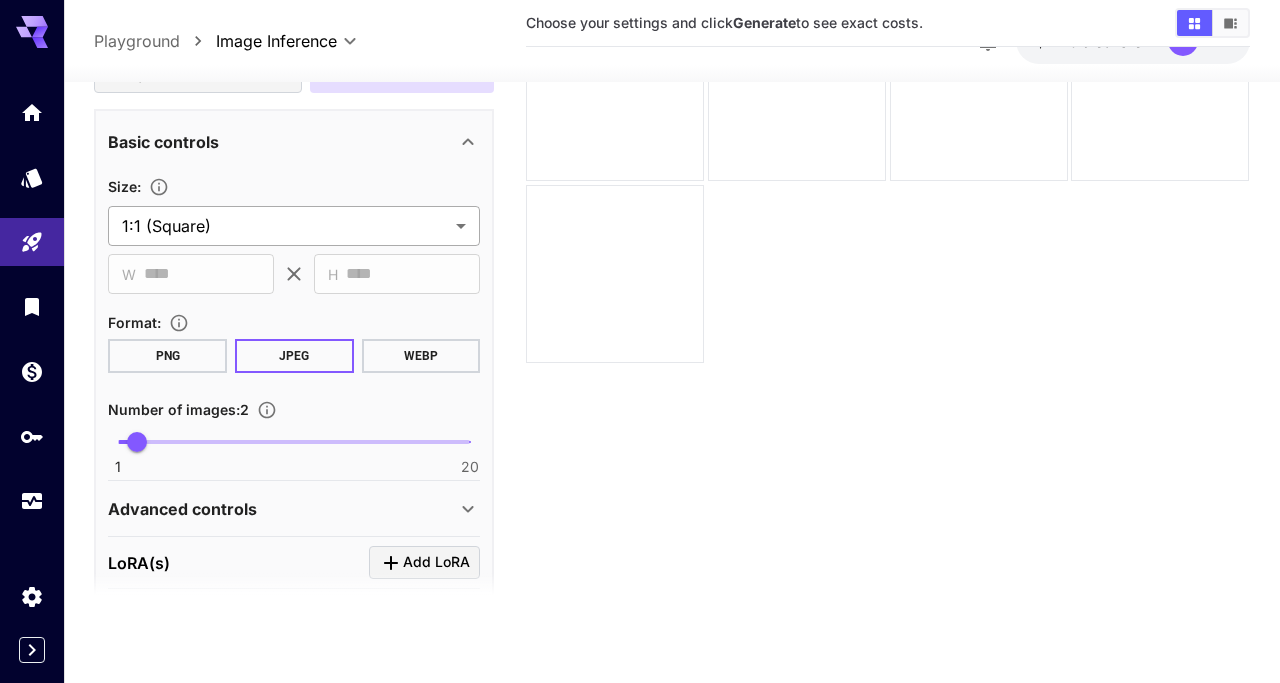 click on "**********" at bounding box center (640, 262) 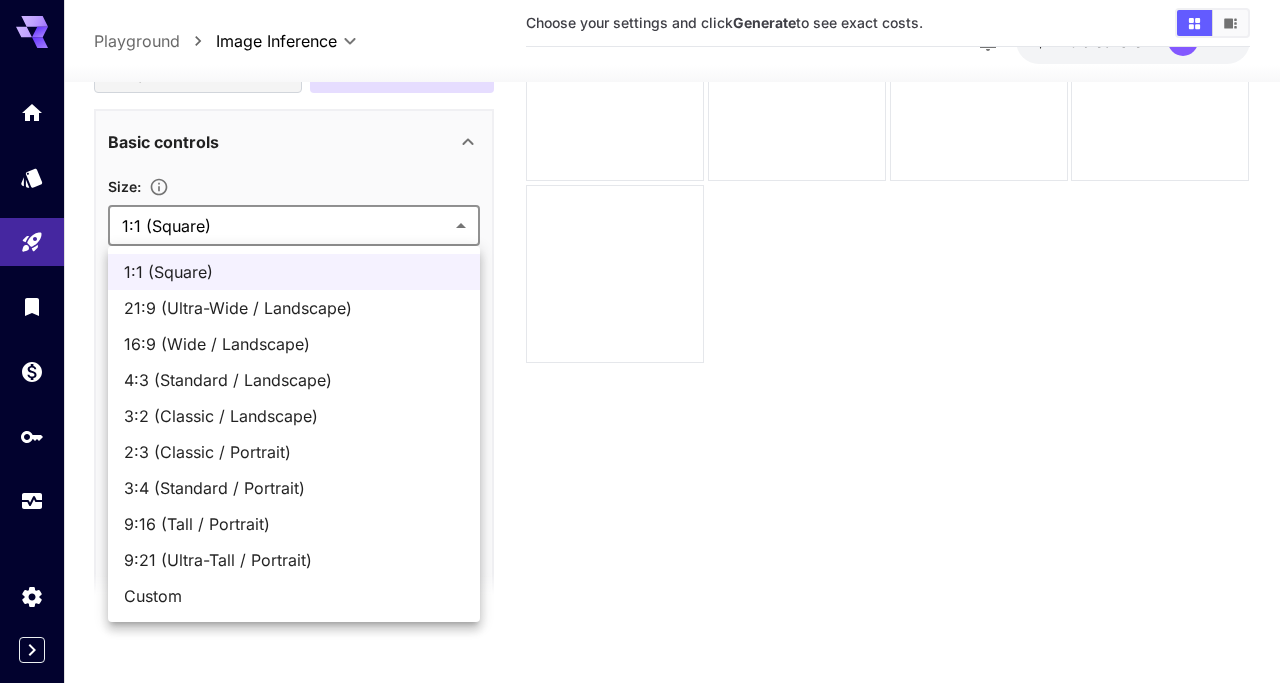 click on "2:3 (Classic / Portrait)" at bounding box center [294, 452] 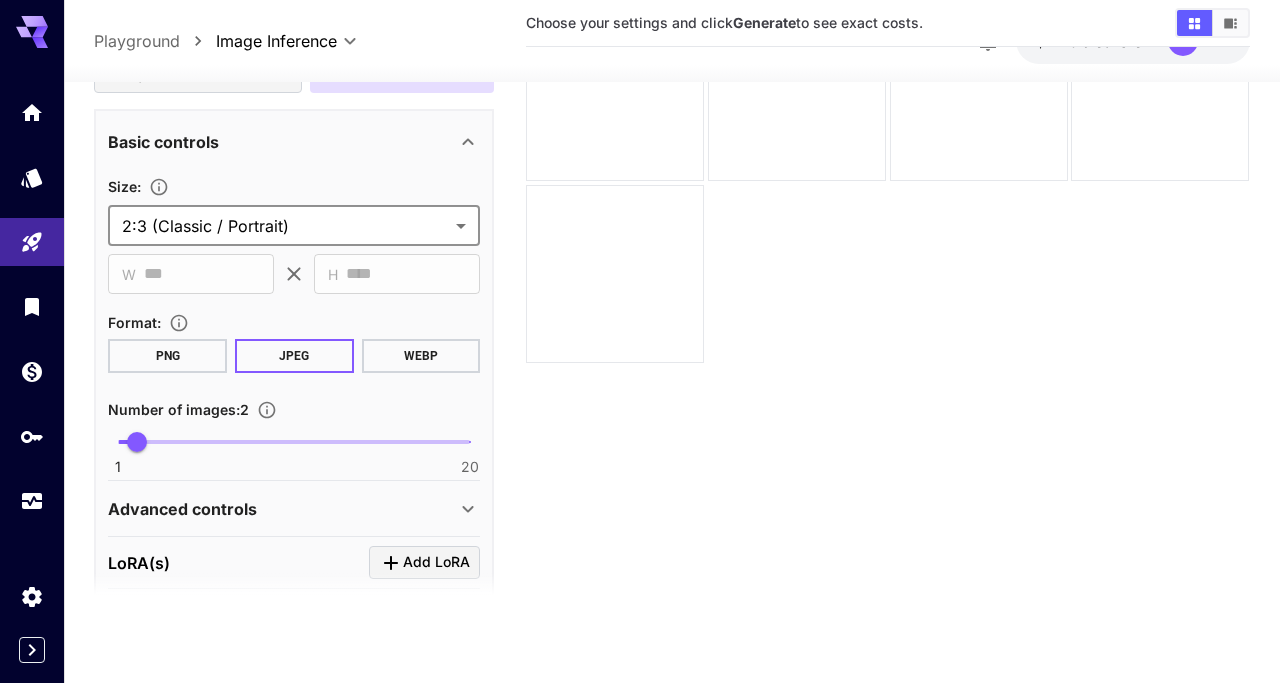 click on "Choose your settings and click  Generate  to see exact costs." at bounding box center [887, 281] 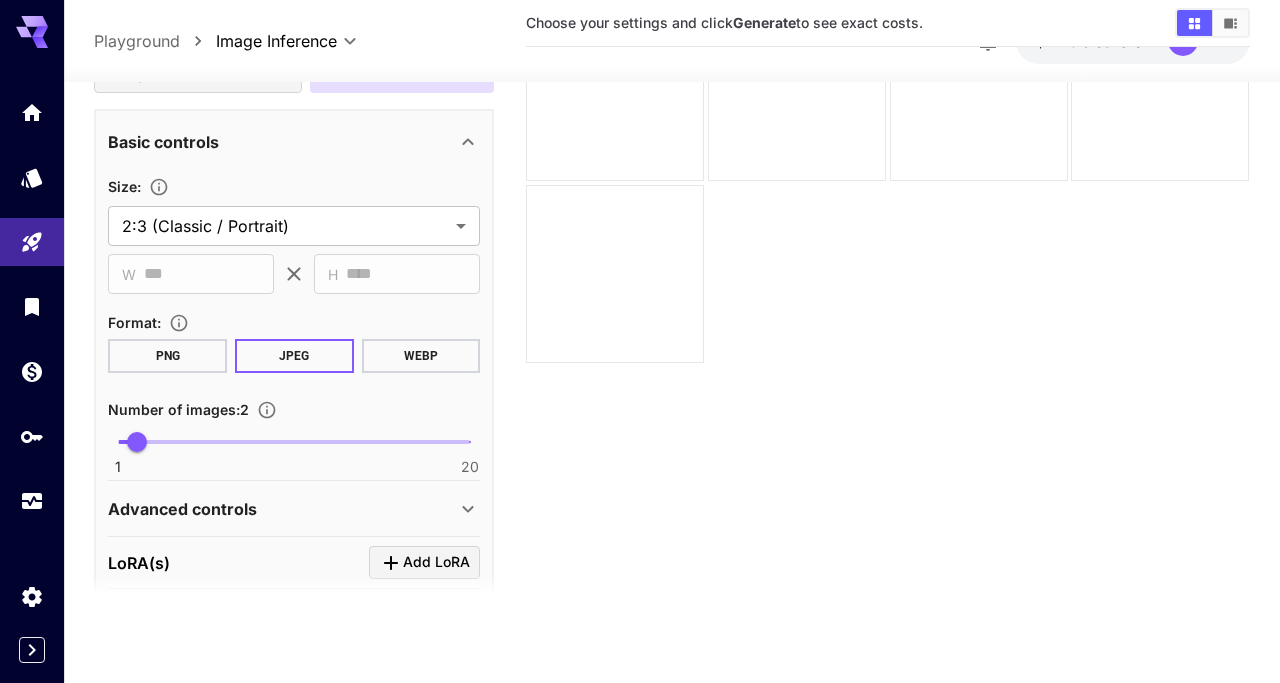scroll, scrollTop: 0, scrollLeft: 0, axis: both 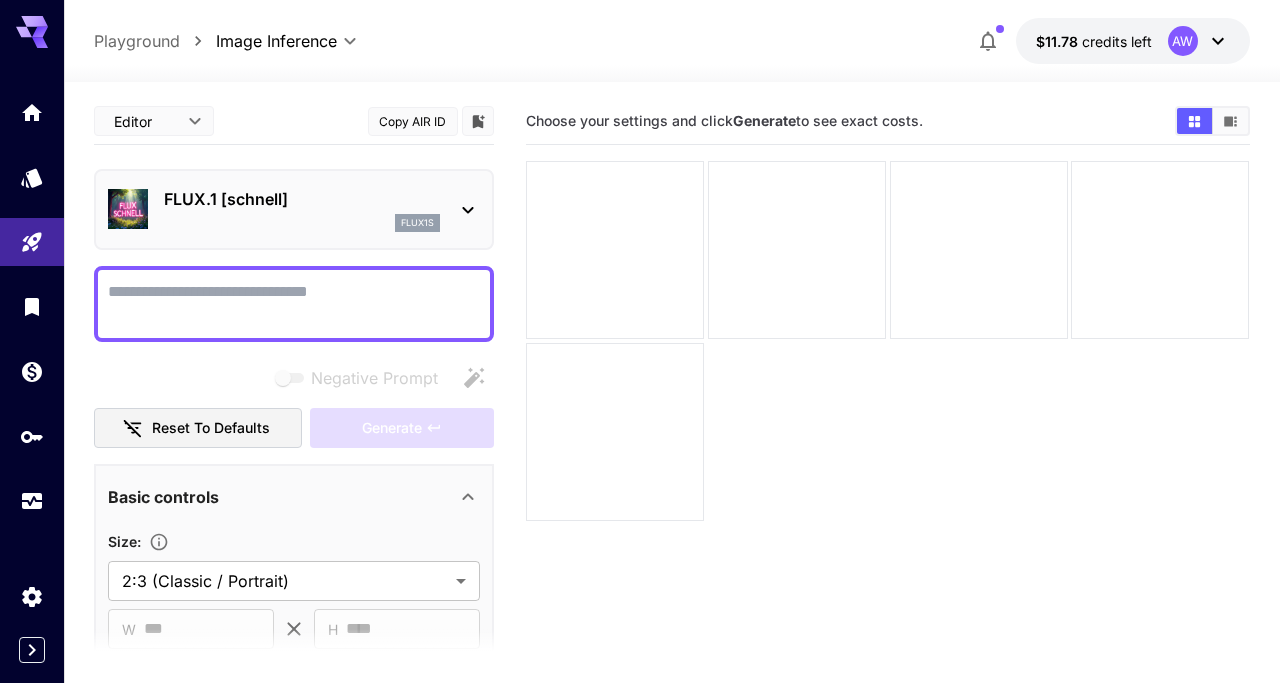 click on "Negative Prompt" at bounding box center (294, 304) 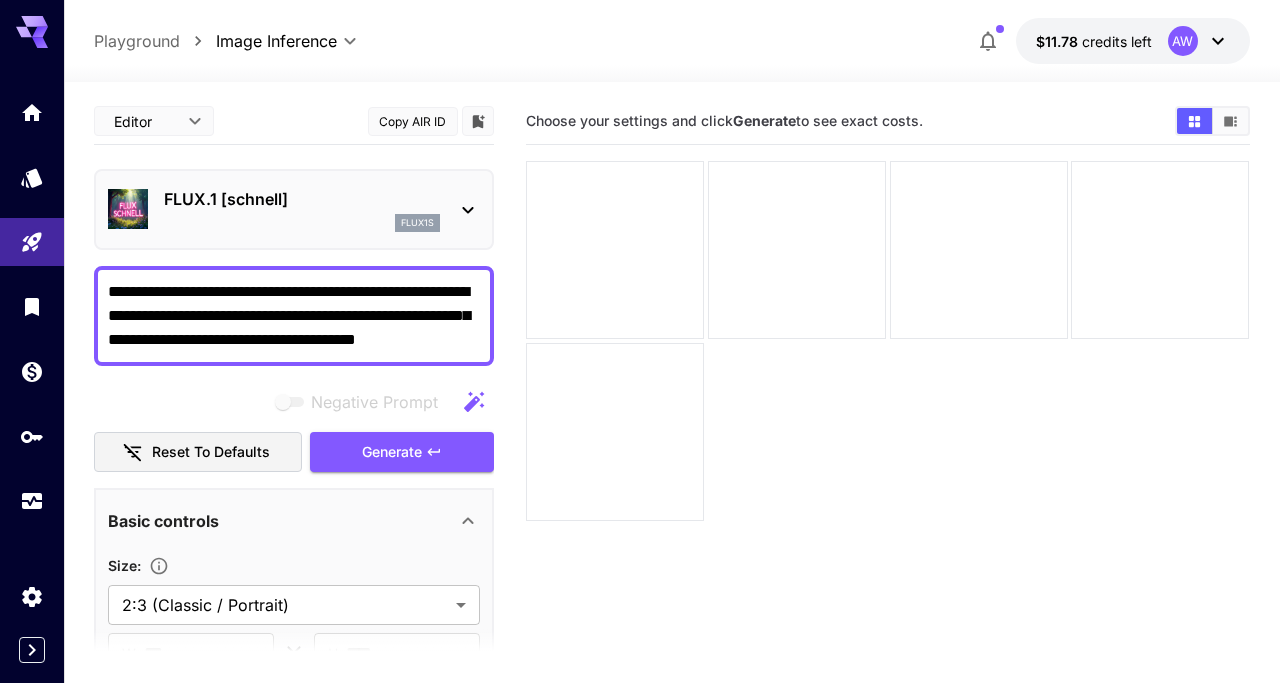 click on "**********" at bounding box center (294, 316) 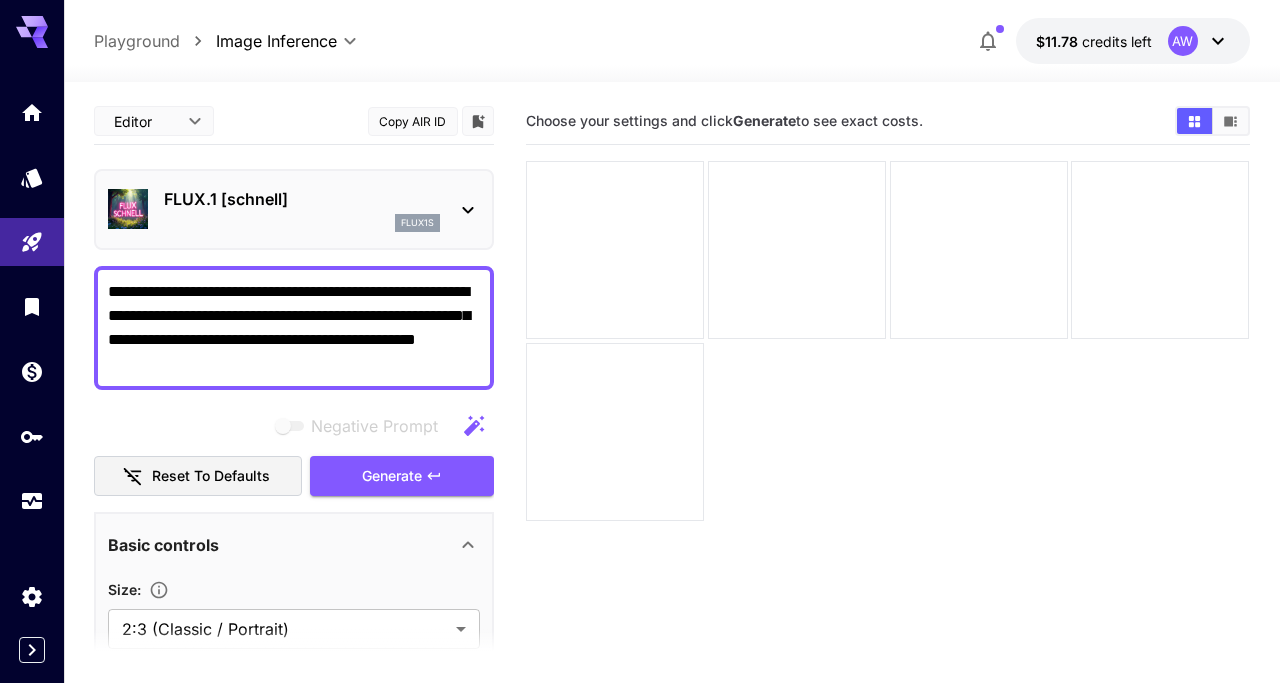 click on "**********" at bounding box center (294, 328) 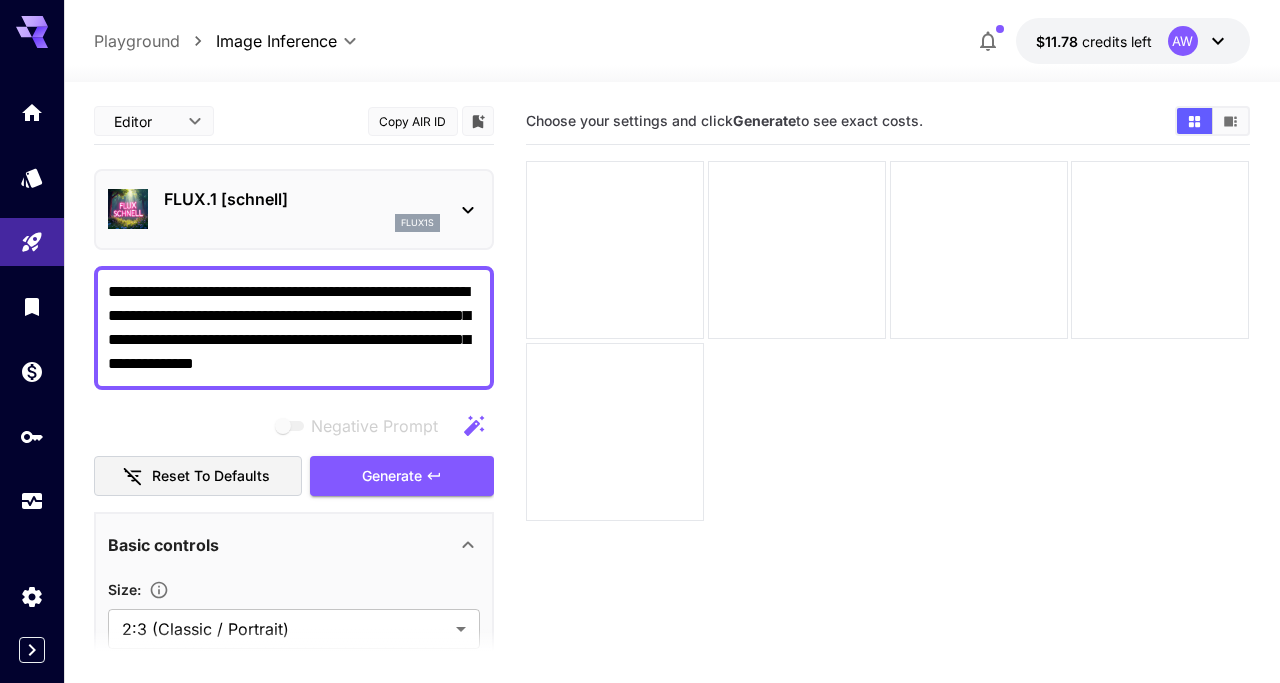click on "**********" at bounding box center (0, 0) 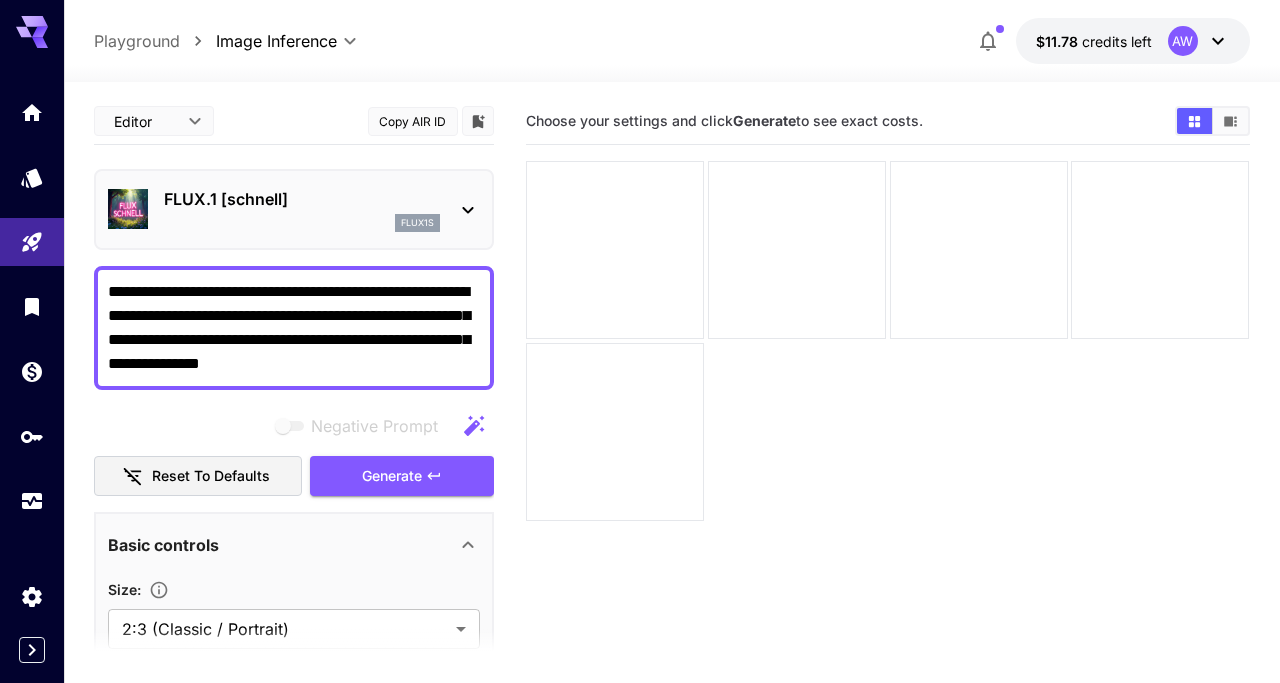 click on "**********" at bounding box center (0, 0) 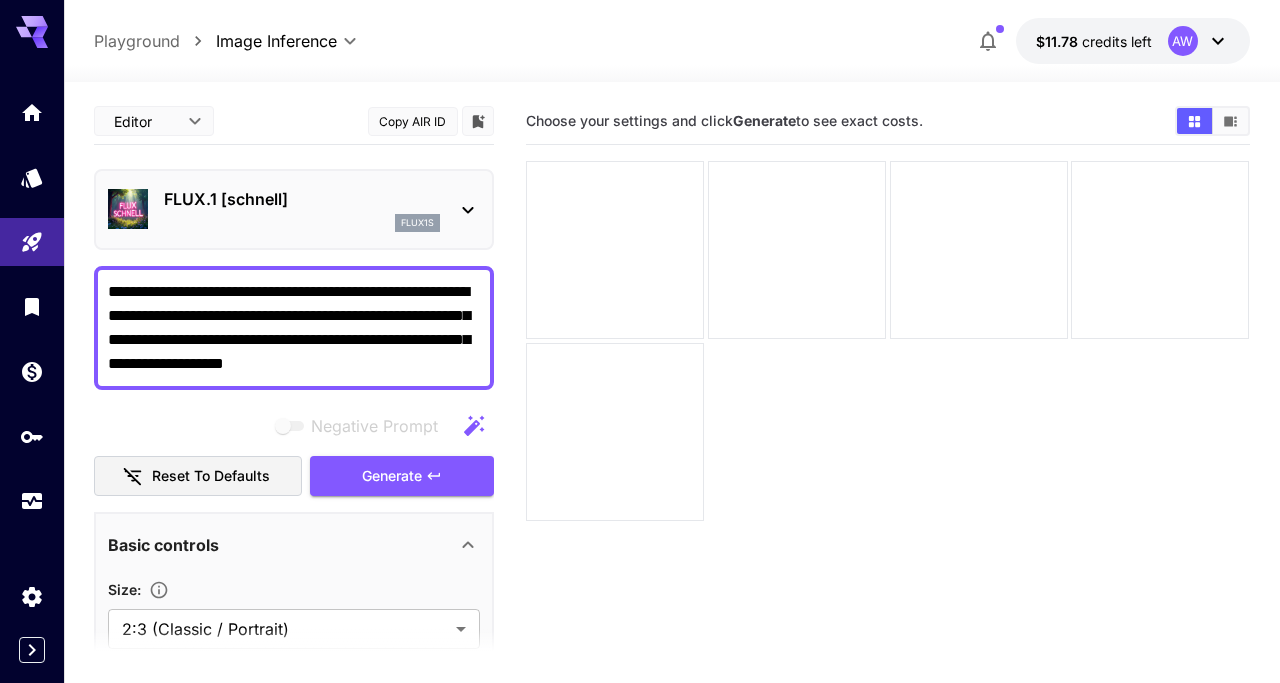 click on "**********" at bounding box center (0, 0) 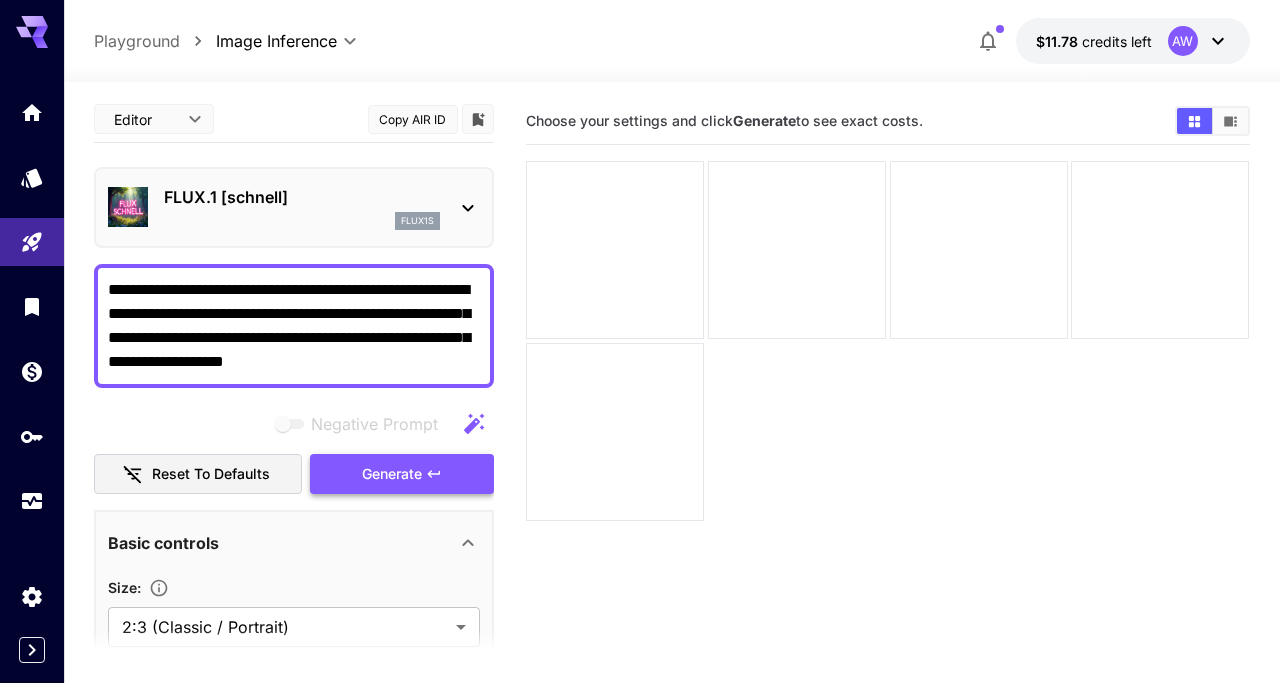 scroll, scrollTop: 0, scrollLeft: 0, axis: both 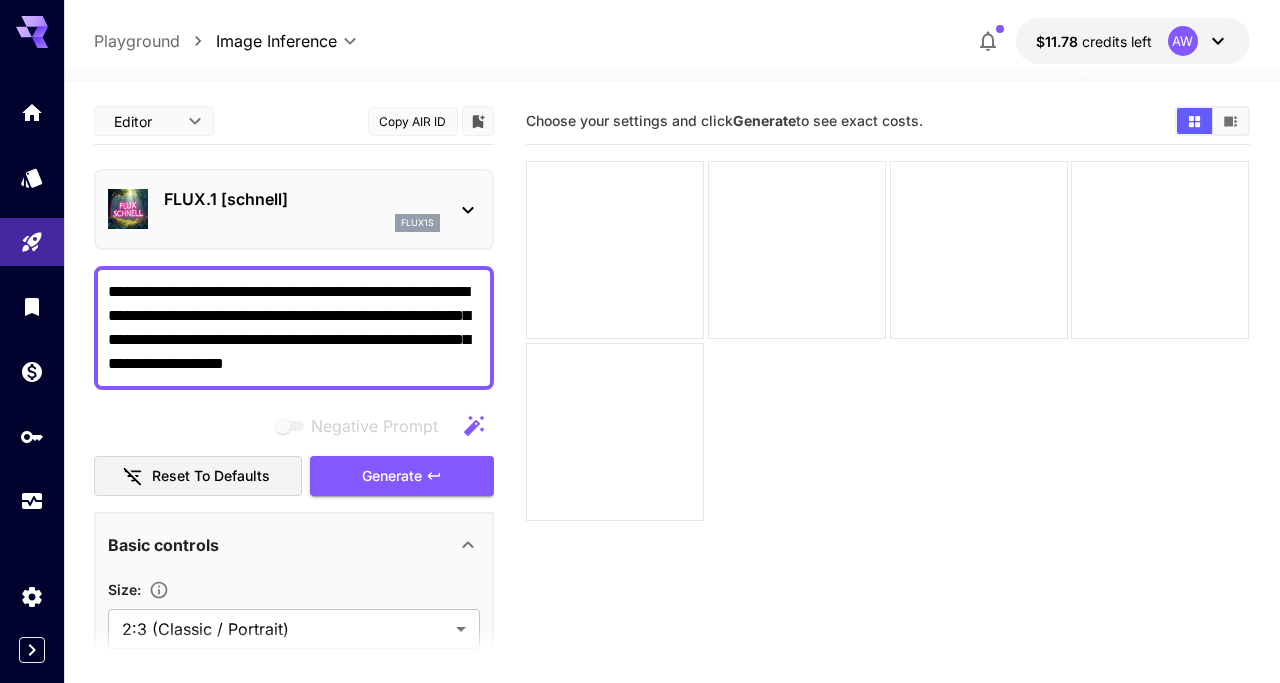 type on "**********" 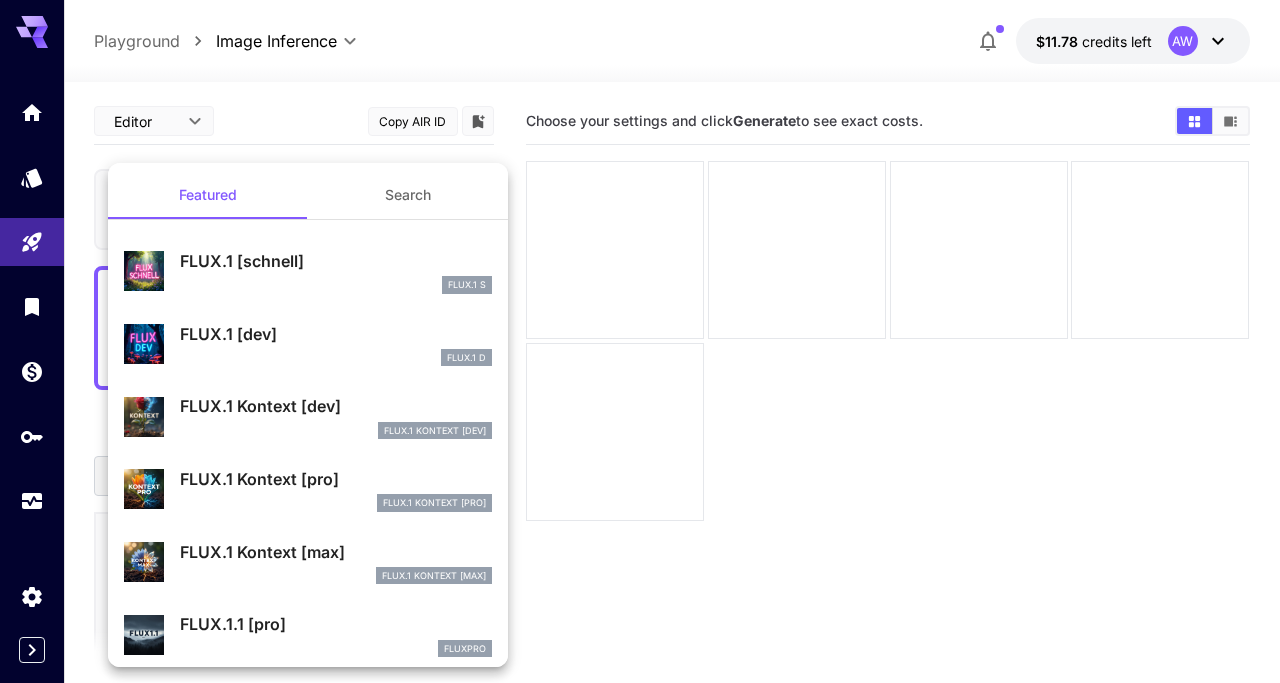 click on "FLUX.1 [schnell]" at bounding box center [336, 261] 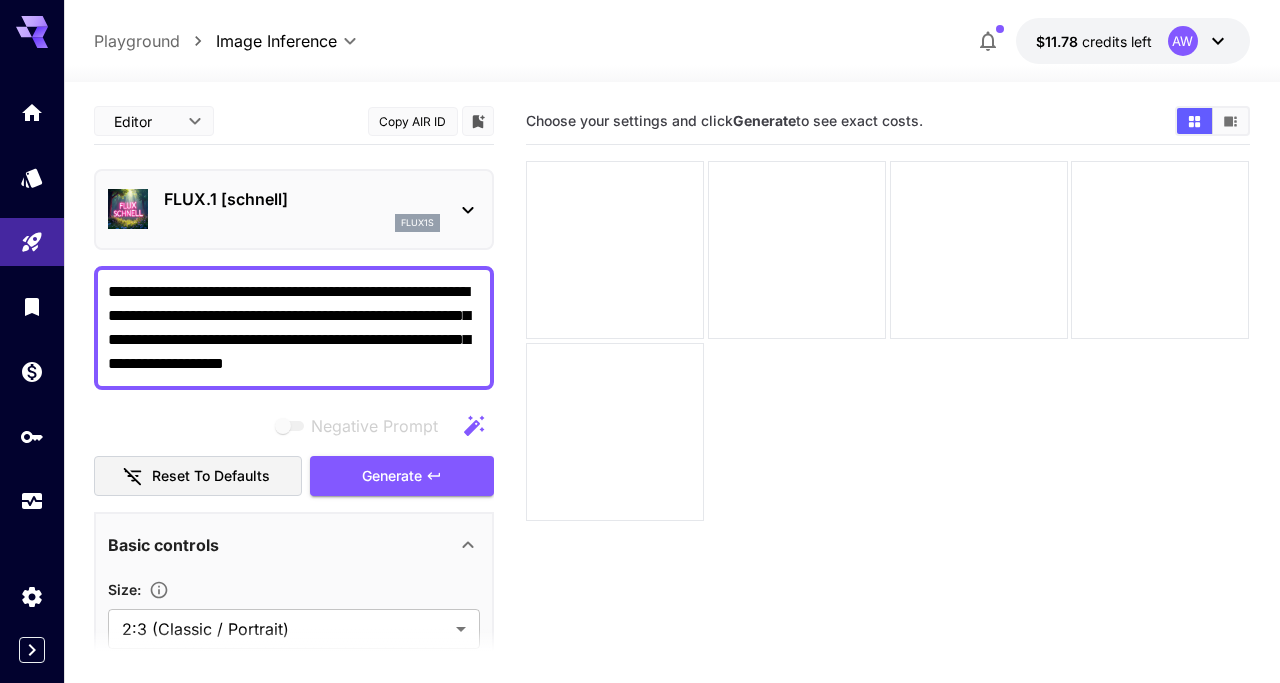 click on "**********" at bounding box center (294, 328) 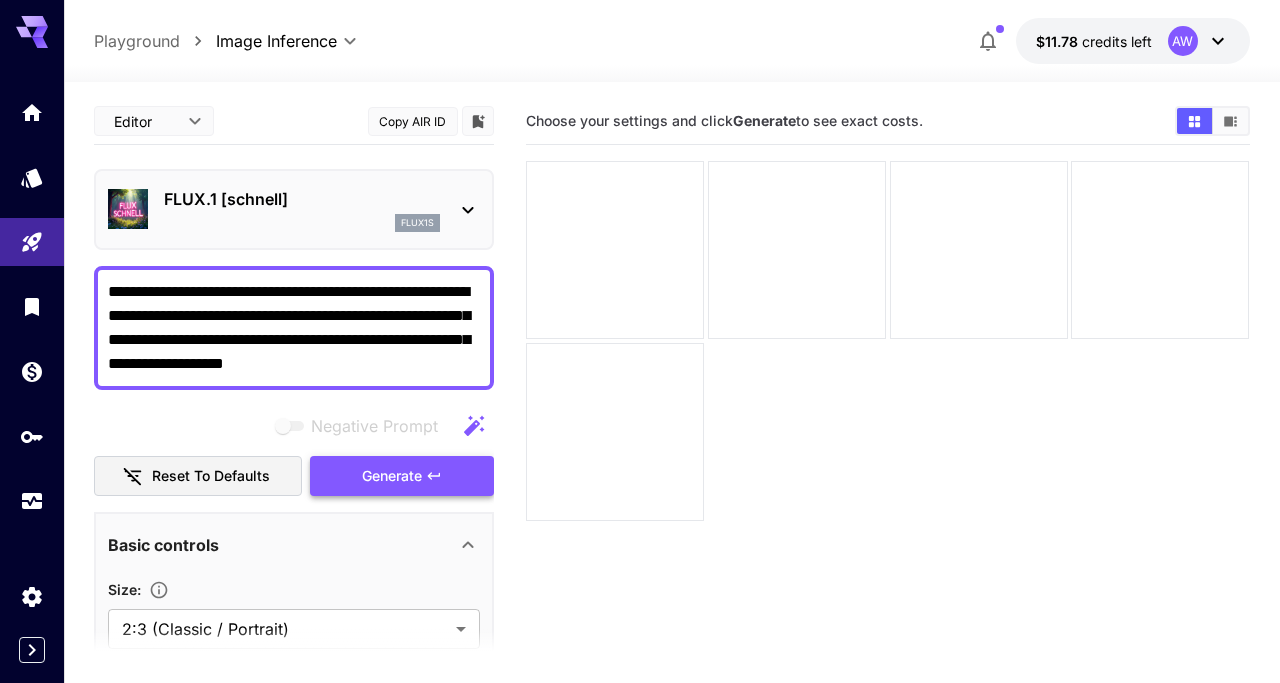click on "Generate" at bounding box center [392, 476] 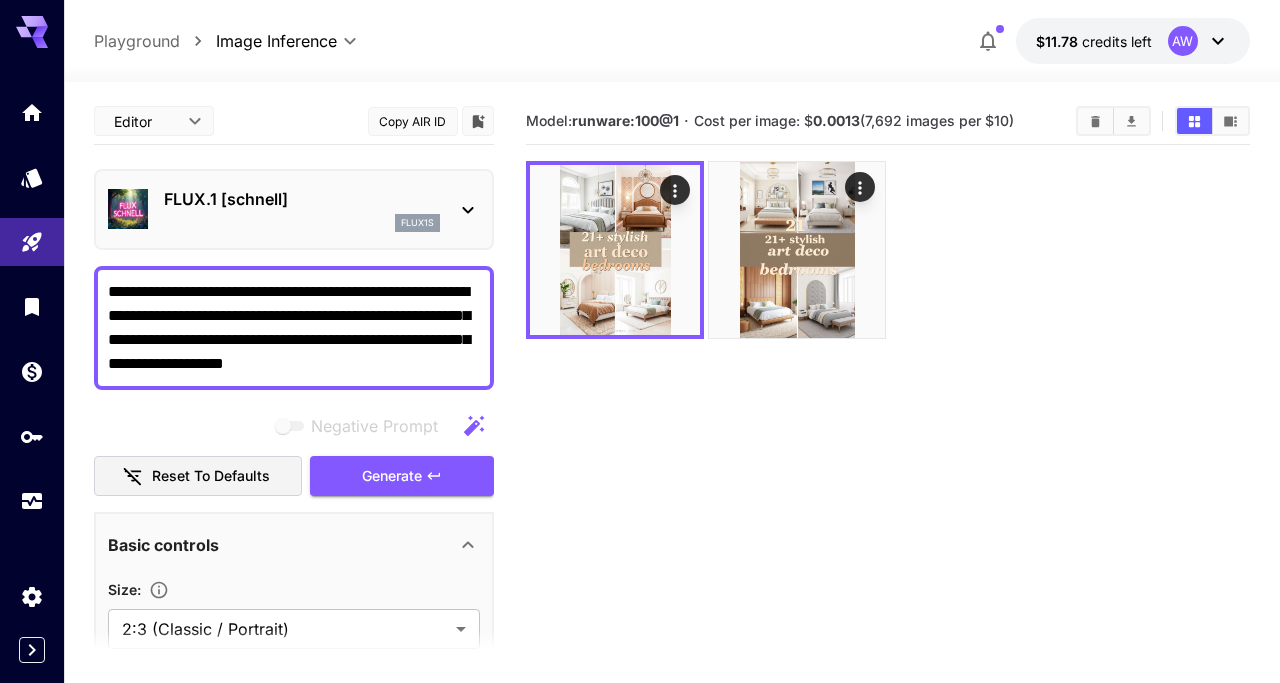 click on "flux1s" at bounding box center [302, 223] 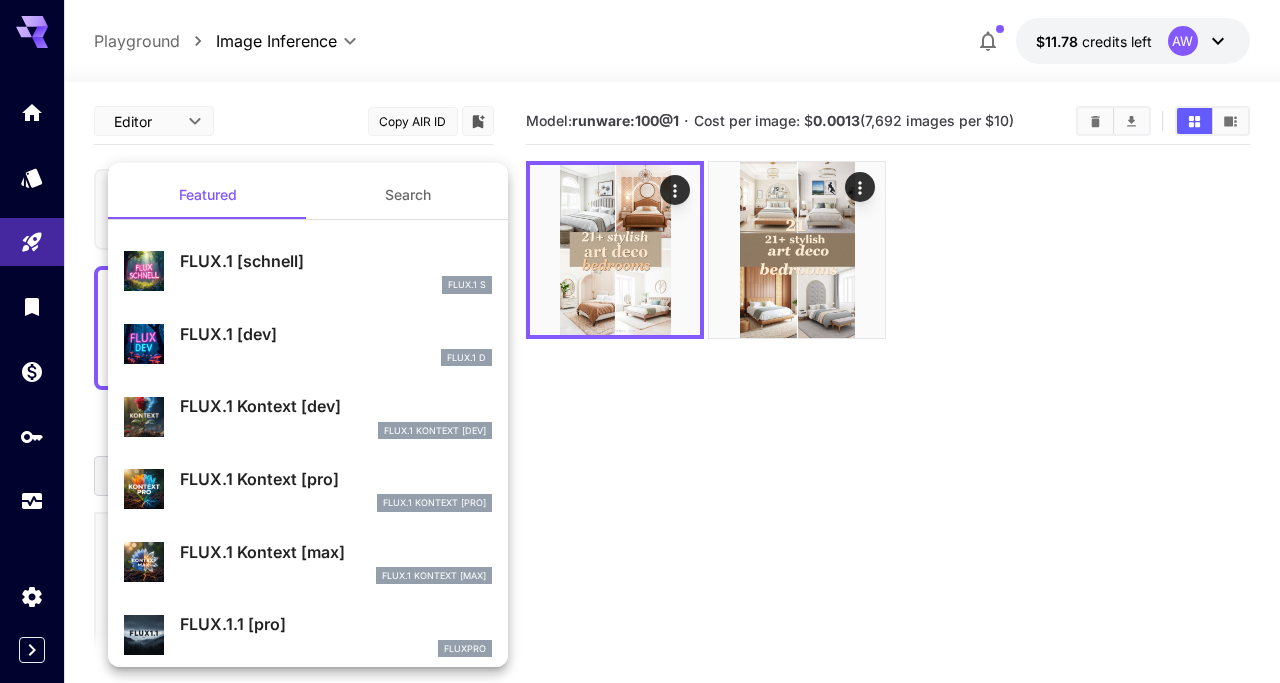 click on "FLUX.1 [dev] FLUX.1 D" at bounding box center (308, 344) 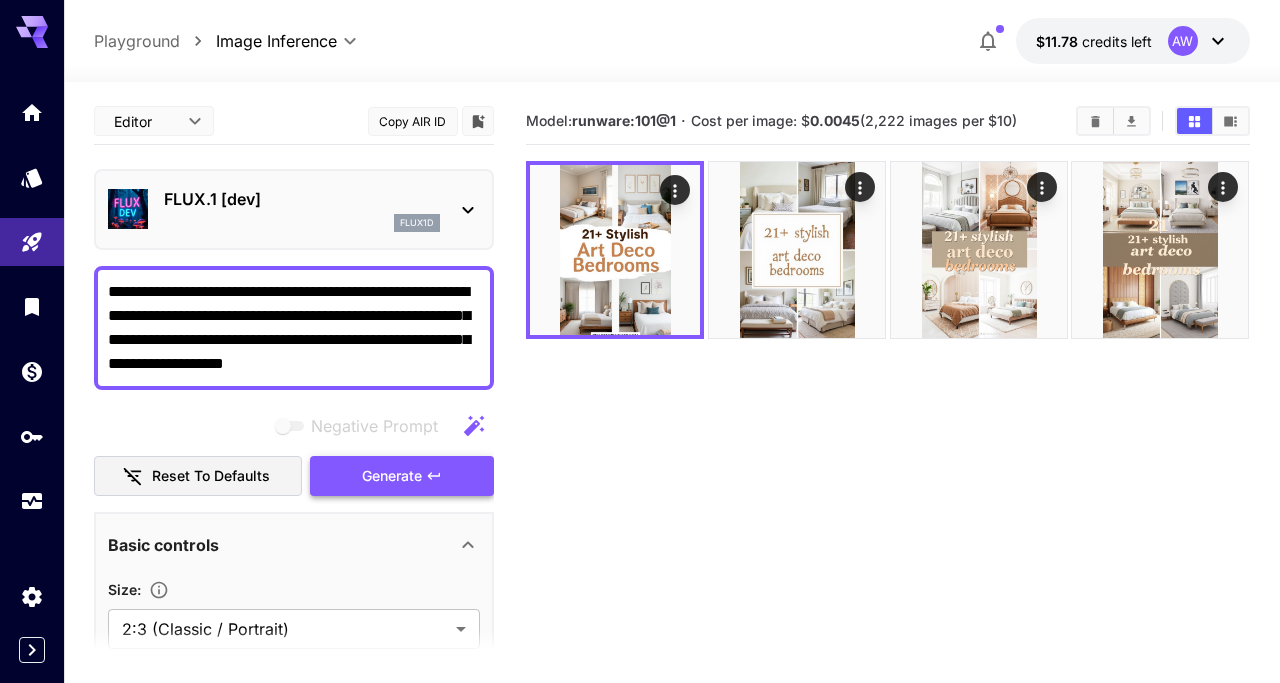 click on "FLUX.1 [dev]" at bounding box center (302, 199) 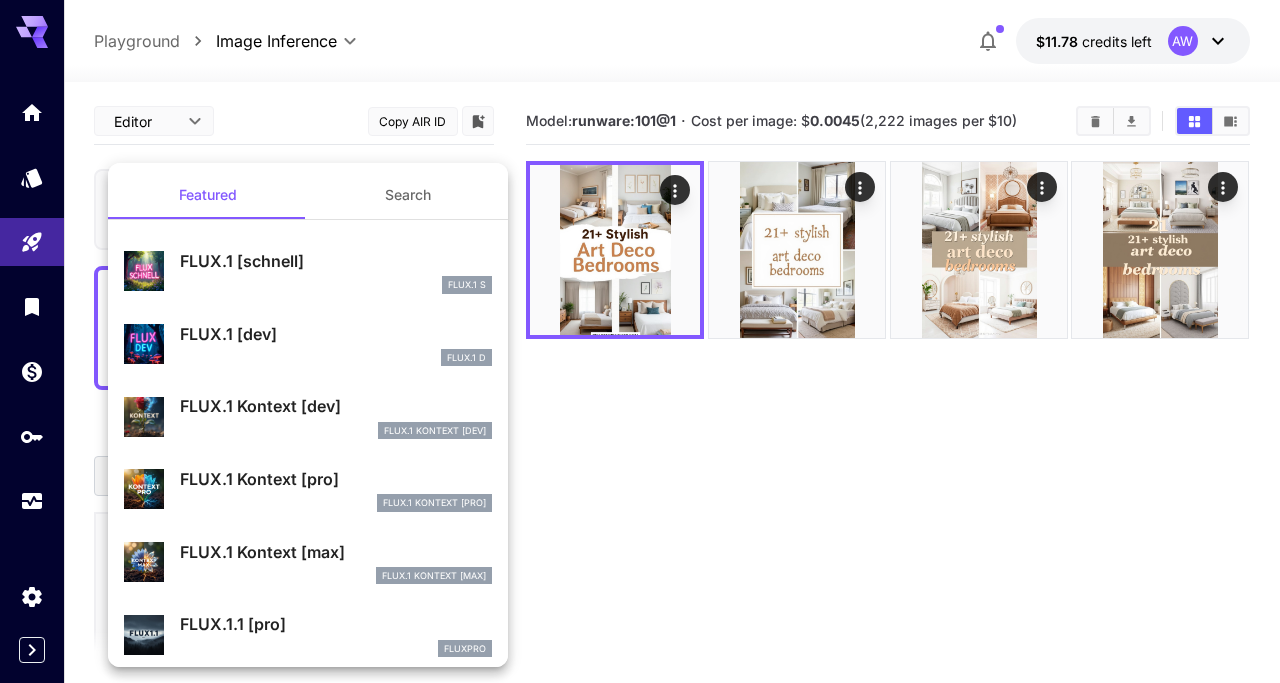 click on "FlUX.1 Kontext [dev]" at bounding box center [336, 431] 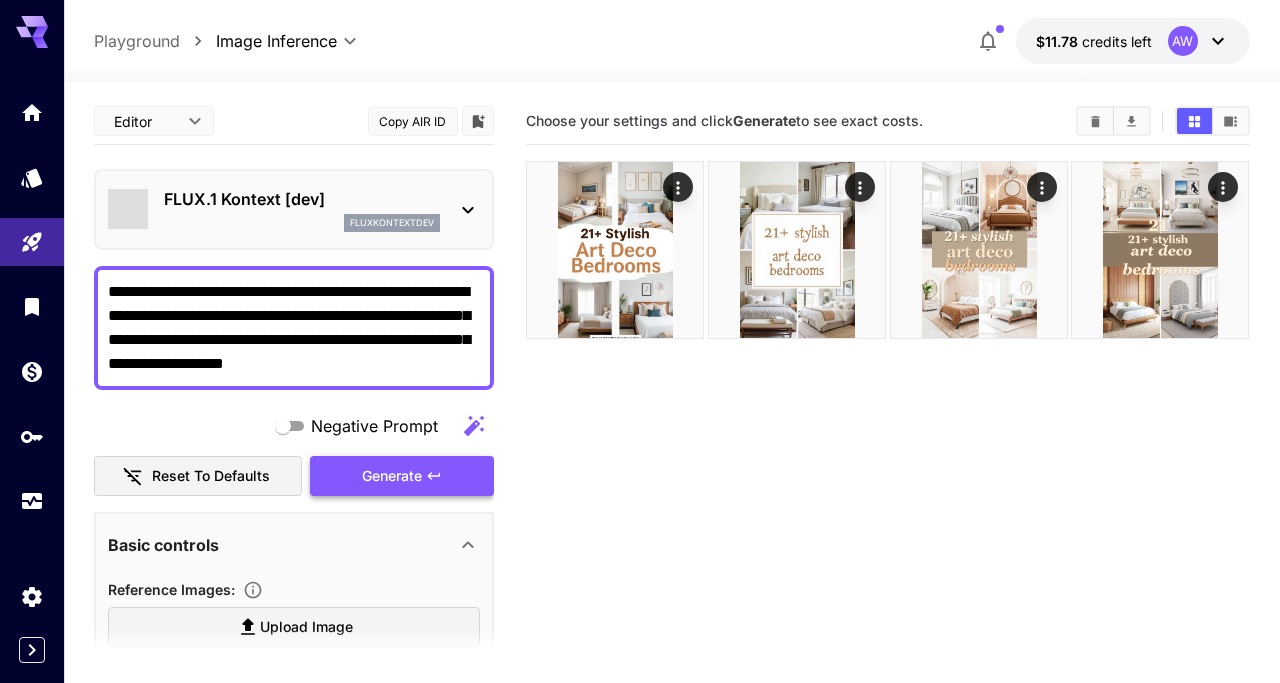 type on "*******" 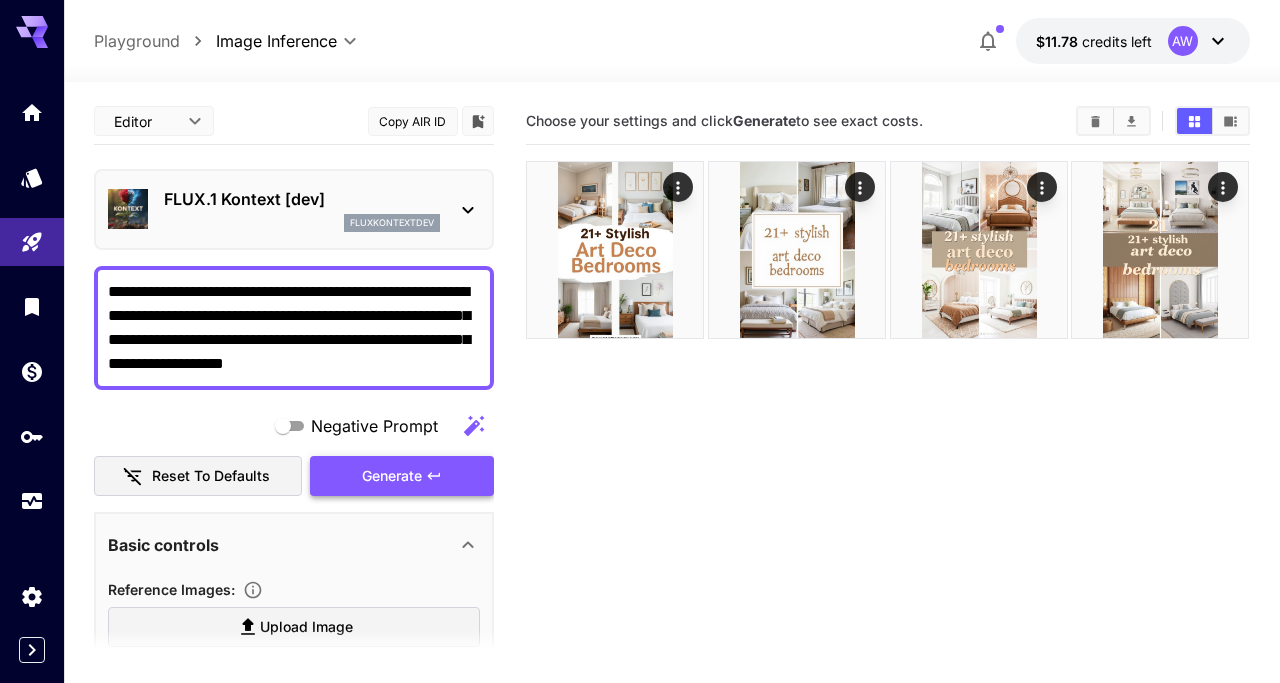 click on "Generate" at bounding box center (392, 476) 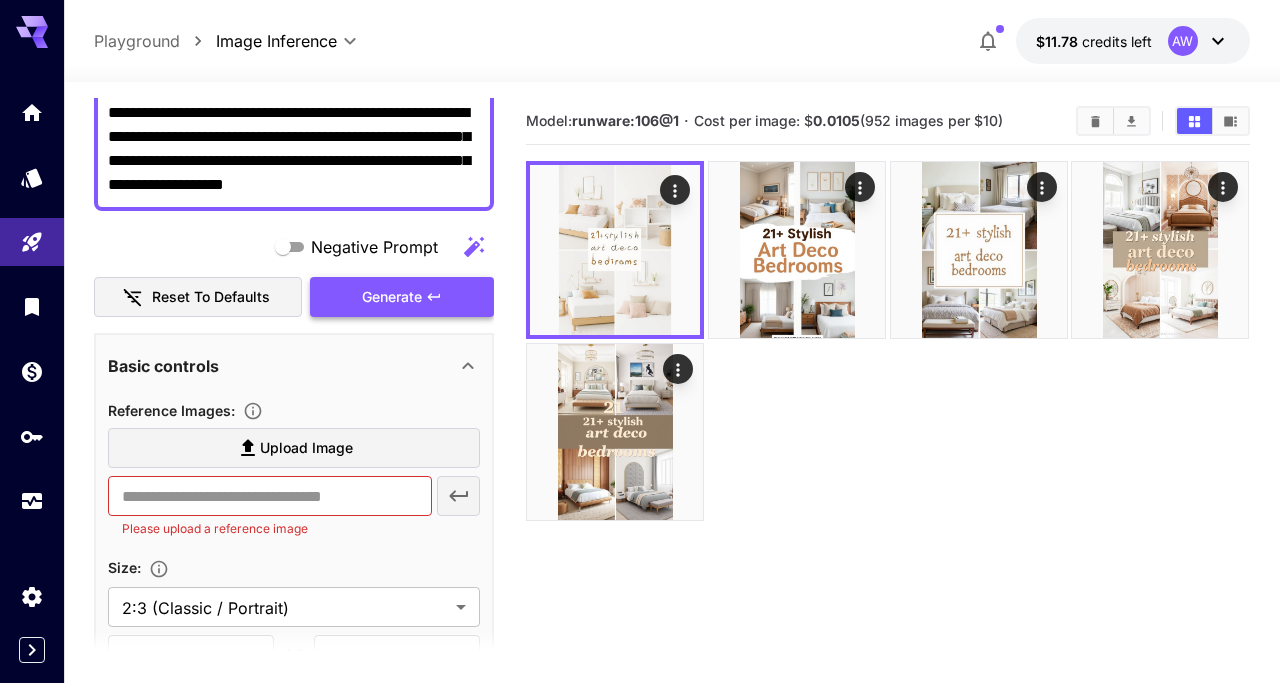 scroll, scrollTop: 163, scrollLeft: 0, axis: vertical 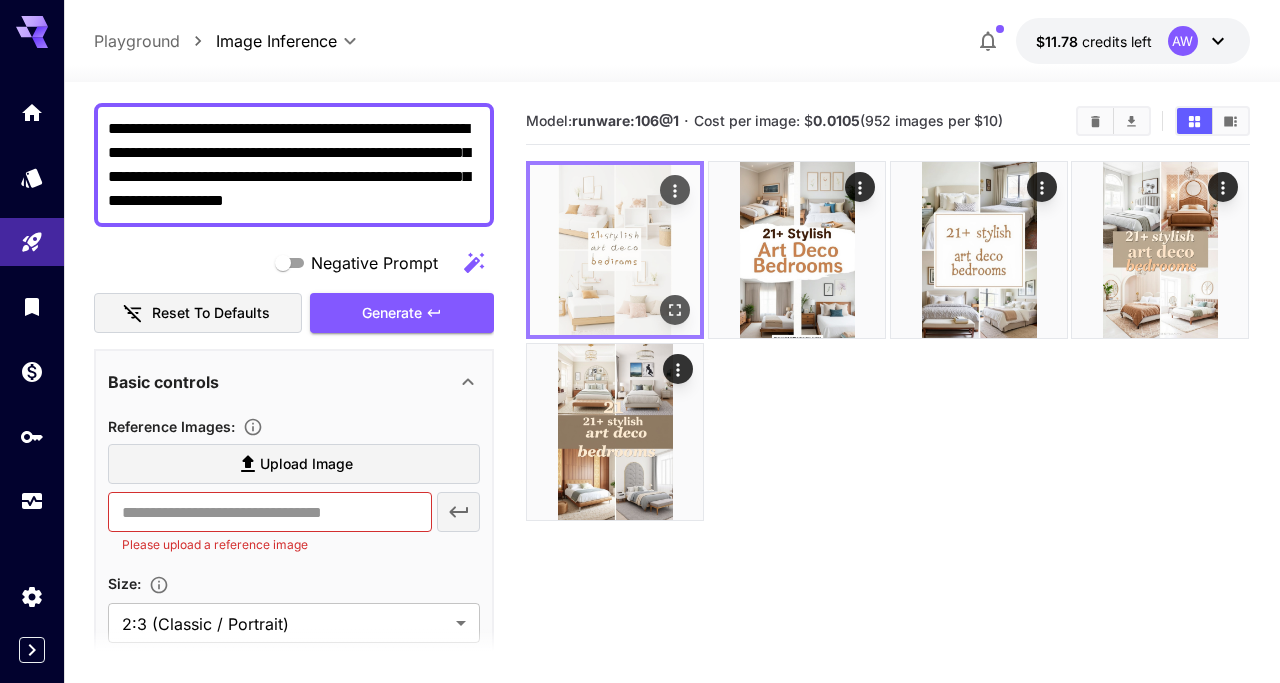click at bounding box center (615, 250) 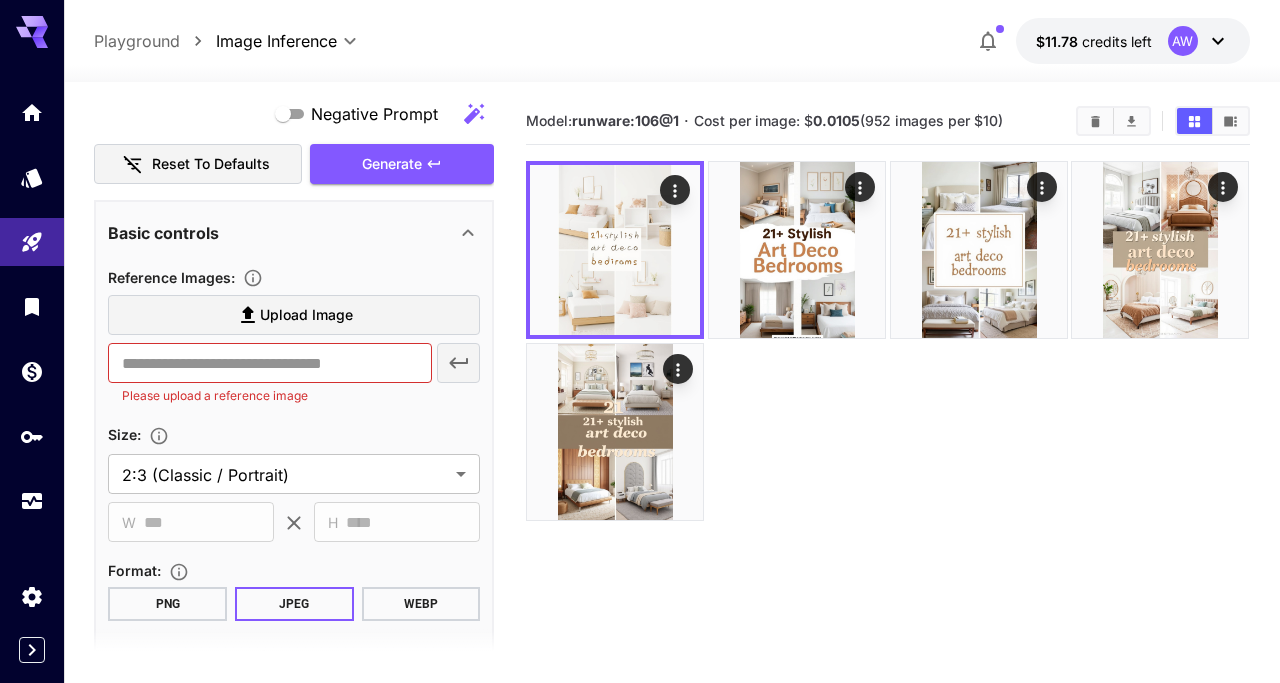 scroll, scrollTop: 315, scrollLeft: 0, axis: vertical 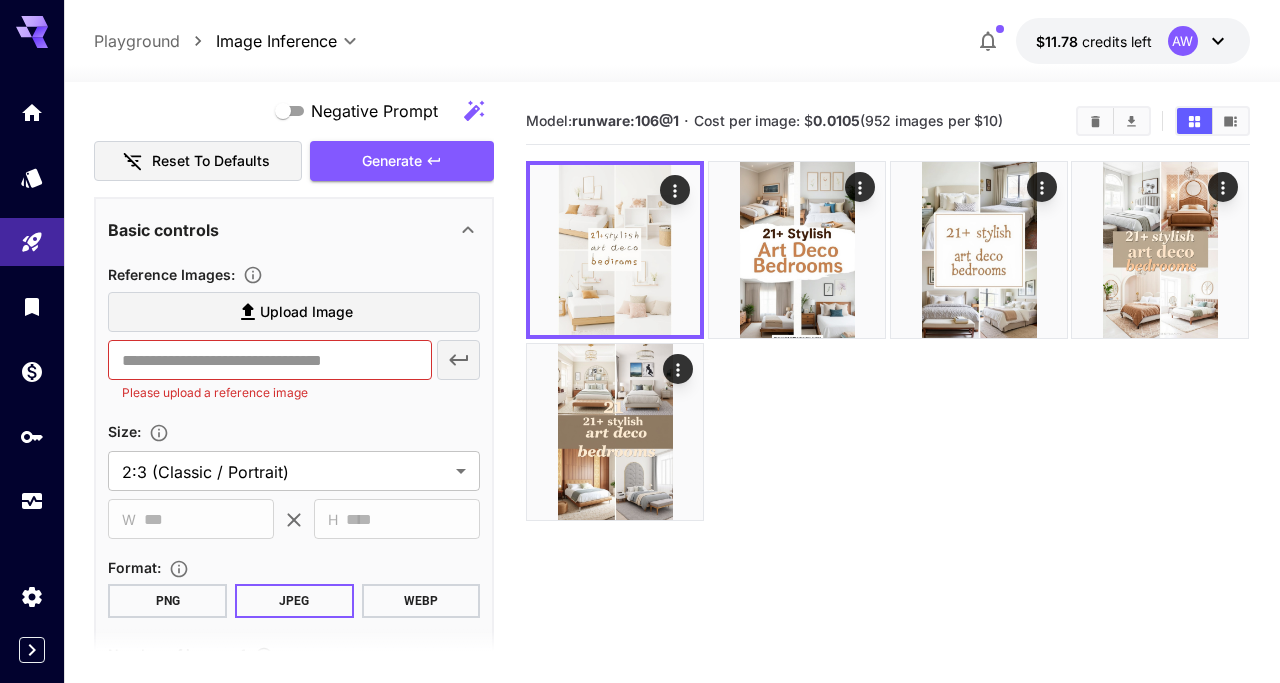 click on "Upload Image" at bounding box center [294, 312] 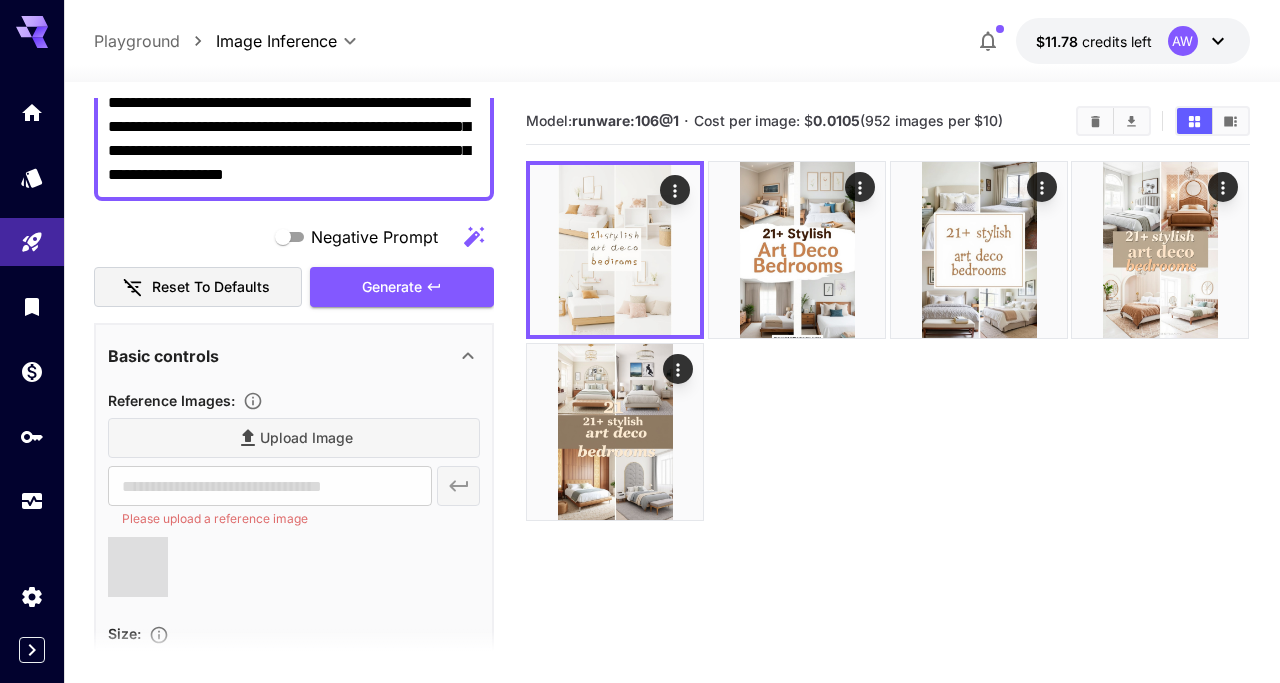 type on "**********" 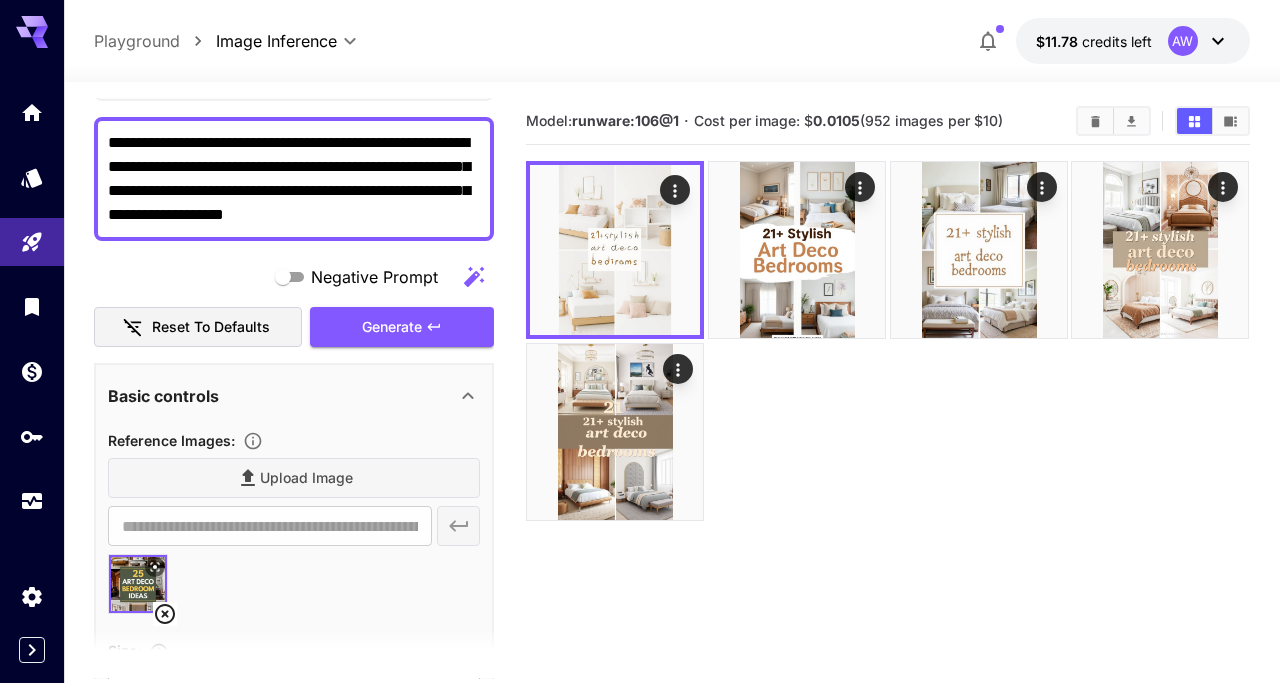 scroll, scrollTop: 144, scrollLeft: 0, axis: vertical 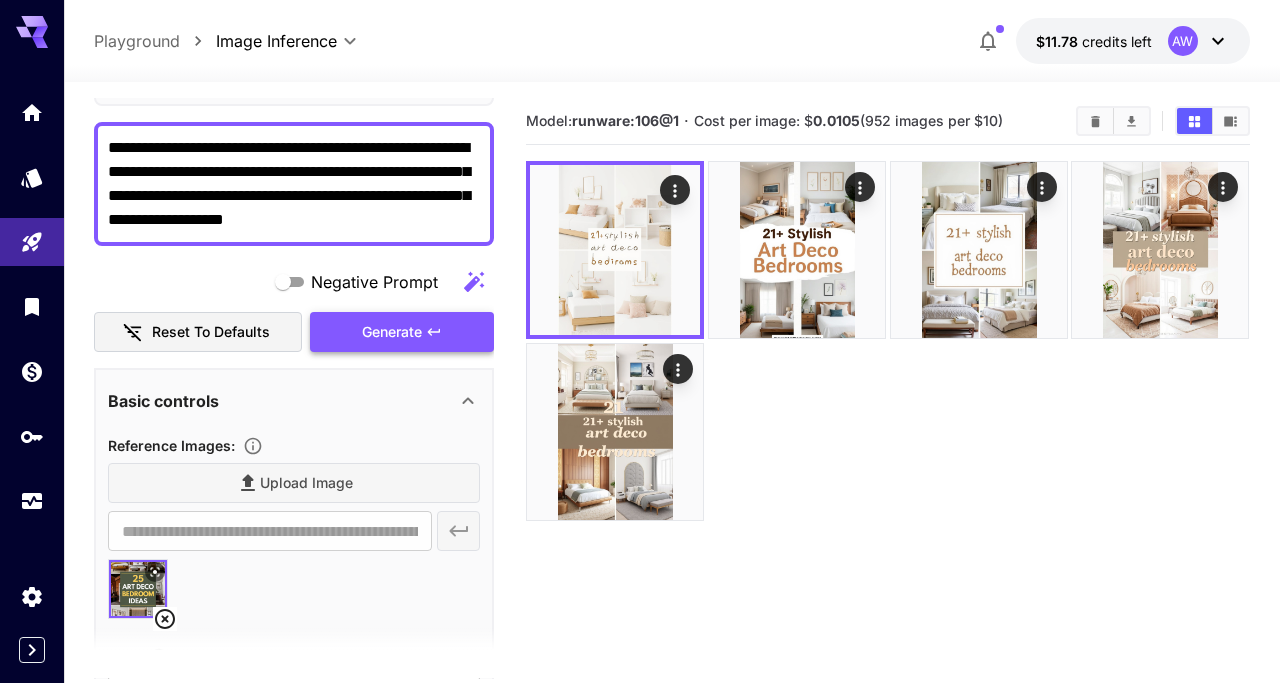 click on "Generate" at bounding box center [392, 332] 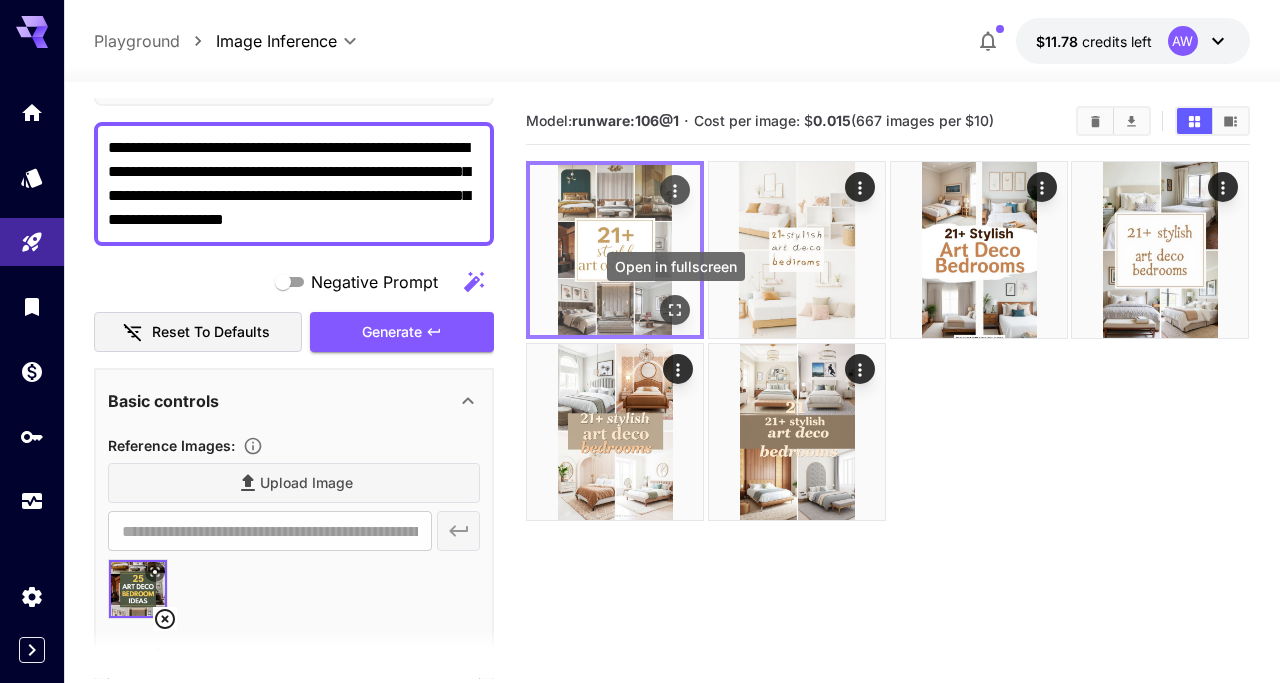 click 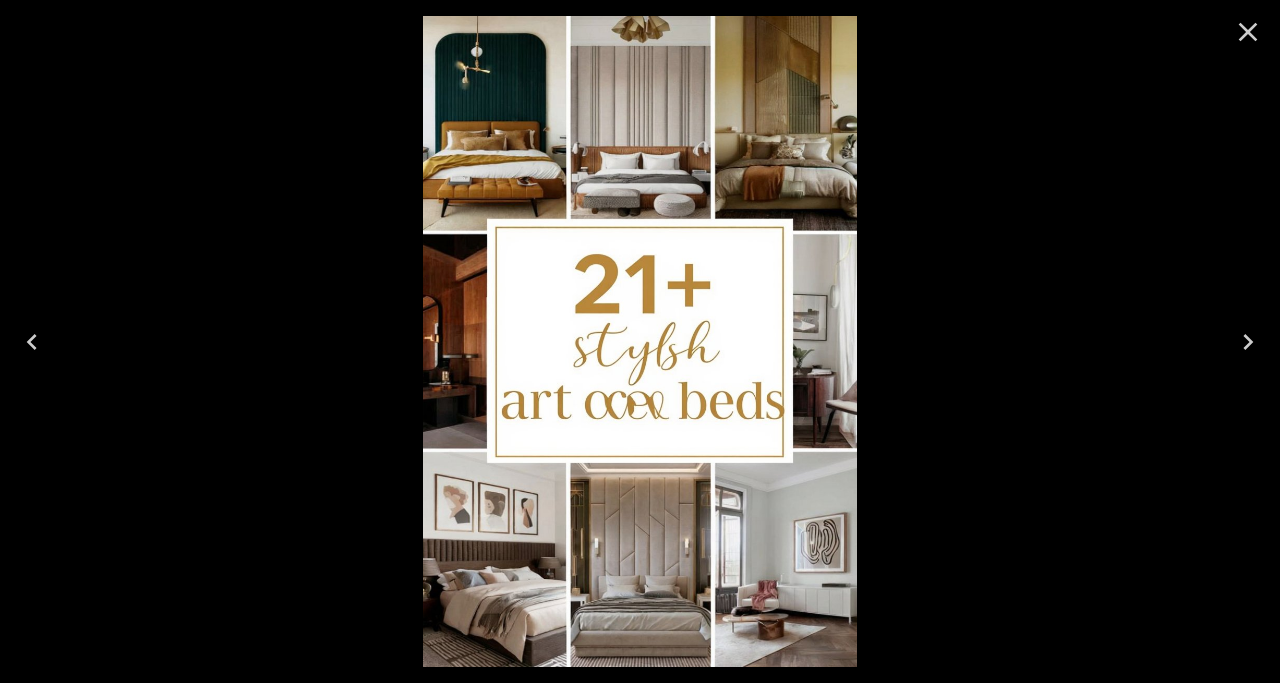 click 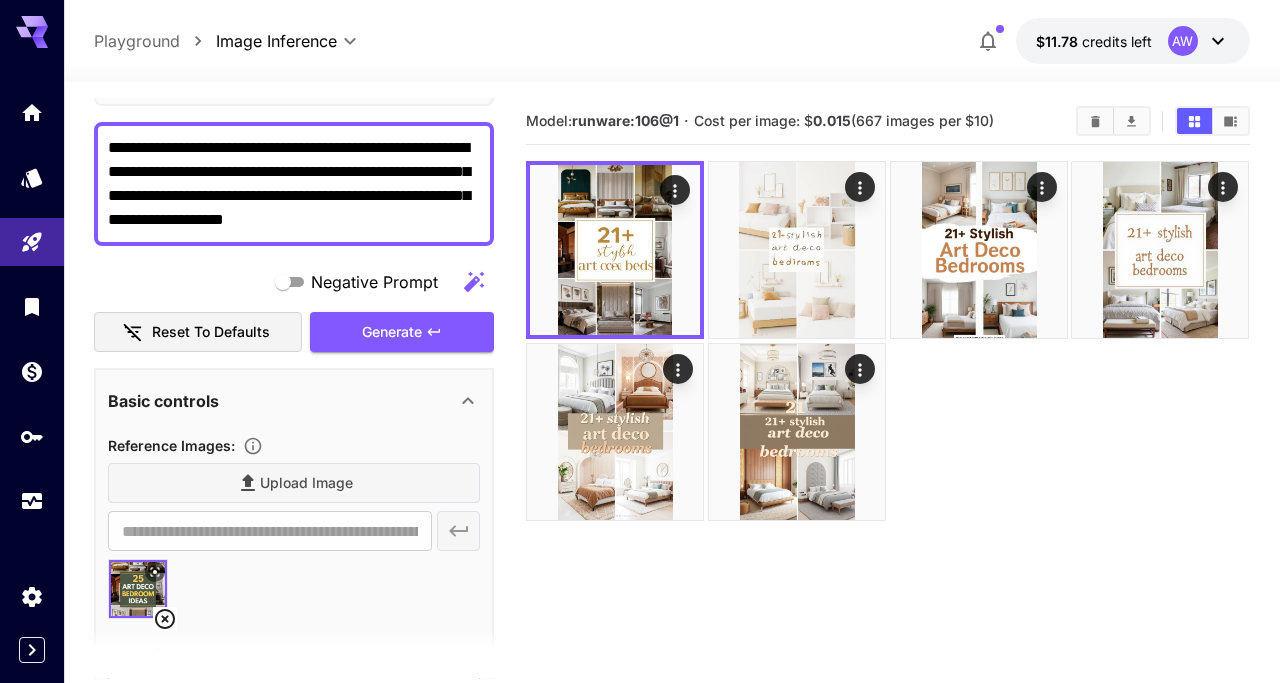 scroll, scrollTop: 0, scrollLeft: 0, axis: both 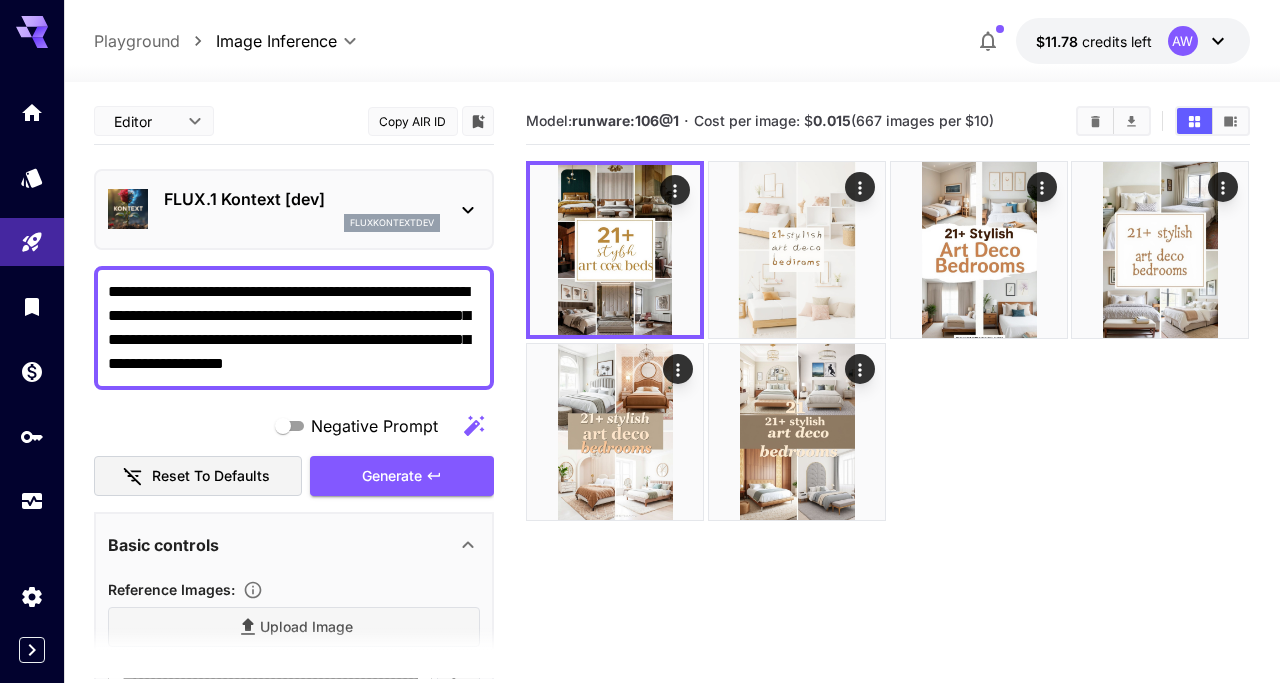 click on "FLUX.1 Kontext [dev] fluxkontextdev" at bounding box center (294, 209) 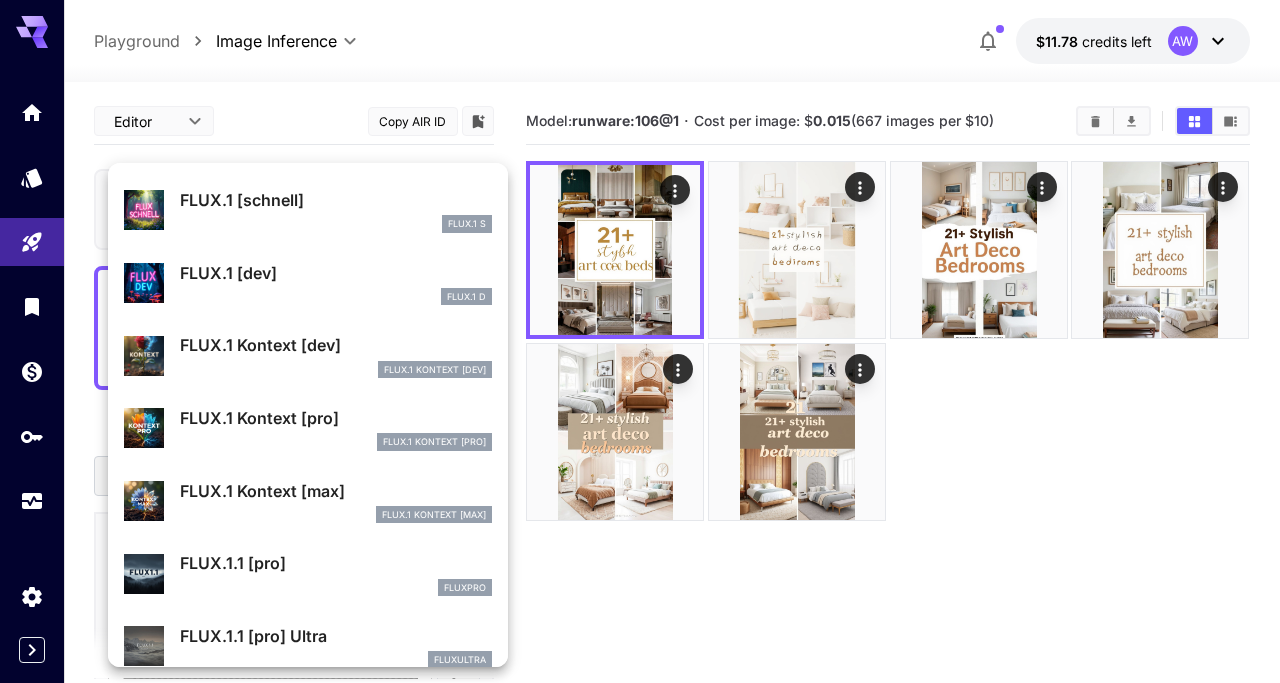 scroll, scrollTop: 125, scrollLeft: 0, axis: vertical 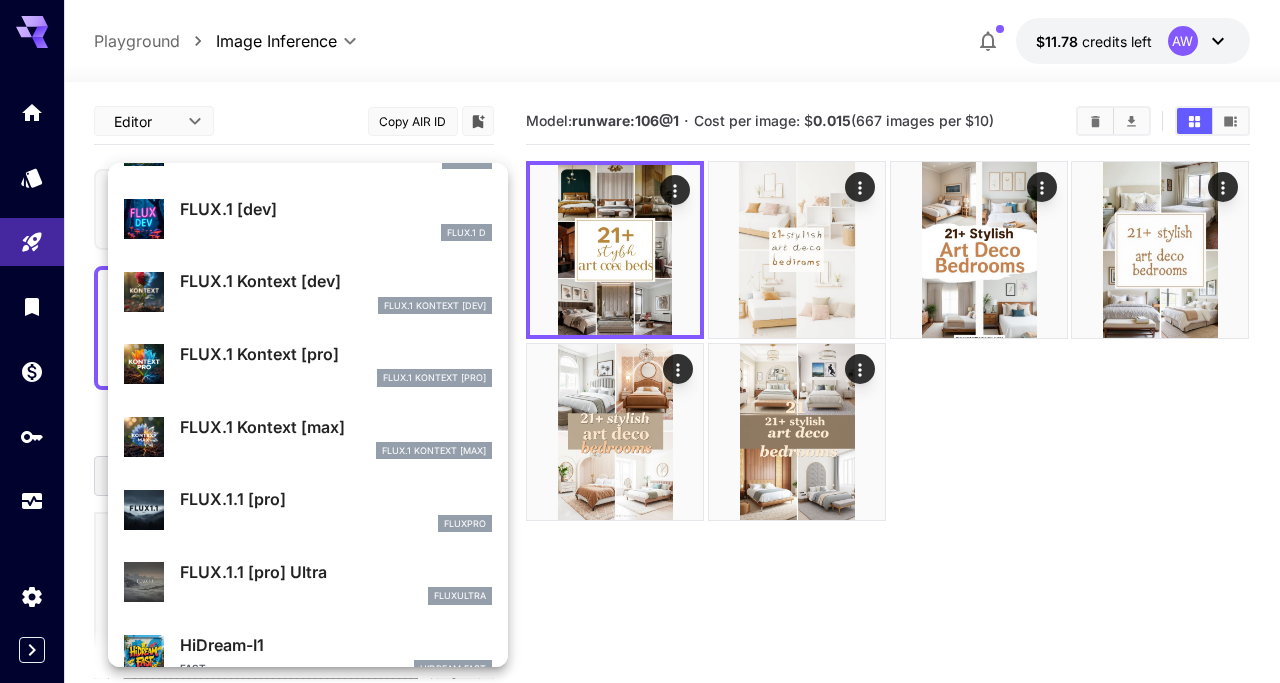 click on "FLUX.1.1 [pro]" at bounding box center (336, 499) 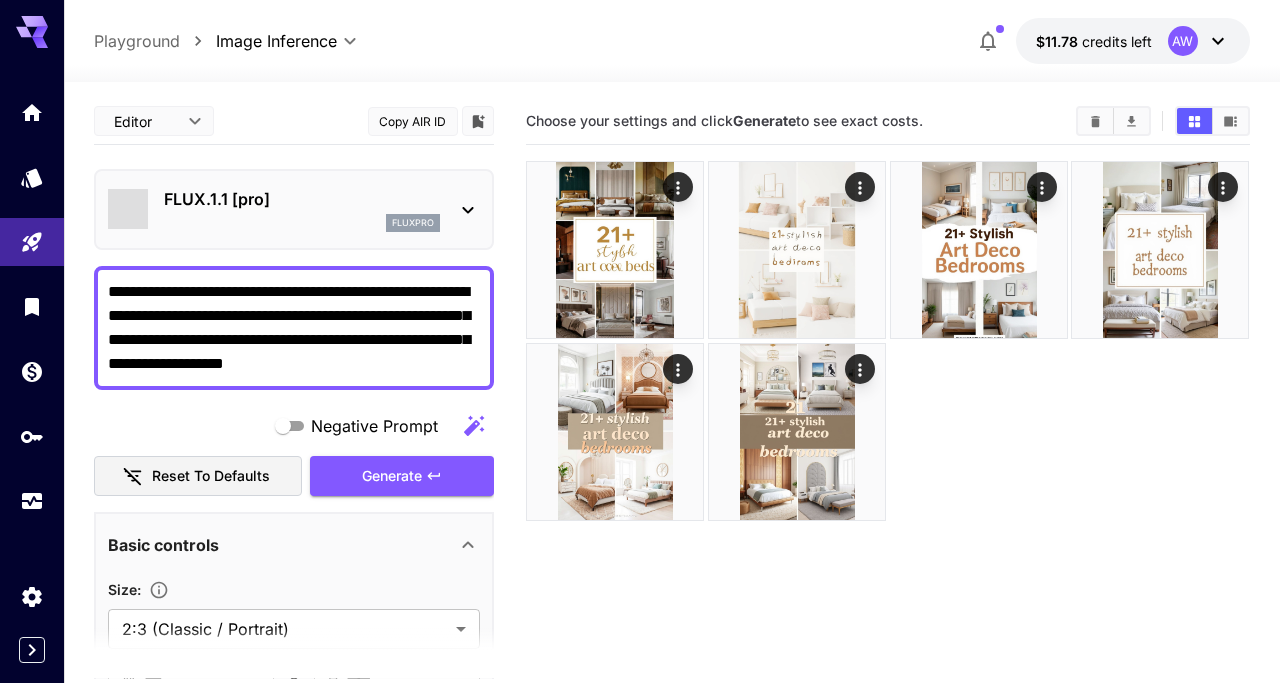 type on "**********" 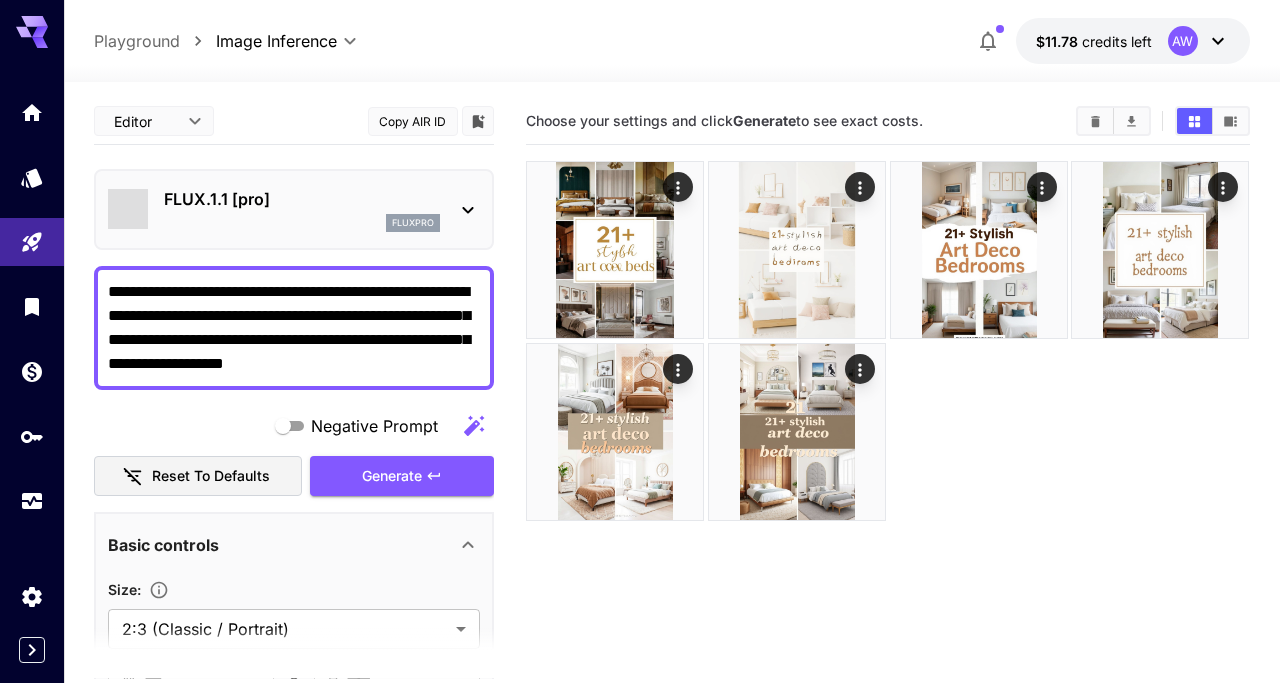 type on "***" 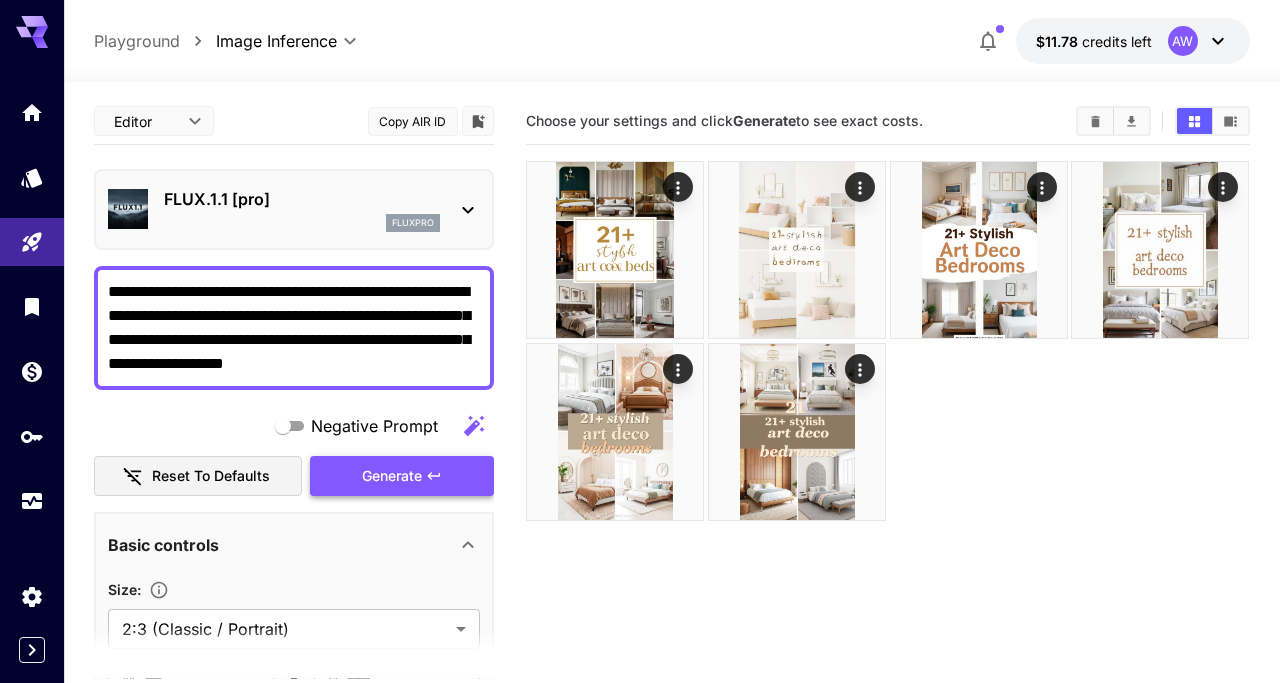 click on "Generate" at bounding box center [402, 476] 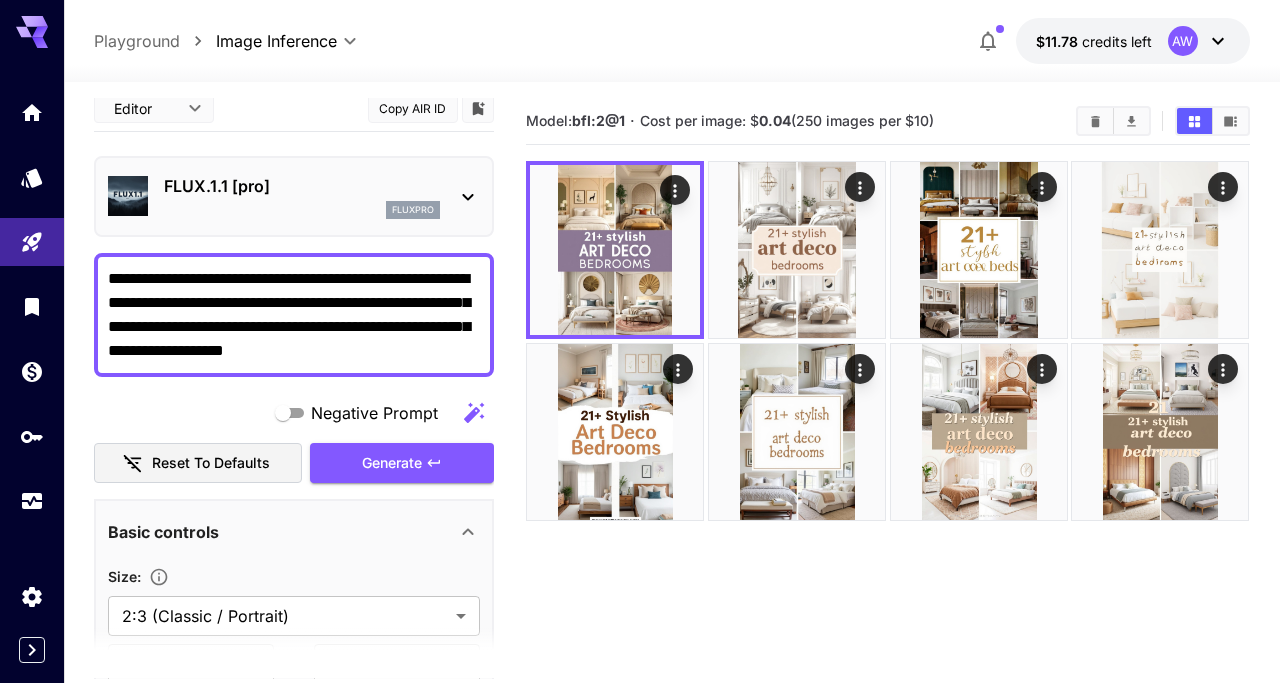 scroll, scrollTop: 0, scrollLeft: 0, axis: both 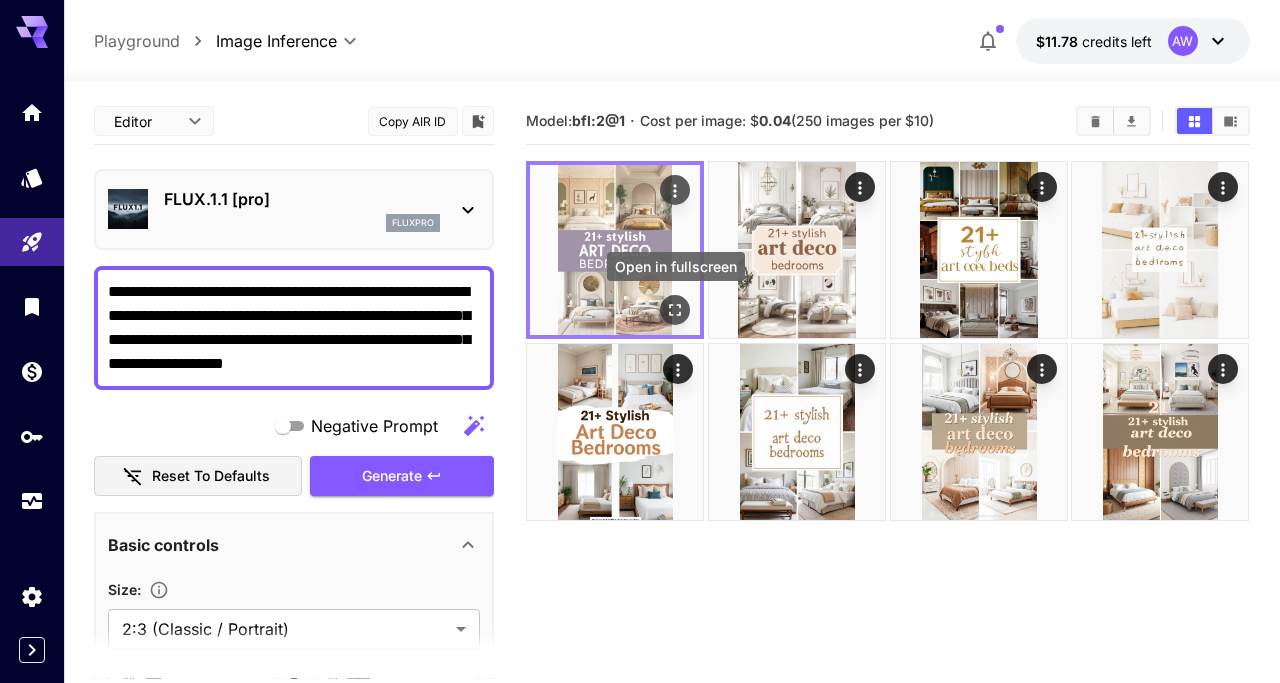 click 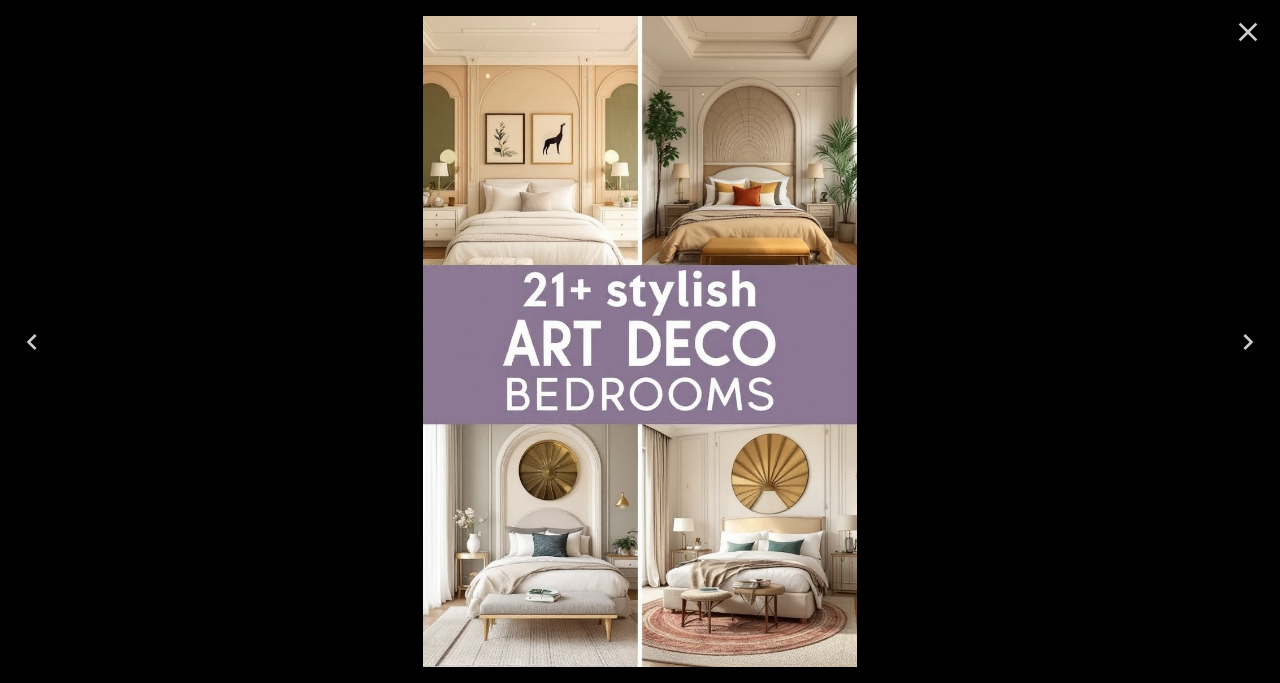 click 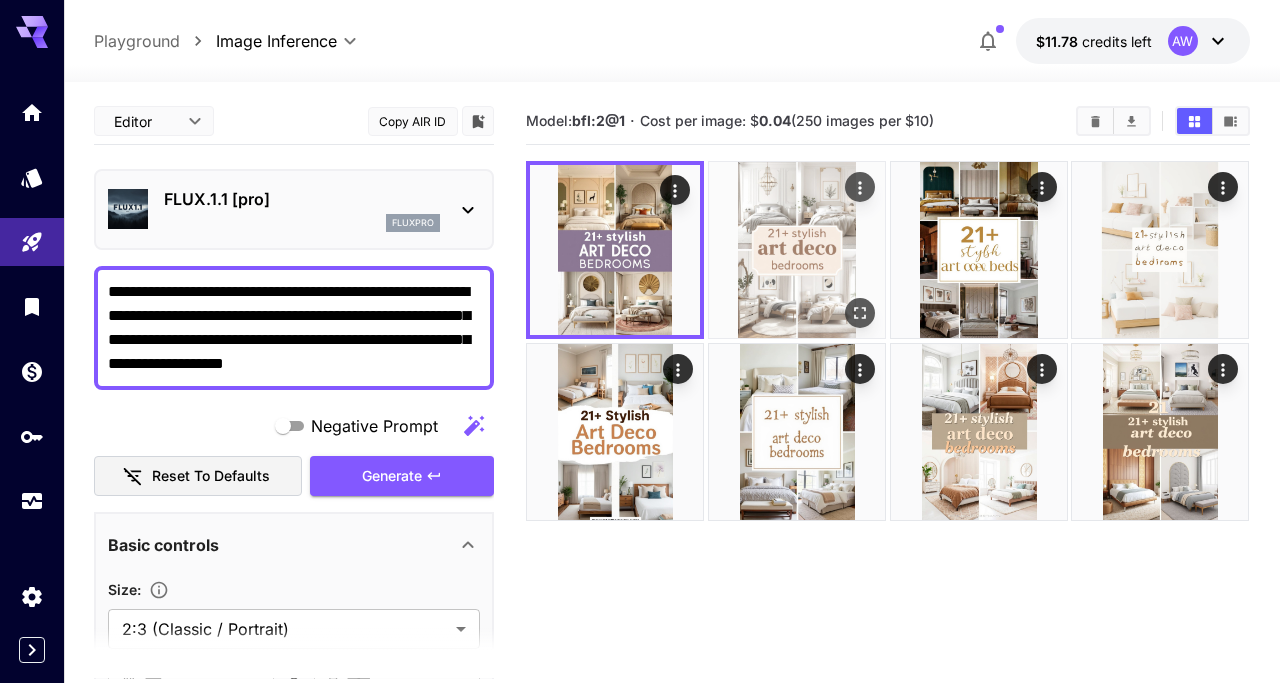click at bounding box center [797, 250] 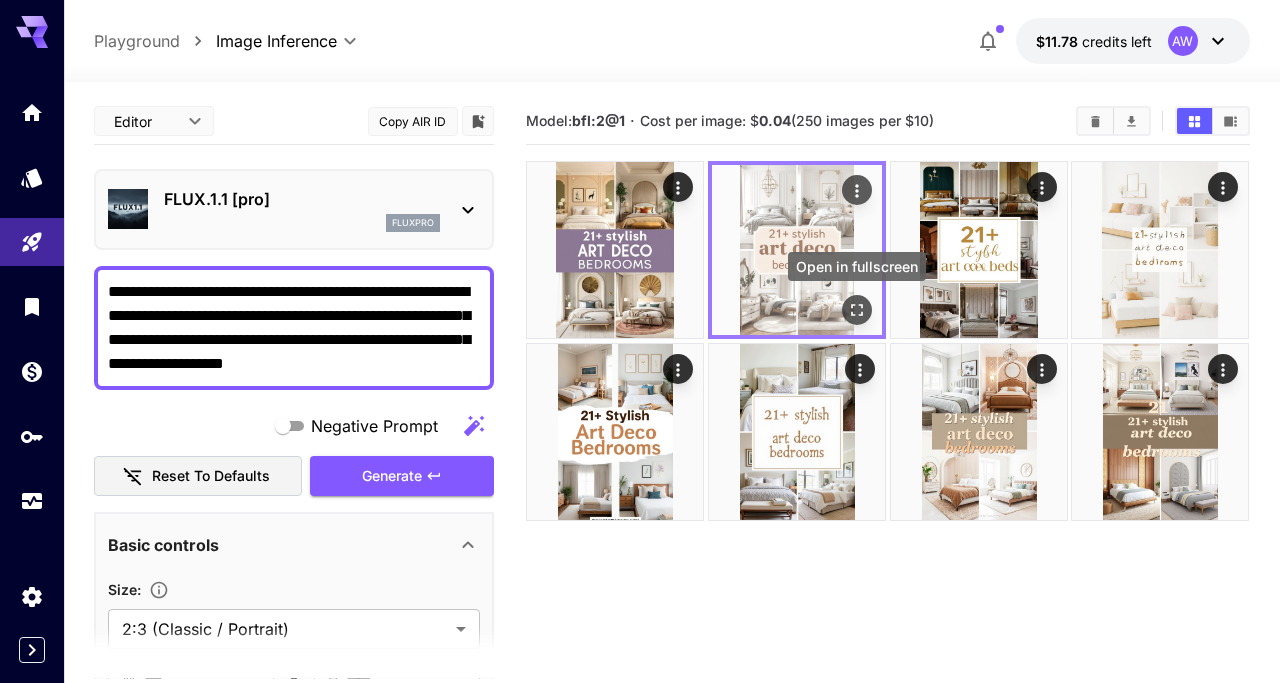 click 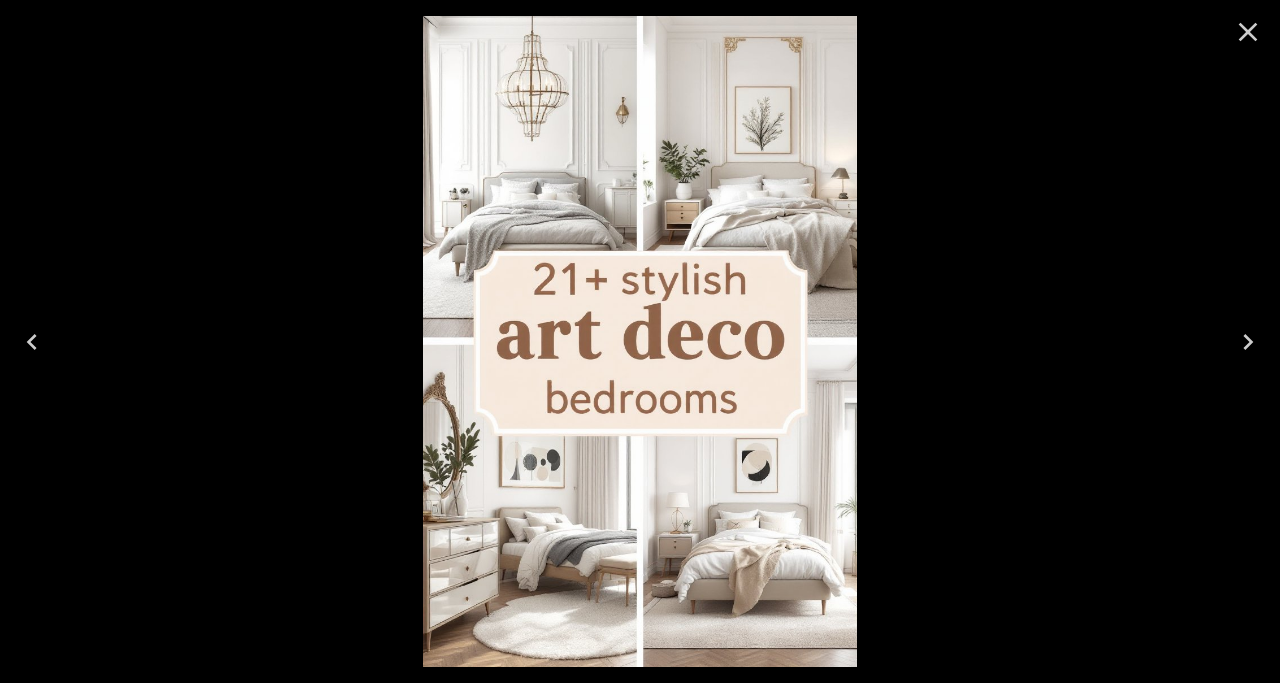 click 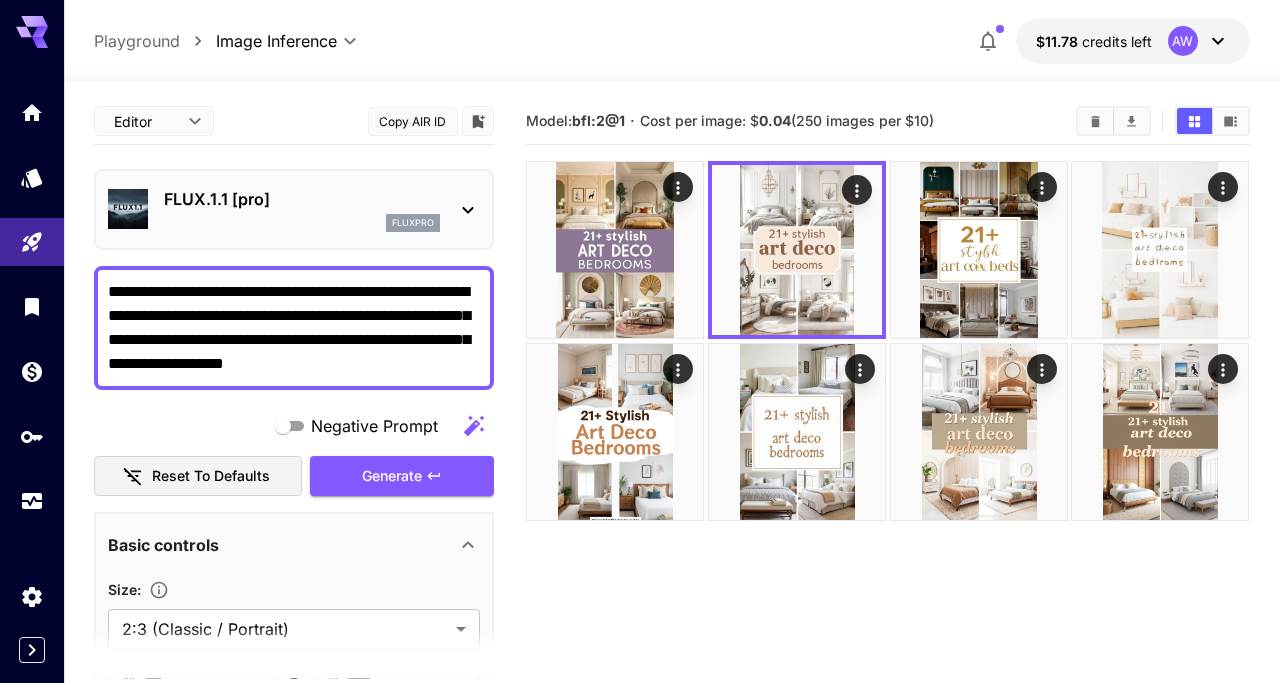 click on "Model:  bfl:2@1 · Cost per image: $[PRICE]  ([NUMBER] images per $[NUMBER])" at bounding box center [793, 121] 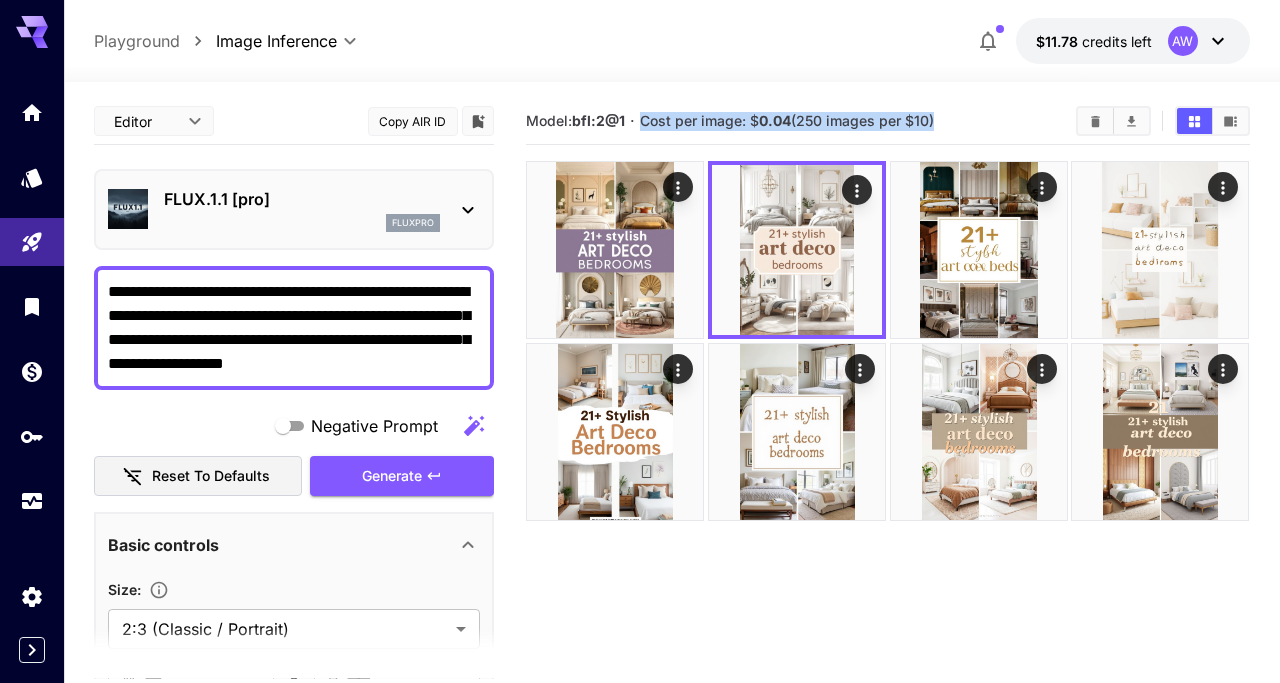 click on "Model:  bfl:2@1 · Cost per image: $[PRICE]  ([NUMBER] images per $[NUMBER])" at bounding box center (793, 121) 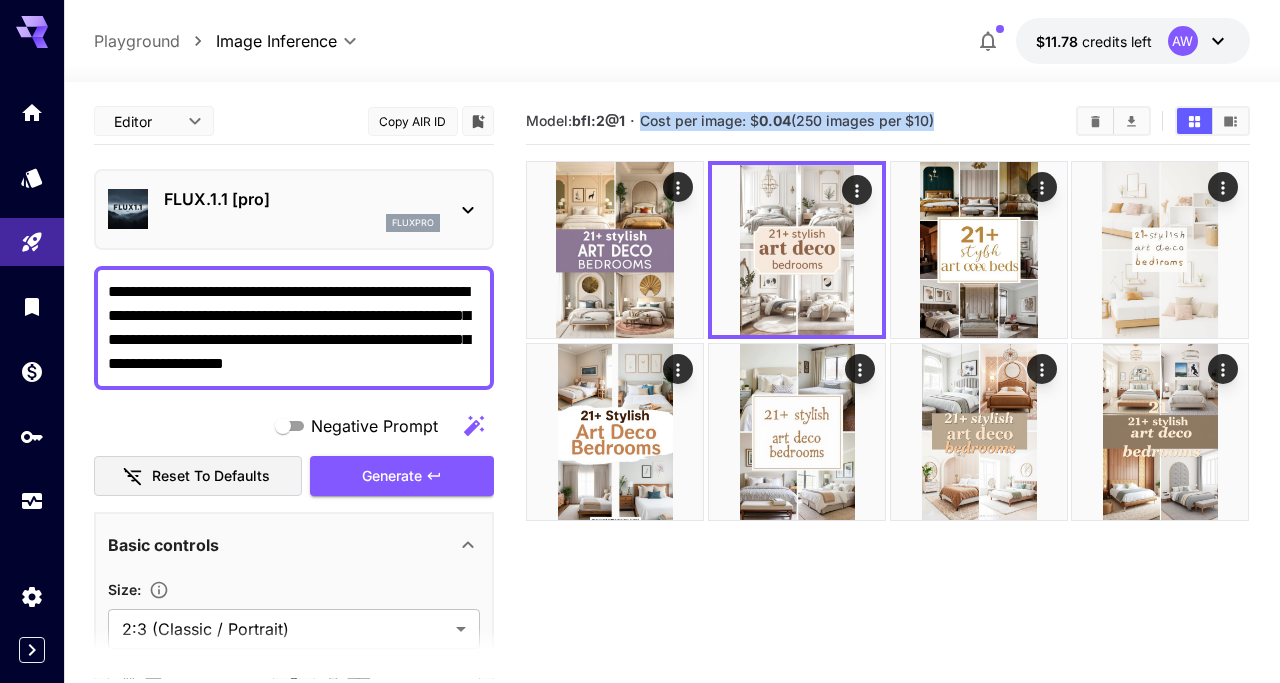 click on "Model:  bfl:2@1" at bounding box center (575, 120) 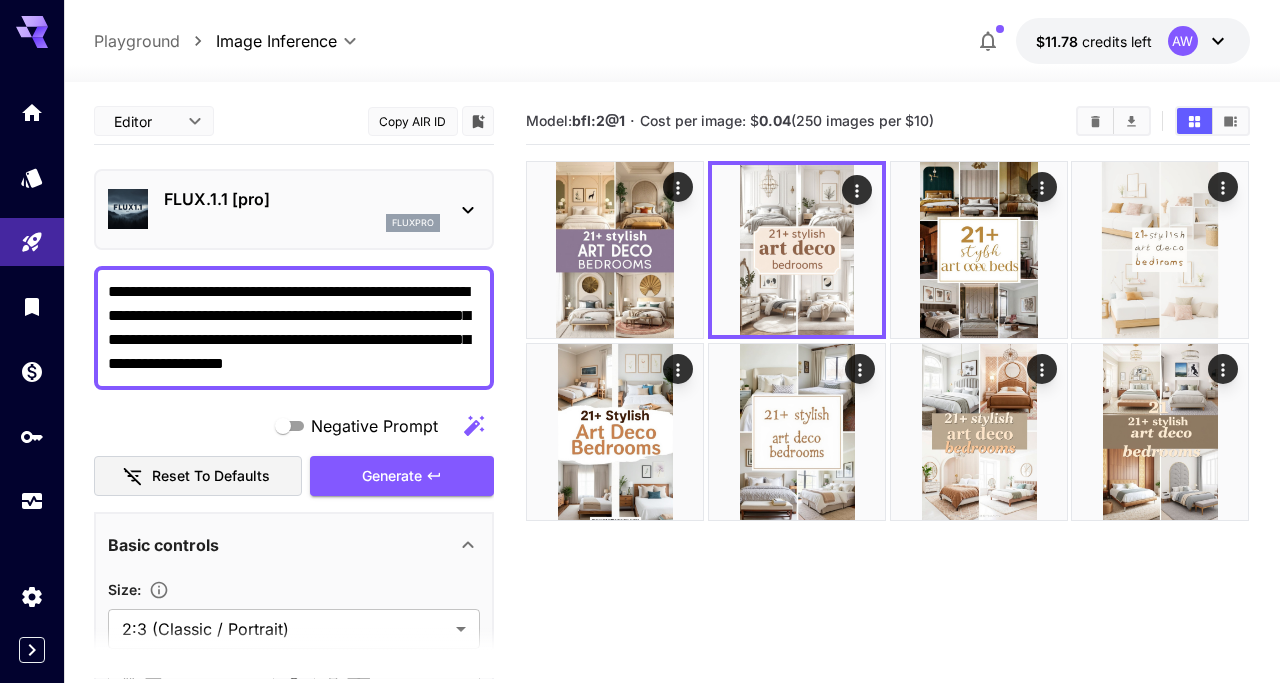click on "Model:  bfl:2@1" at bounding box center [575, 120] 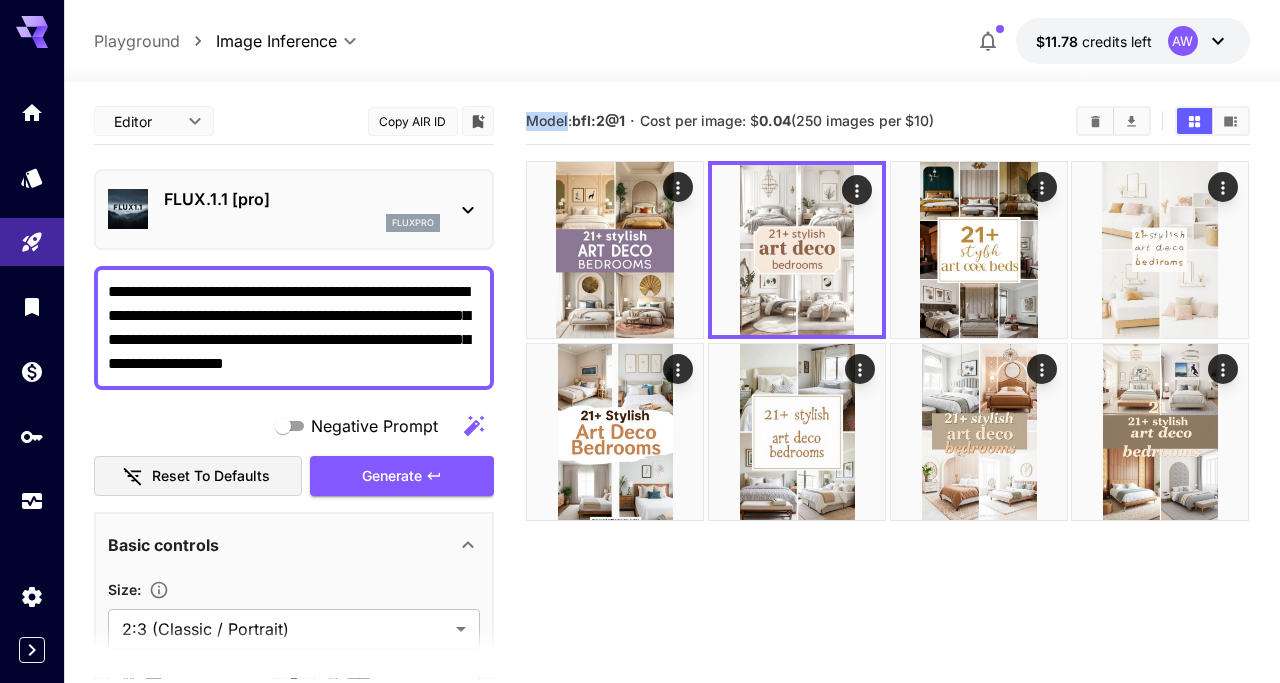 click on "Model:  bfl:2@1" at bounding box center [575, 120] 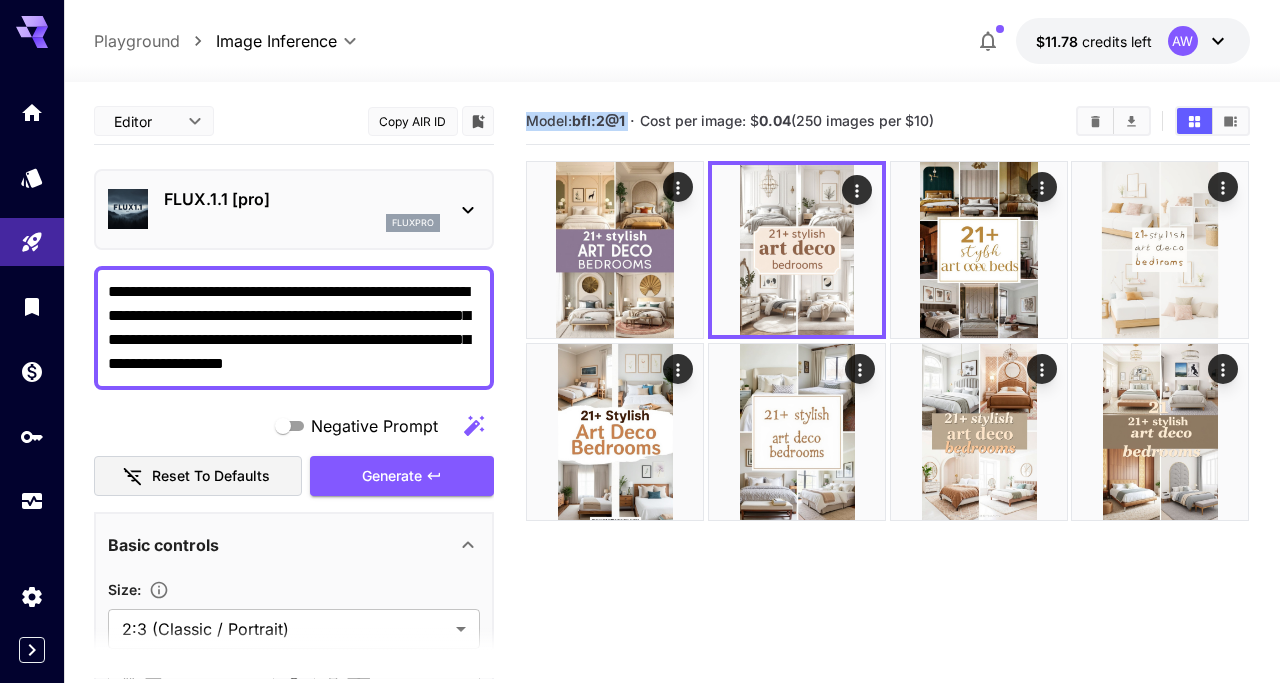 click on "Model:  bfl:2@1 · Cost per image: $[PRICE]  ([NUMBER] images per $[NUMBER])" at bounding box center [793, 121] 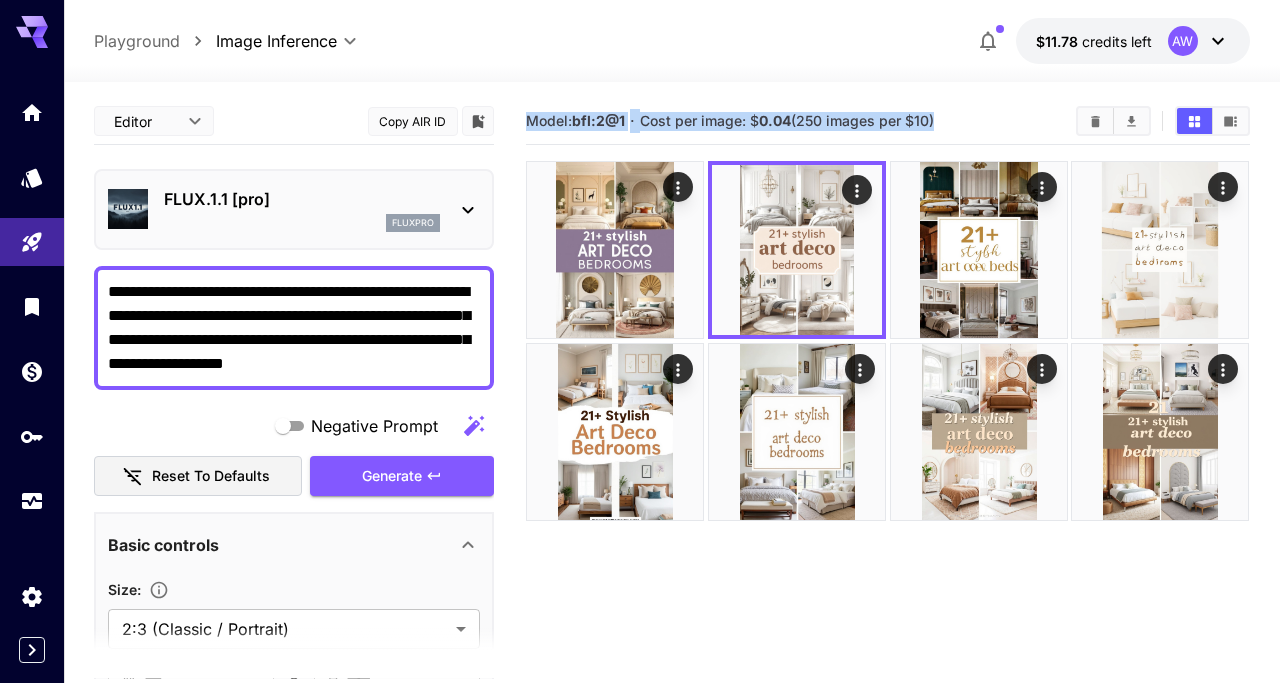 copy on "Model:  bfl:2@1 · Cost per image: $[PRICE]  ([NUMBER] images per $[NUMBER])" 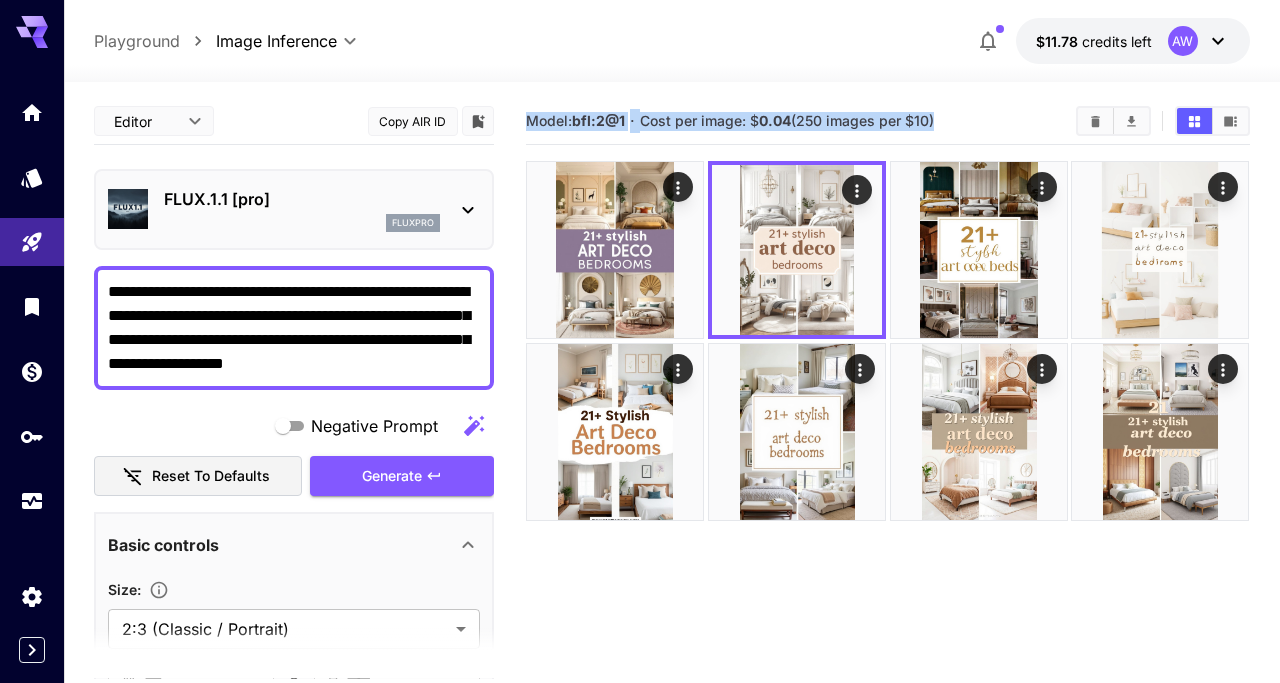 click on "FLUX.1.1 [pro]" at bounding box center (302, 199) 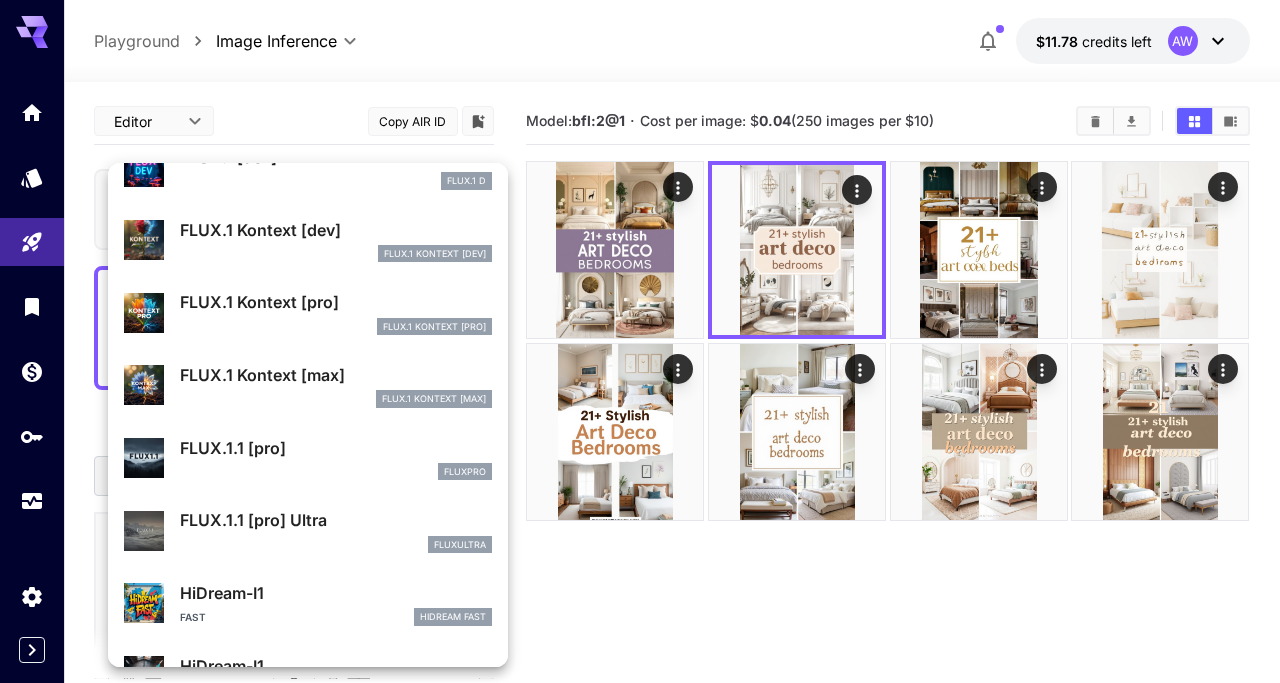 scroll, scrollTop: 199, scrollLeft: 0, axis: vertical 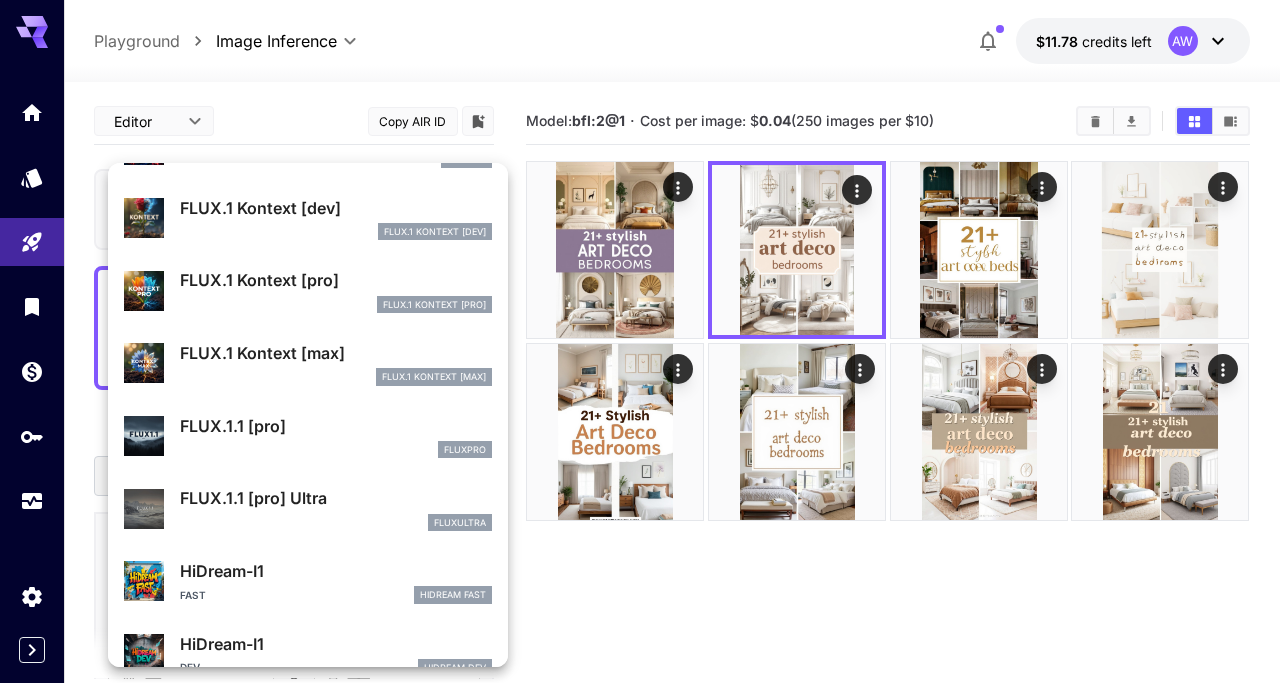 click on "FLUX.1.1 [pro] Ultra" at bounding box center (336, 498) 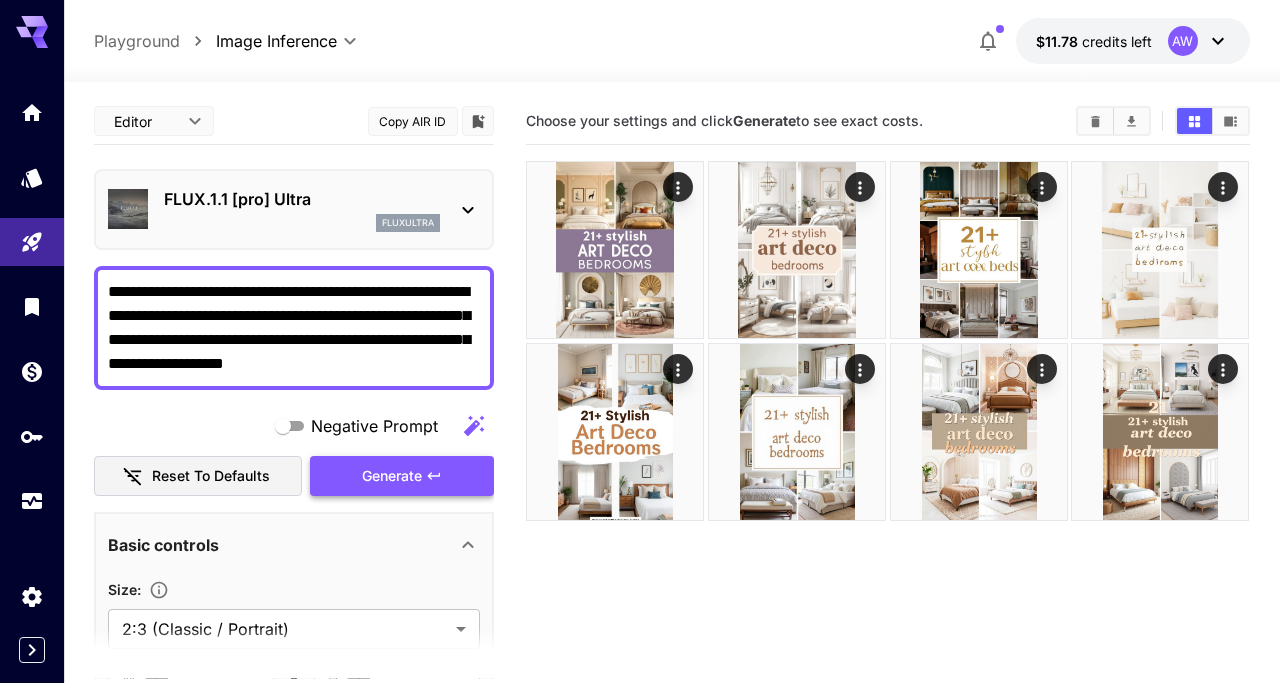 click on "Generate" at bounding box center (392, 476) 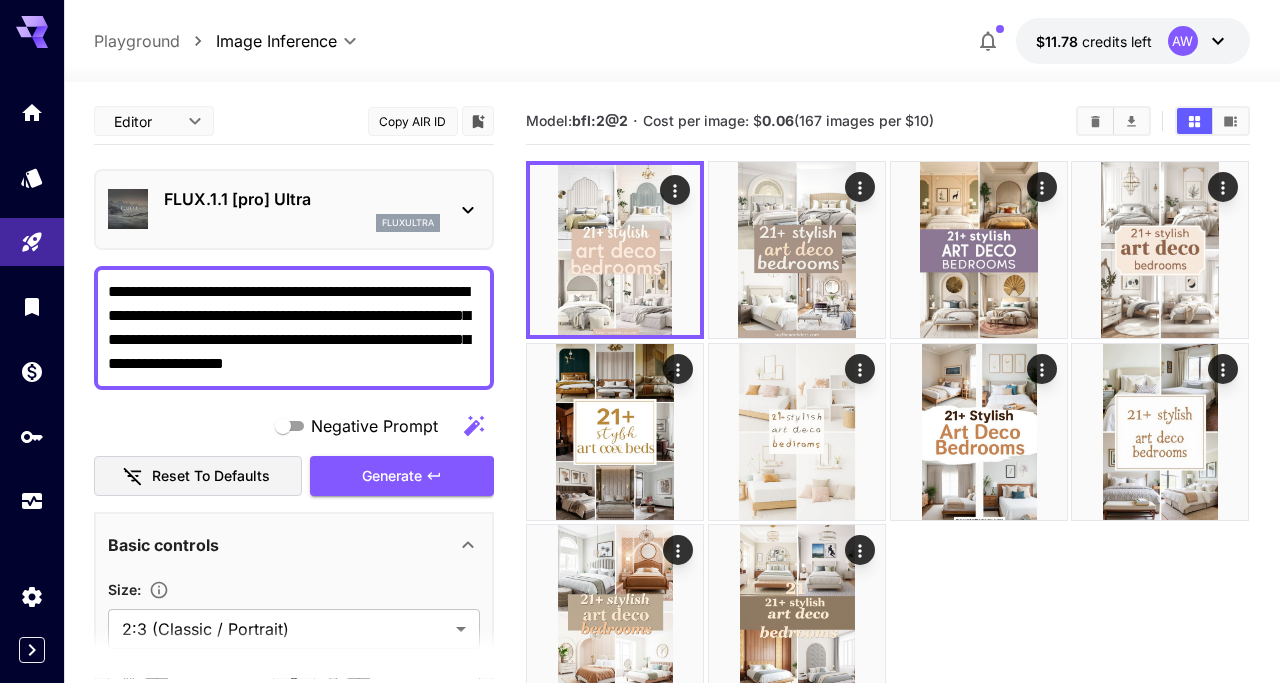 click on "fluxultra" at bounding box center [302, 223] 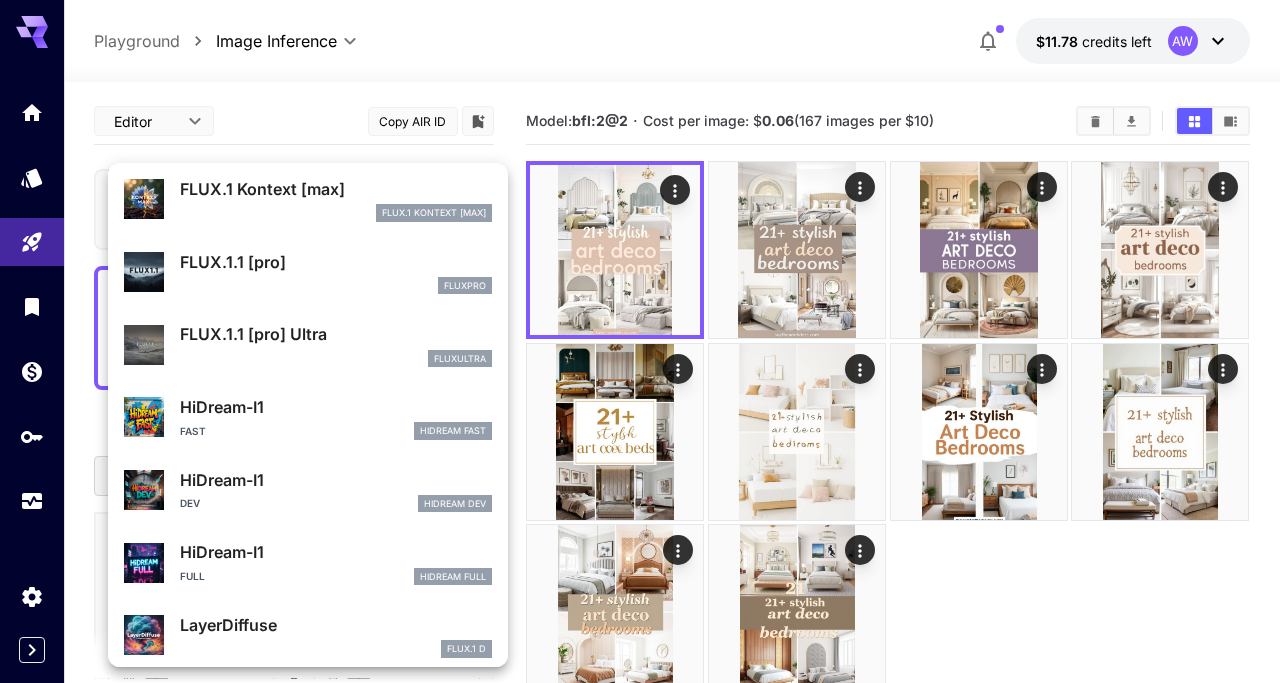 scroll, scrollTop: 377, scrollLeft: 0, axis: vertical 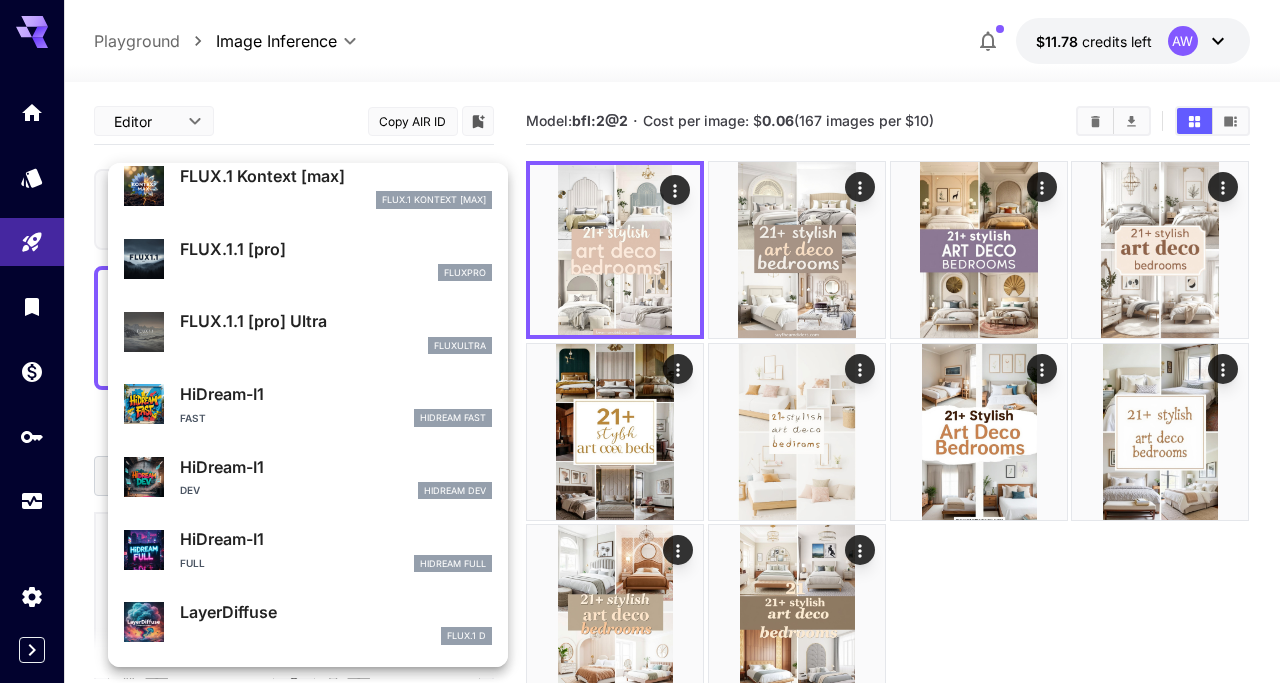 click on "Fast HiDream Fast" at bounding box center [336, 418] 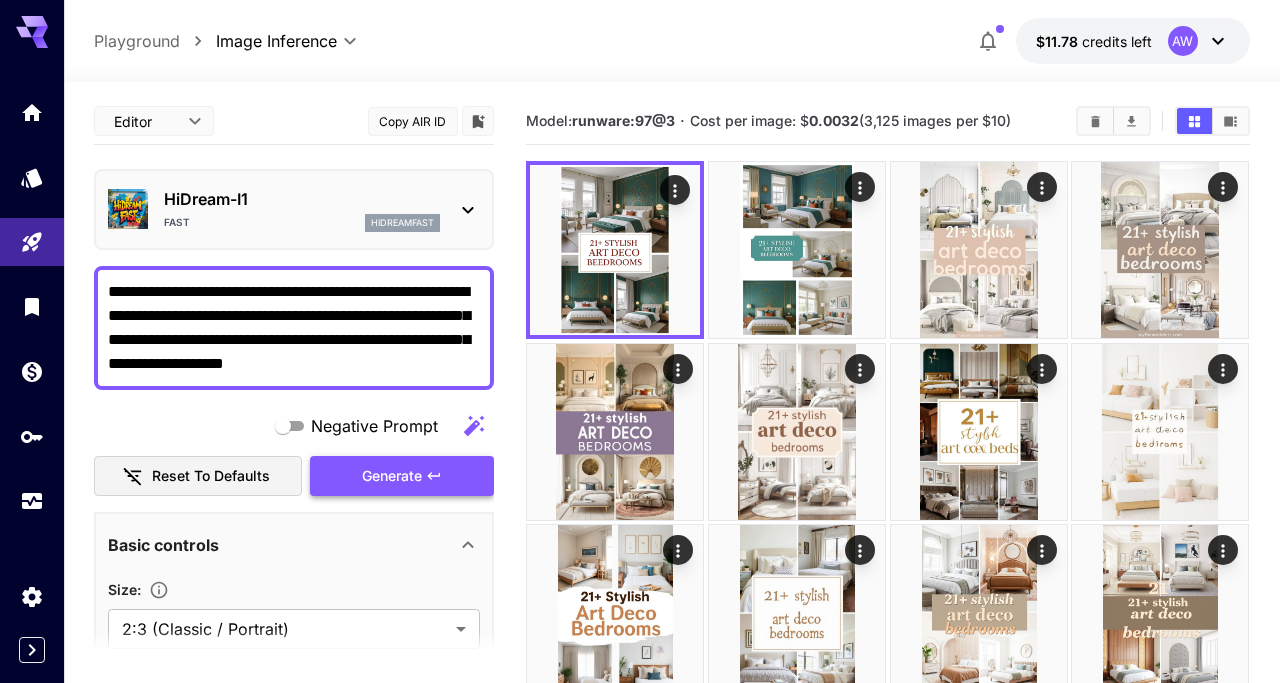 click on "Fast hidreamfast" at bounding box center [302, 223] 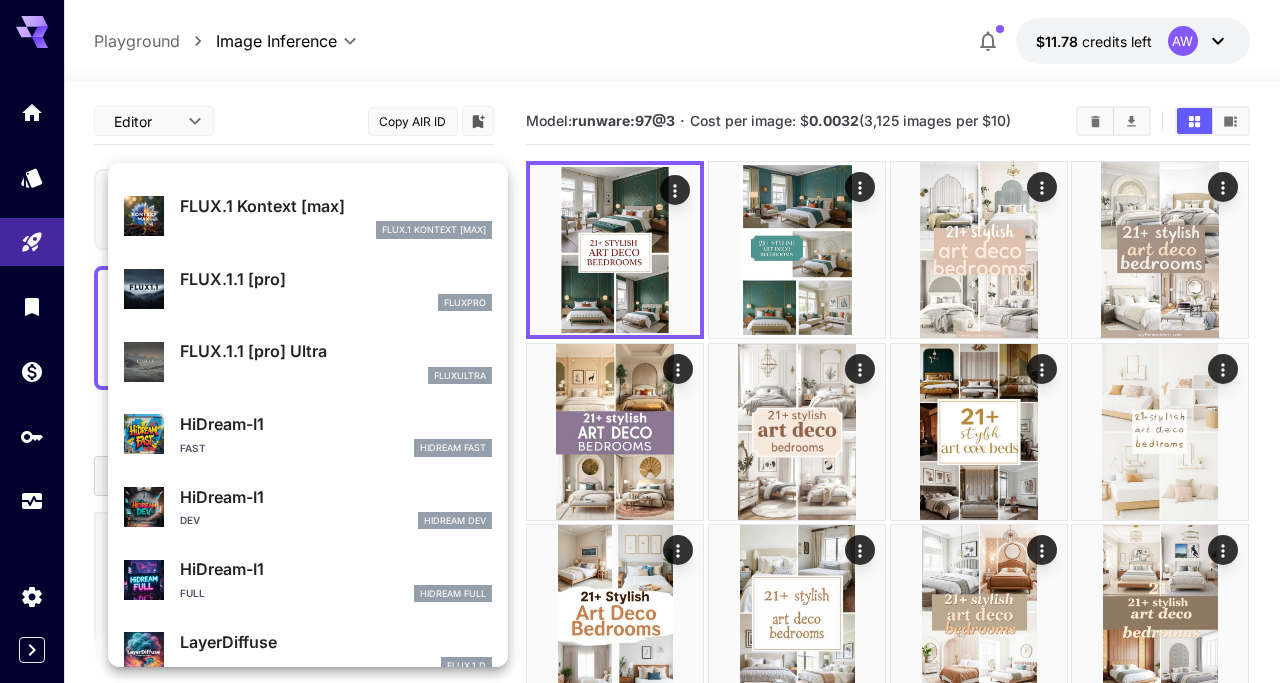 scroll, scrollTop: 377, scrollLeft: 0, axis: vertical 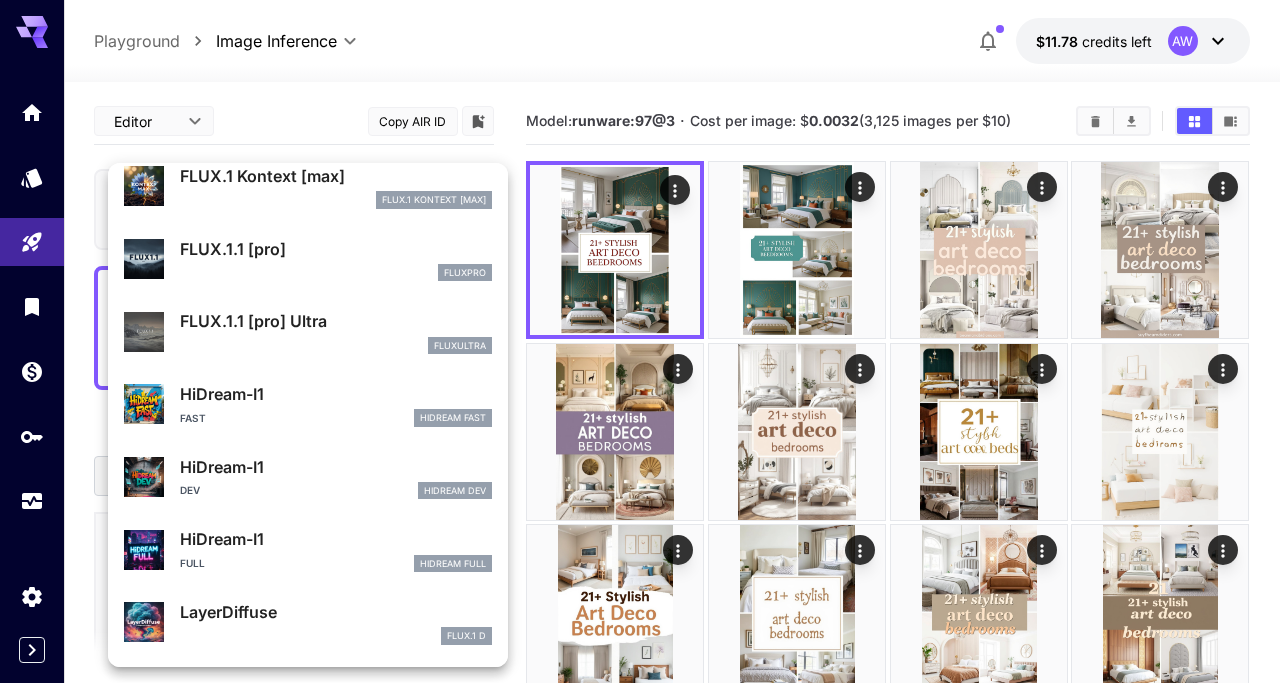 click on "Dev HiDream Dev" at bounding box center (336, 491) 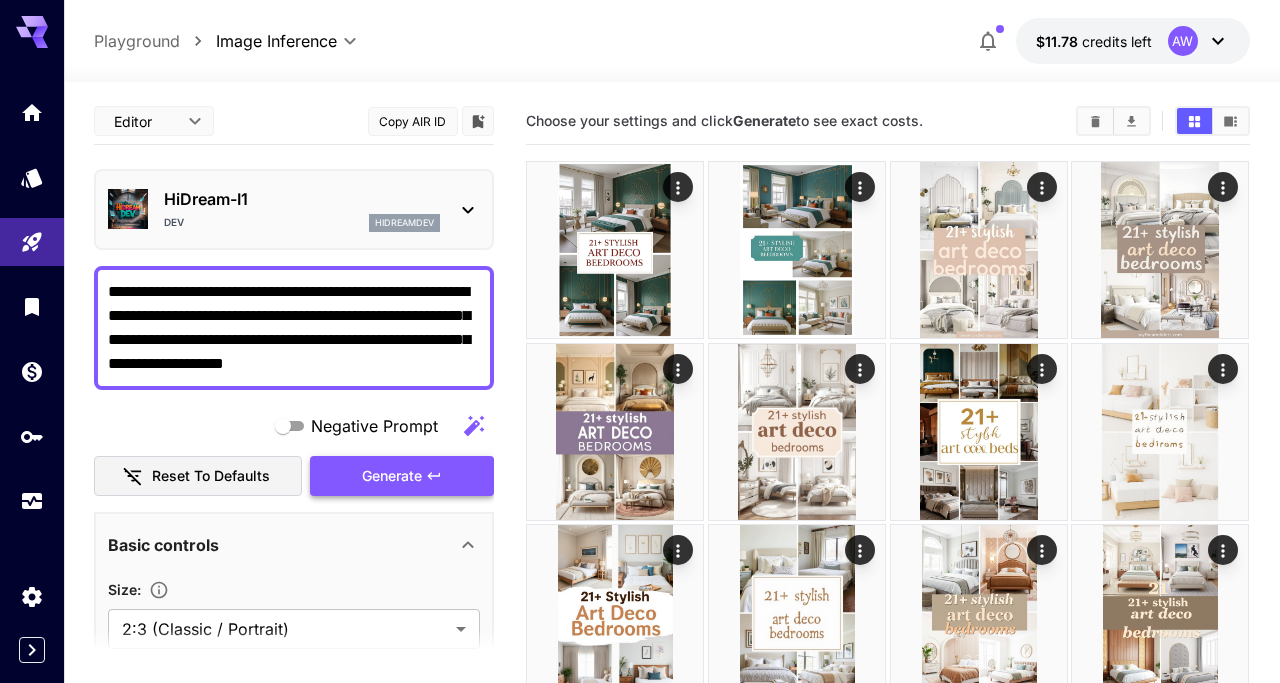 click on "Generate" at bounding box center (392, 476) 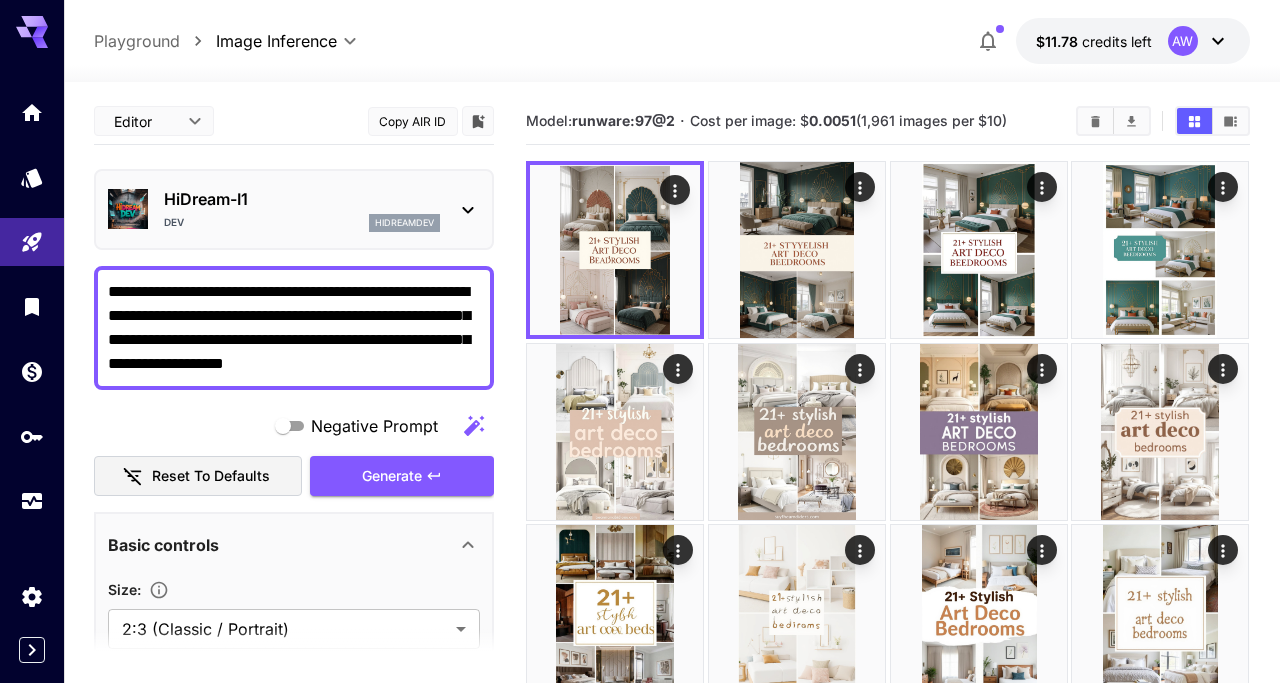 click on "Dev hidreamdev" at bounding box center [302, 223] 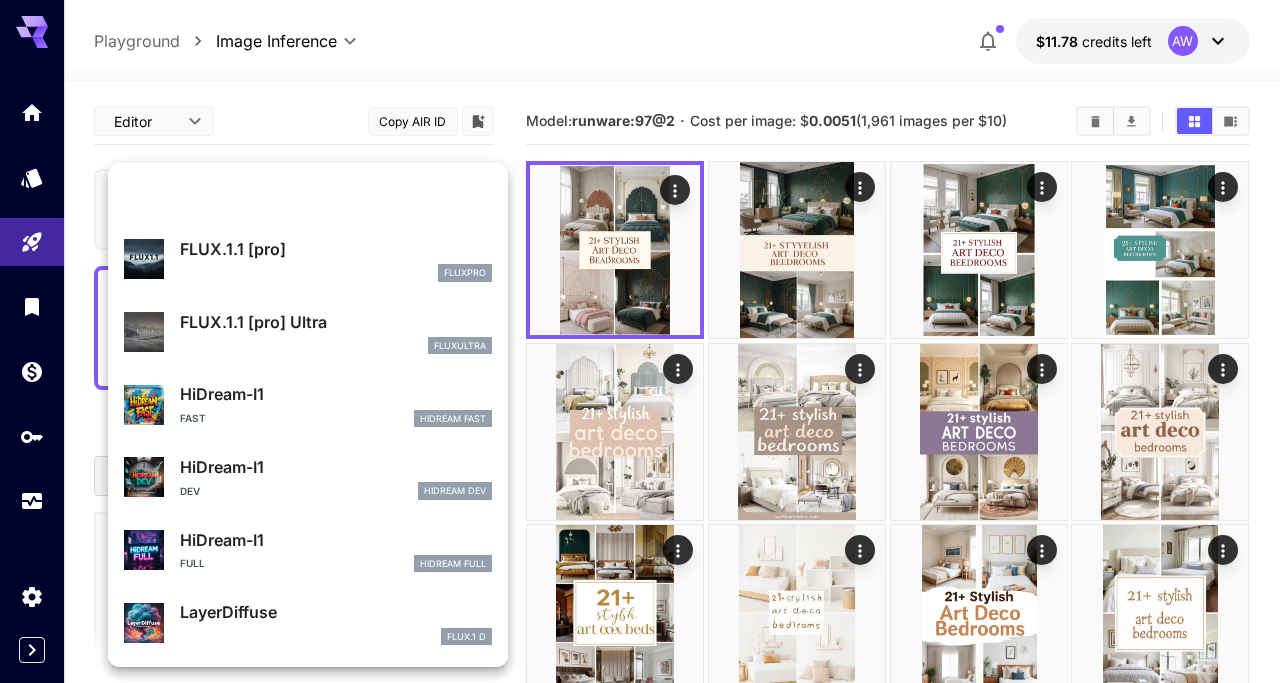 scroll, scrollTop: 377, scrollLeft: 0, axis: vertical 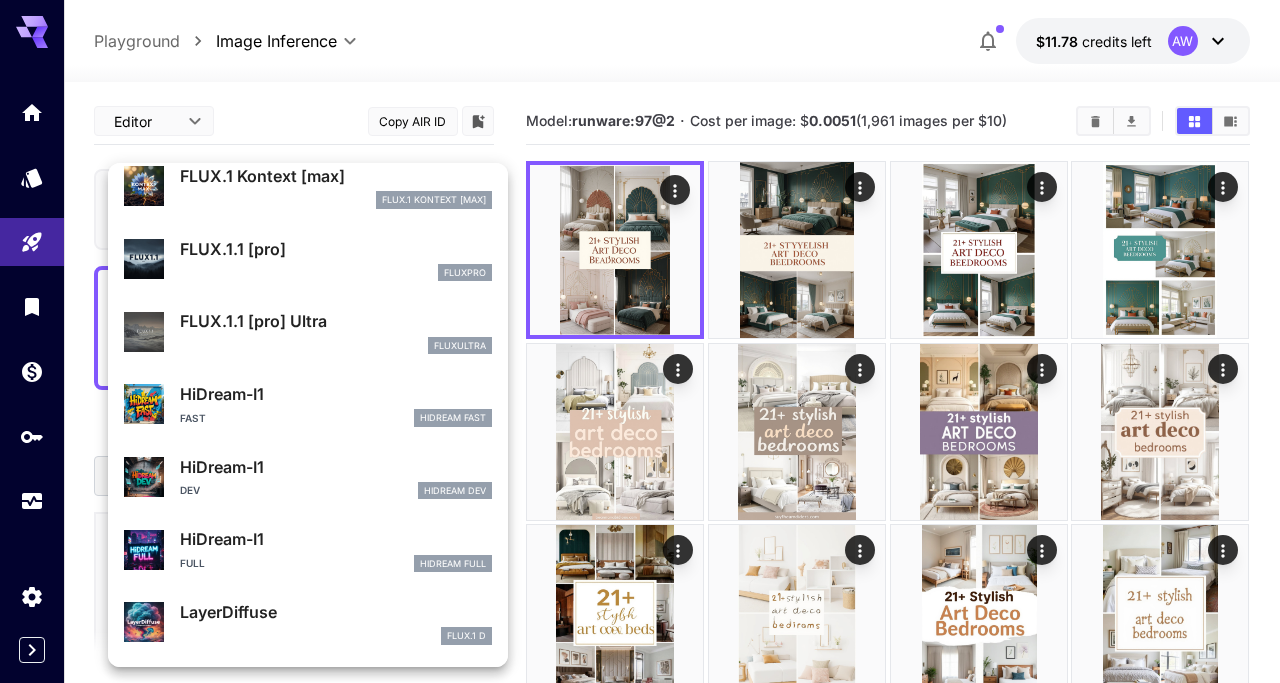 click on "HiDream-I1" at bounding box center (336, 539) 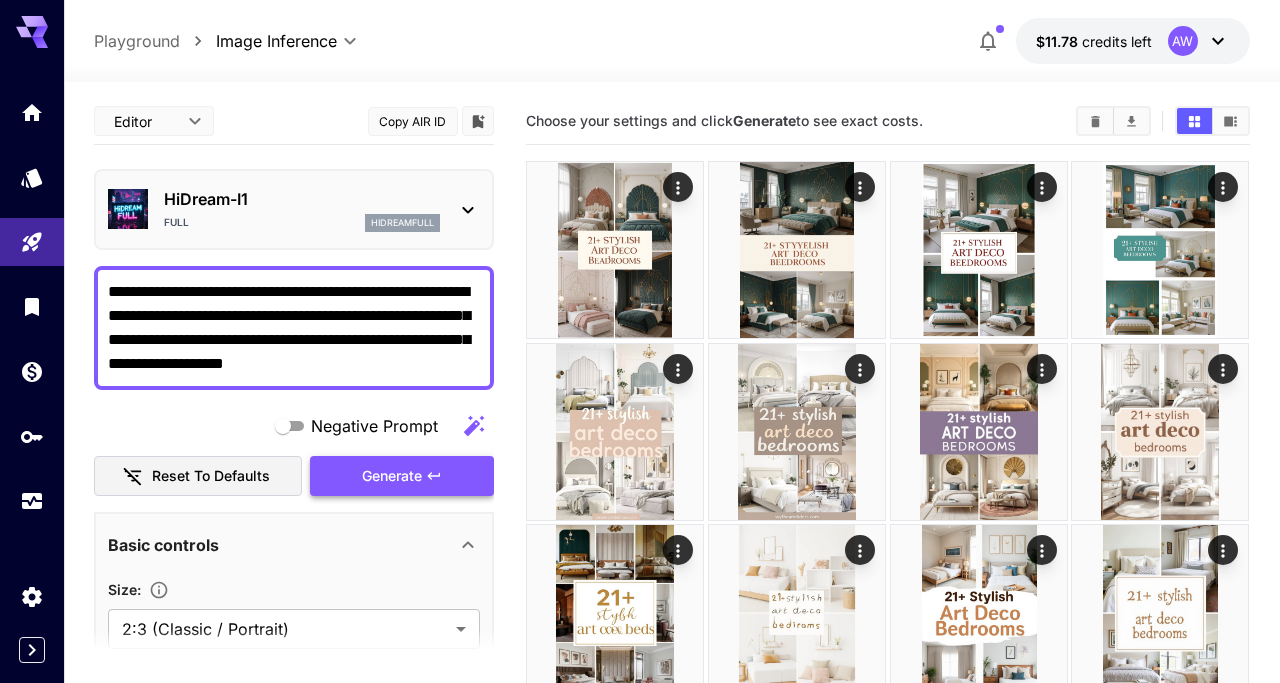 click on "Generate" at bounding box center [402, 476] 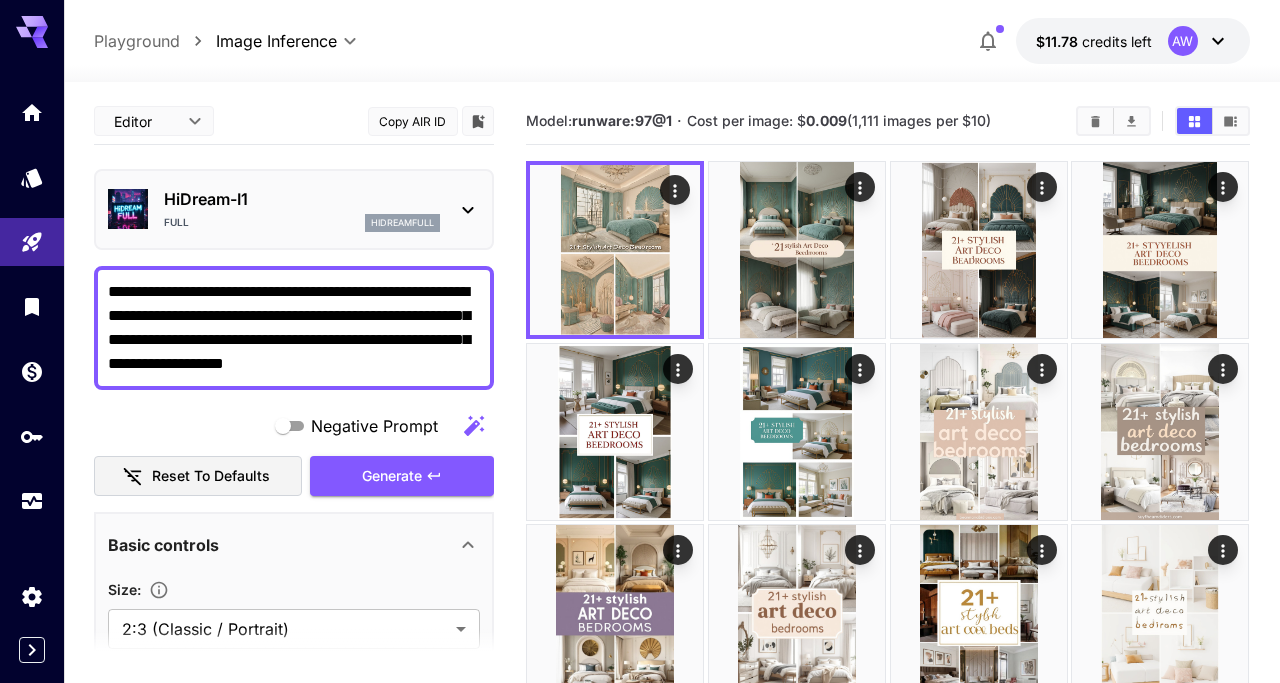 scroll, scrollTop: 0, scrollLeft: 0, axis: both 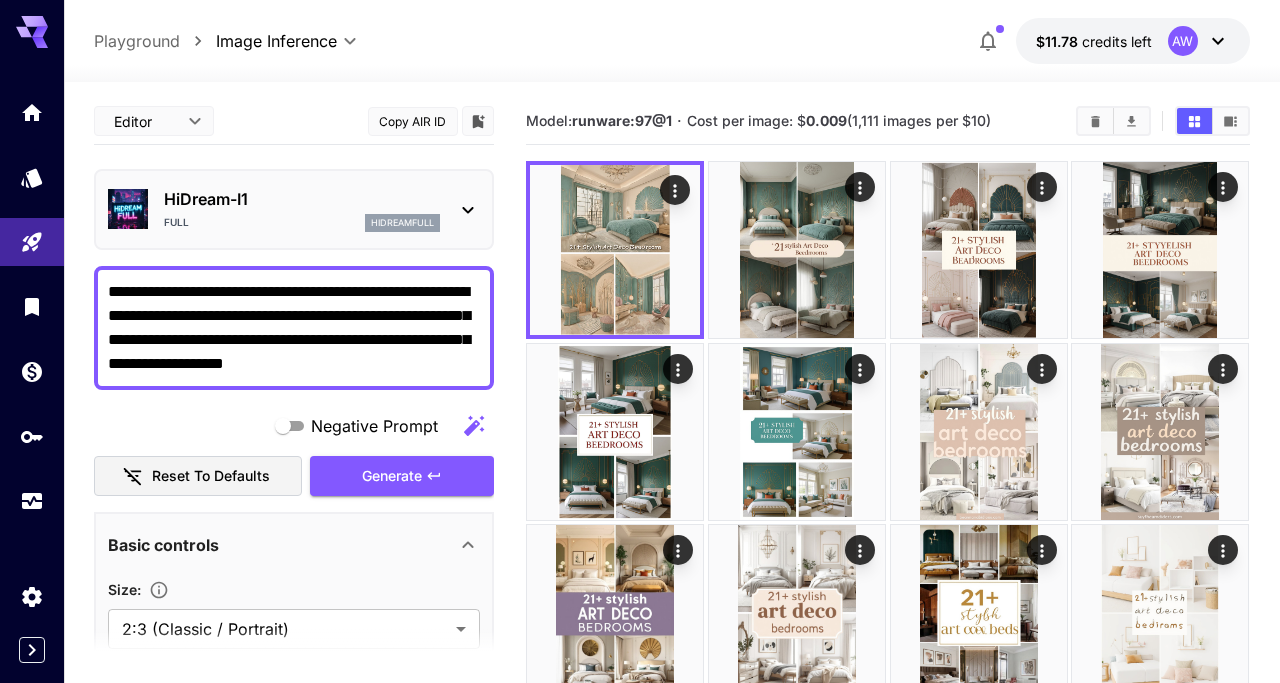click on "**********" at bounding box center [294, 328] 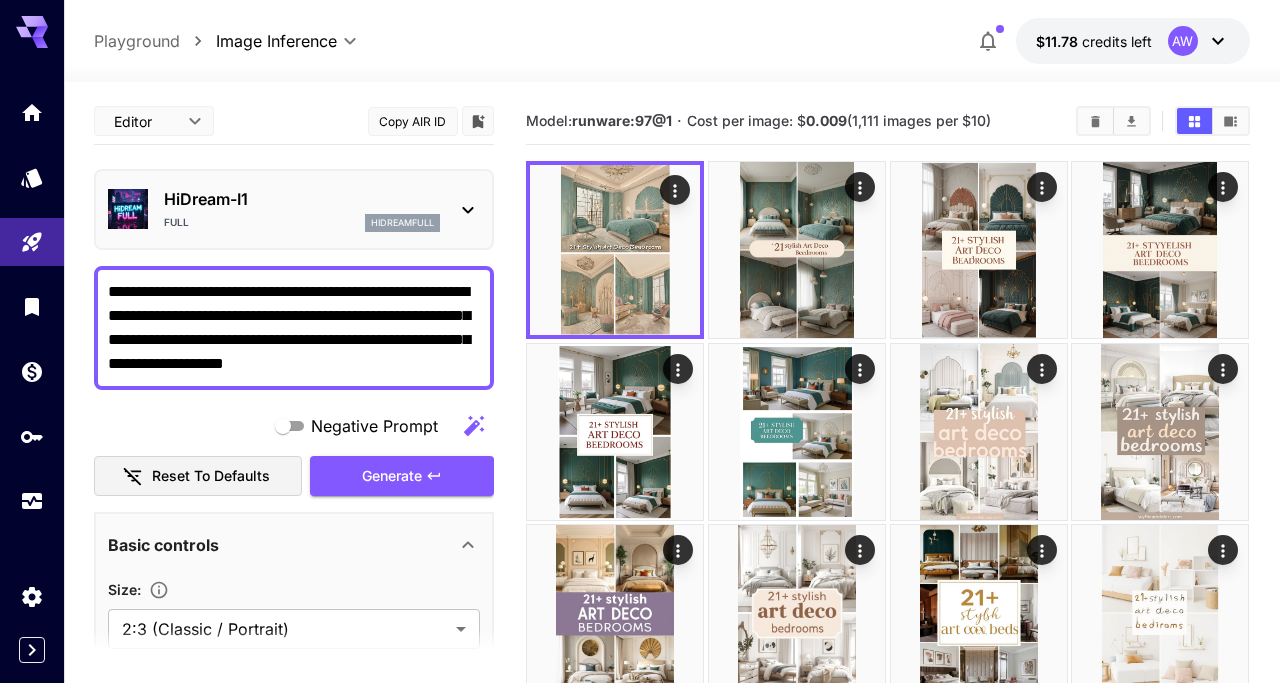 click on "hidreamfull" at bounding box center (402, 223) 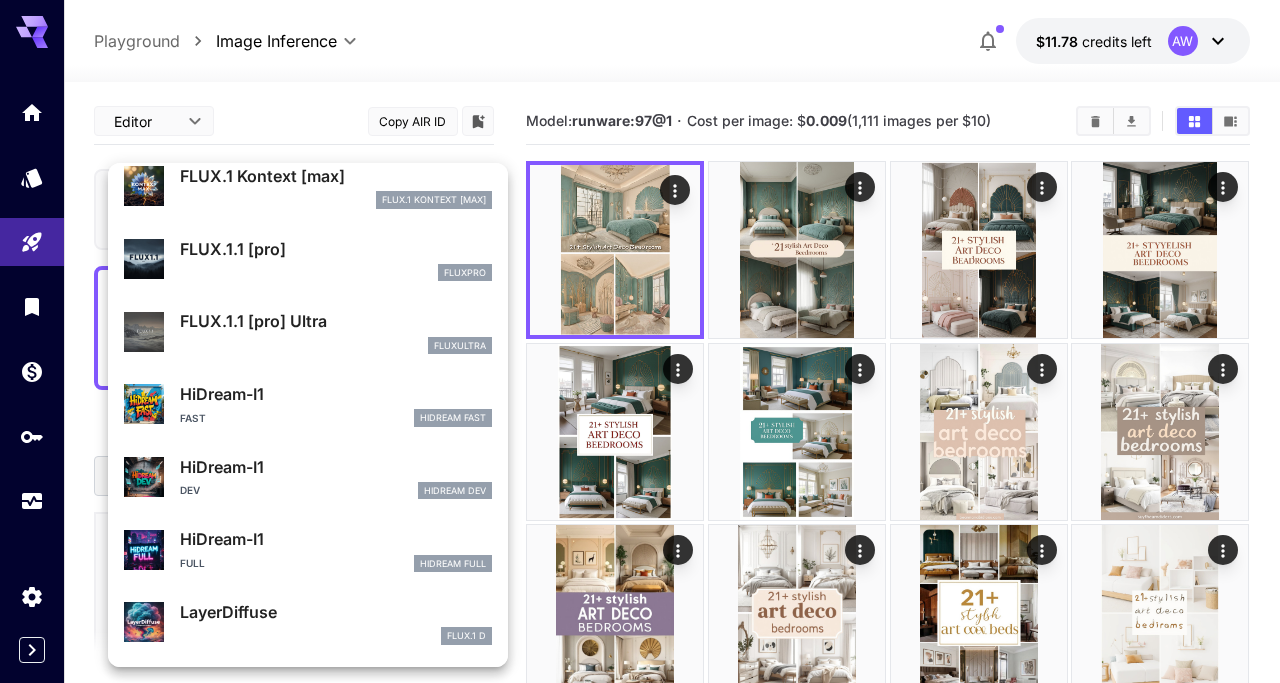 scroll, scrollTop: 0, scrollLeft: 0, axis: both 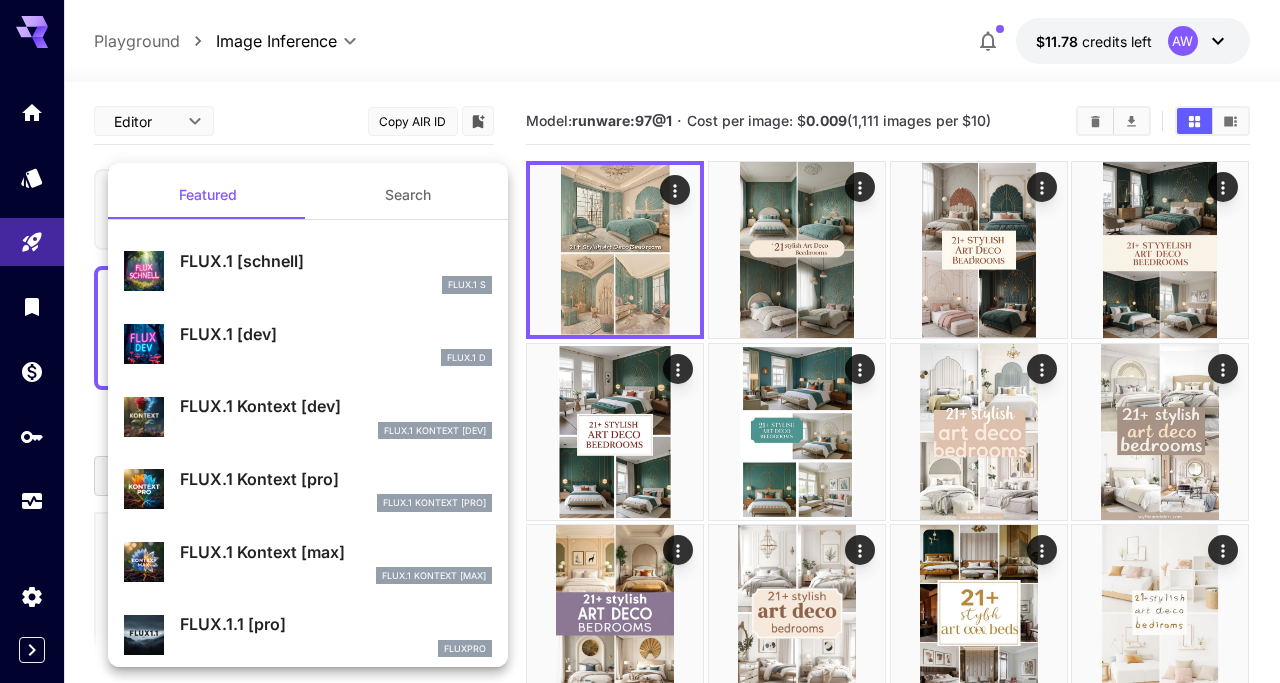 click on "Search" at bounding box center (408, 195) 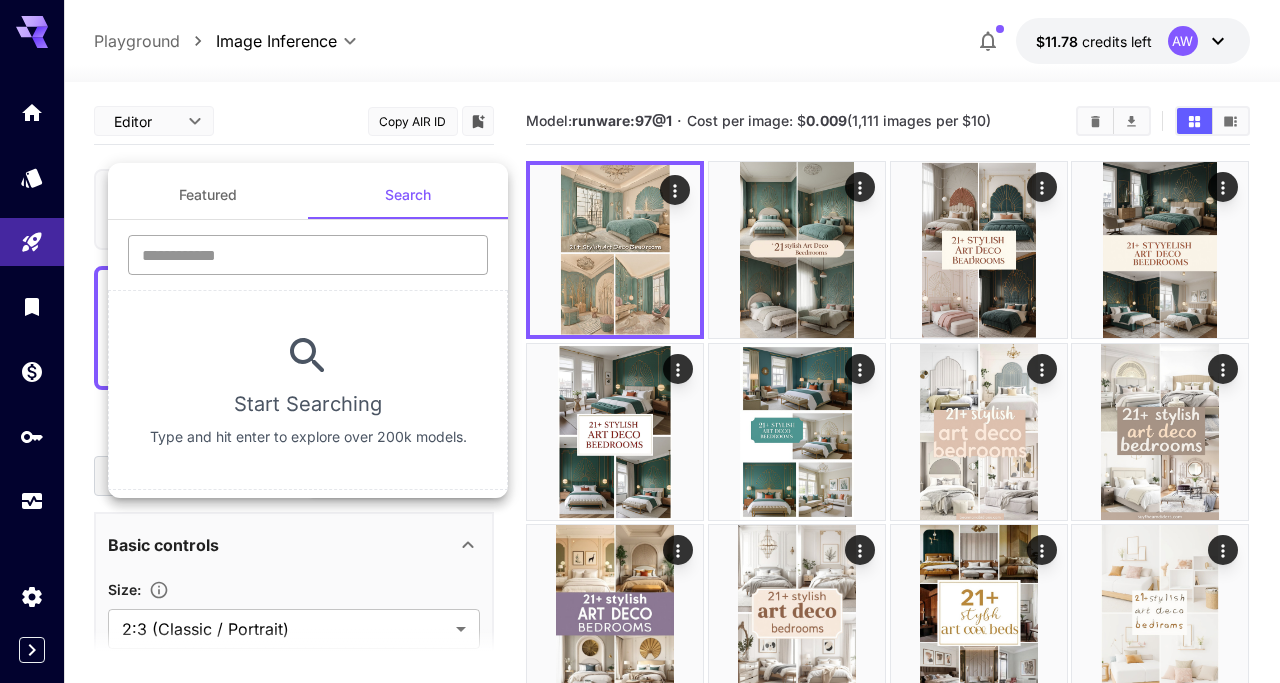 click at bounding box center [308, 255] 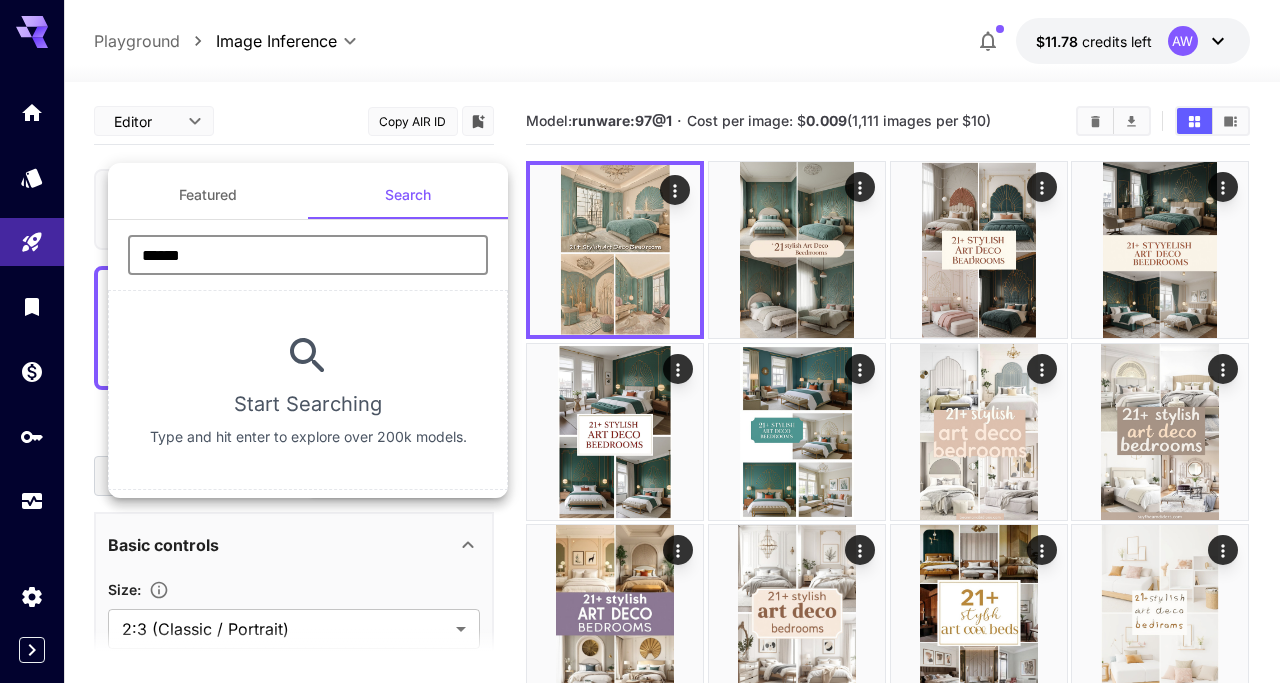 type on "*****" 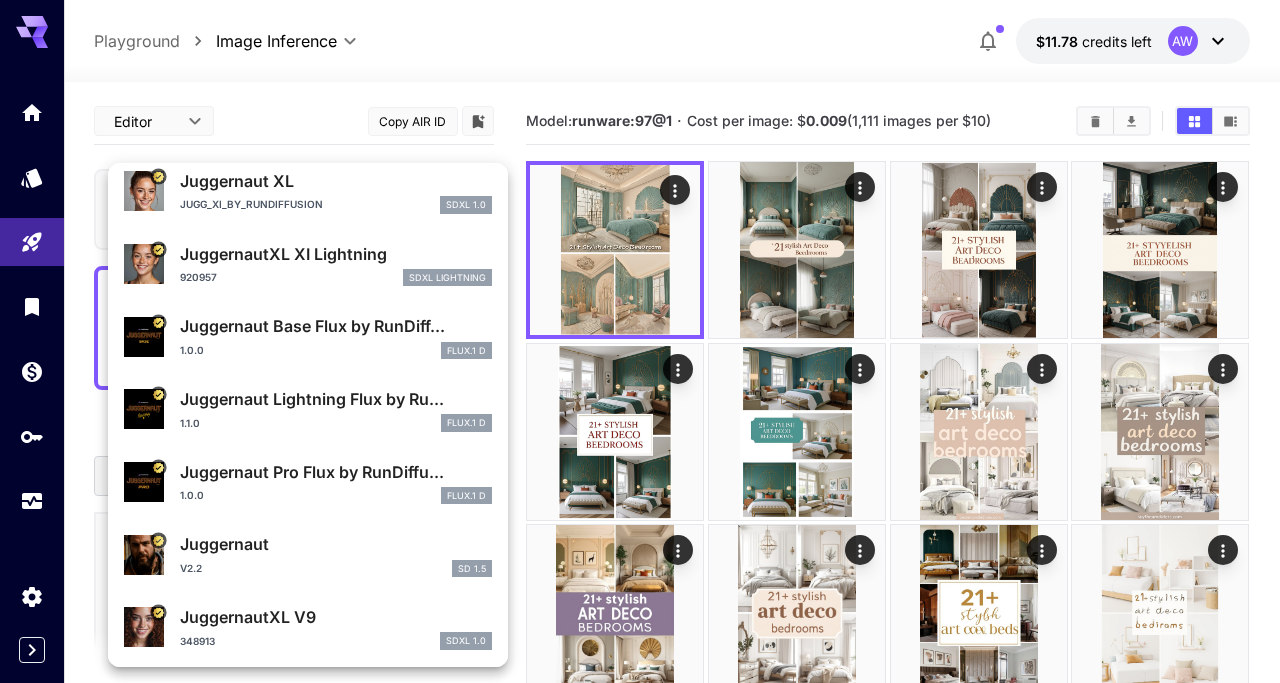 scroll, scrollTop: 131, scrollLeft: 0, axis: vertical 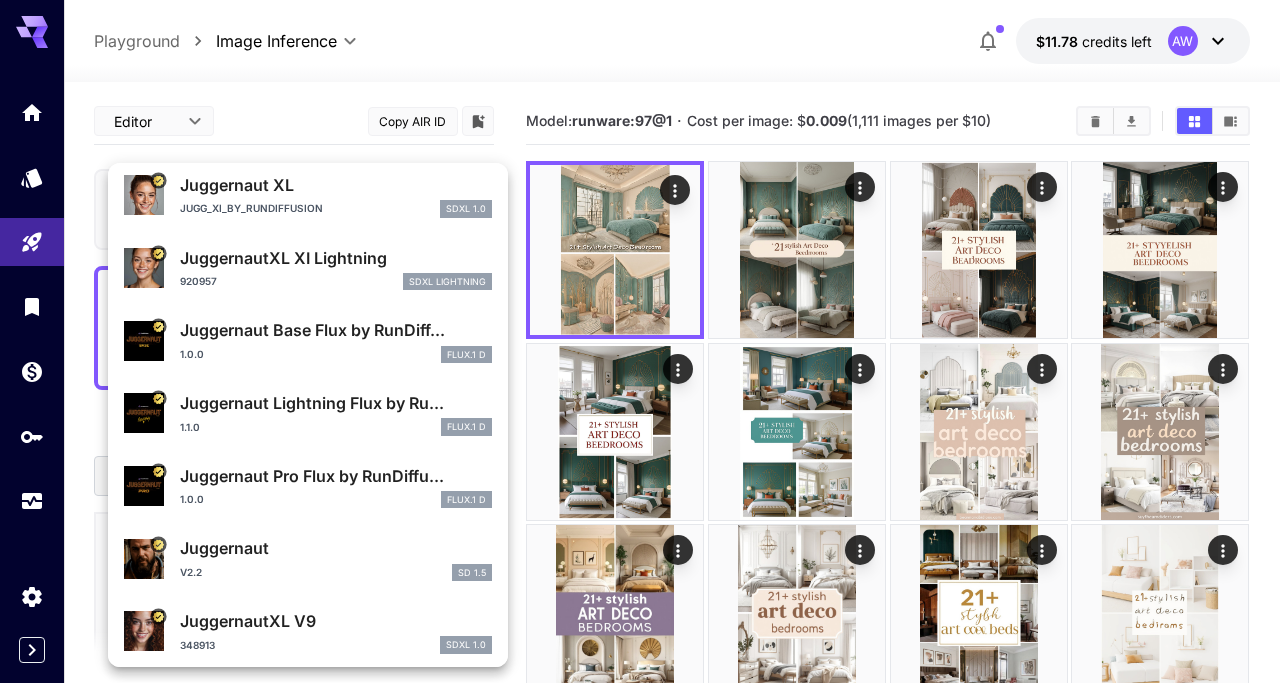 click on "1.0.0 FLUX.1 D" at bounding box center [336, 355] 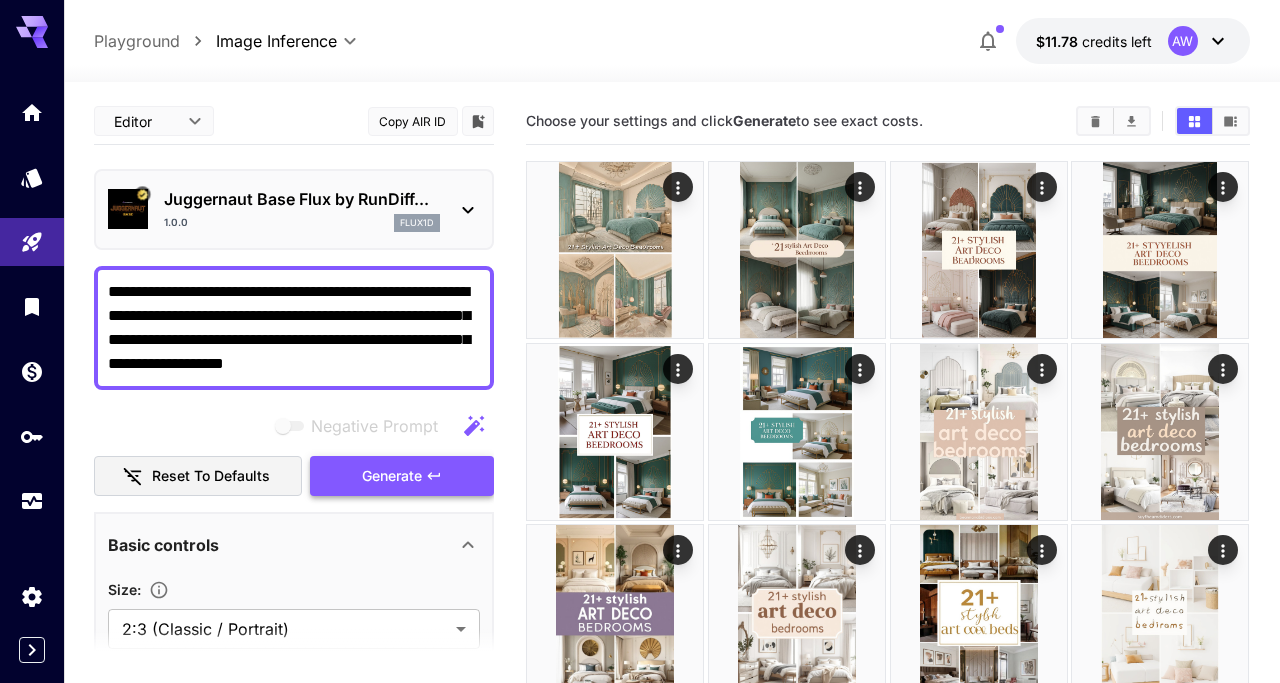 click on "Generate" at bounding box center [402, 476] 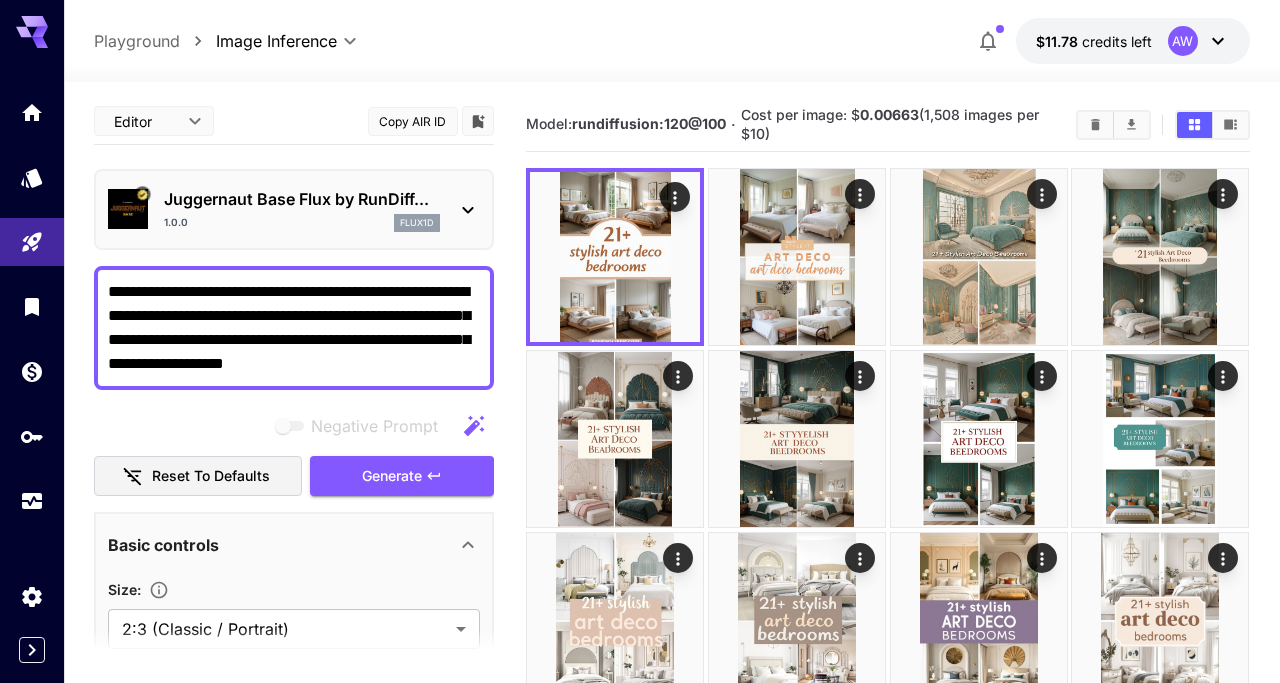 click on "Juggernaut Base Flux by RunDiff..." at bounding box center (302, 199) 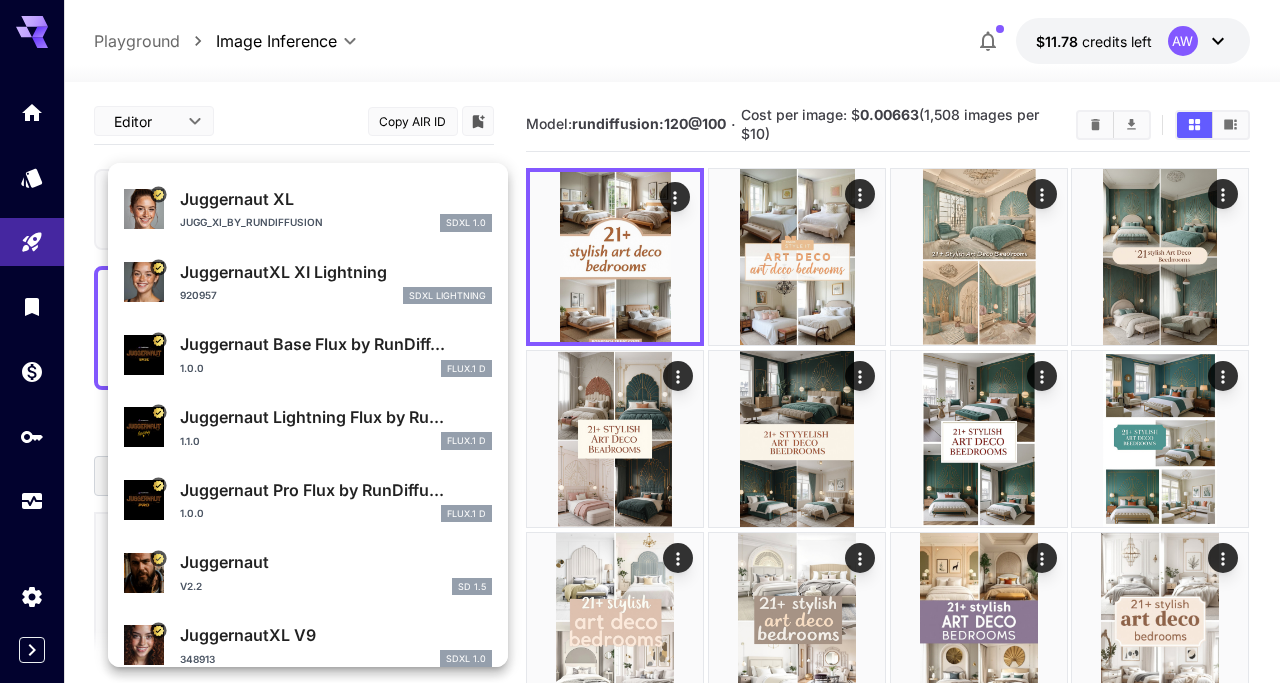 scroll, scrollTop: 121, scrollLeft: 0, axis: vertical 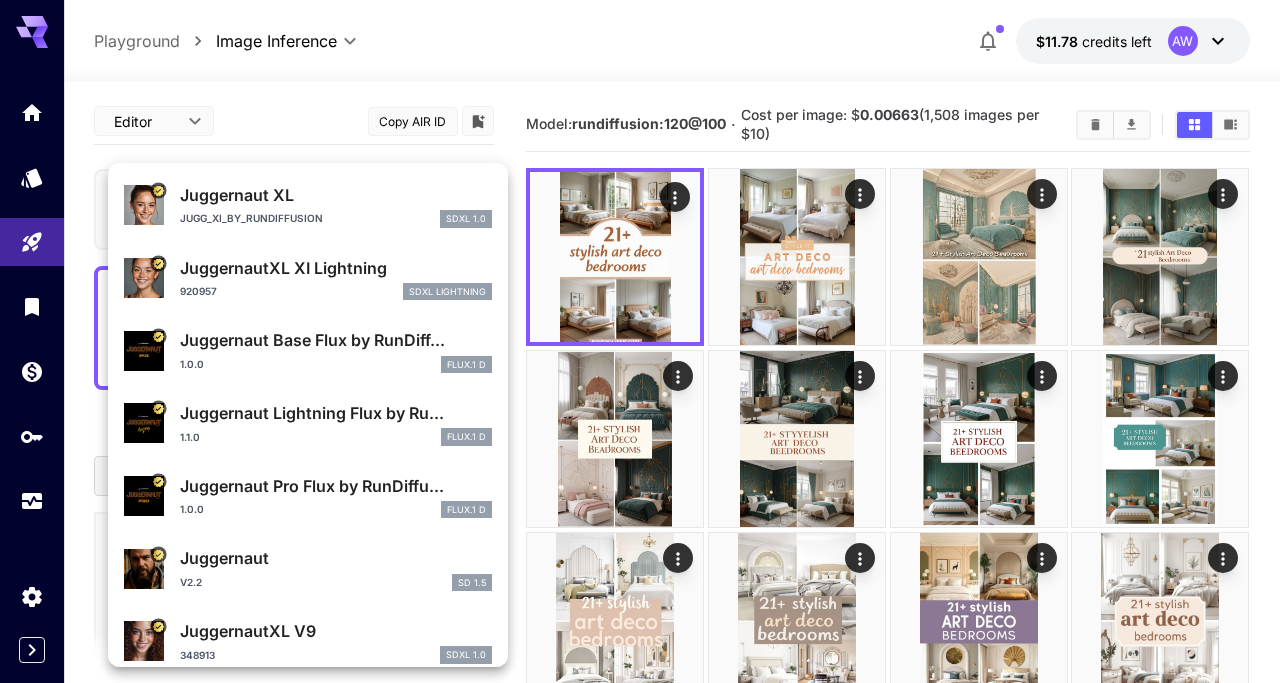 click on "1.1.0 FLUX.1 D" at bounding box center (336, 437) 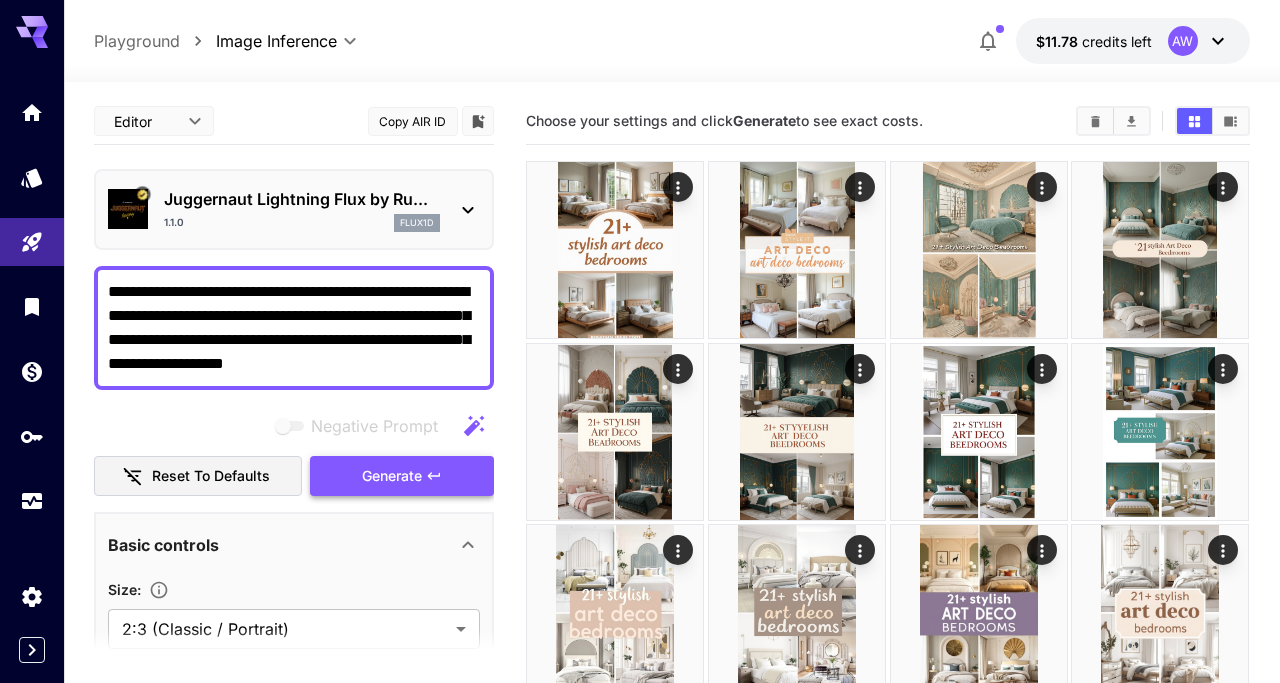 click on "Generate" at bounding box center [402, 476] 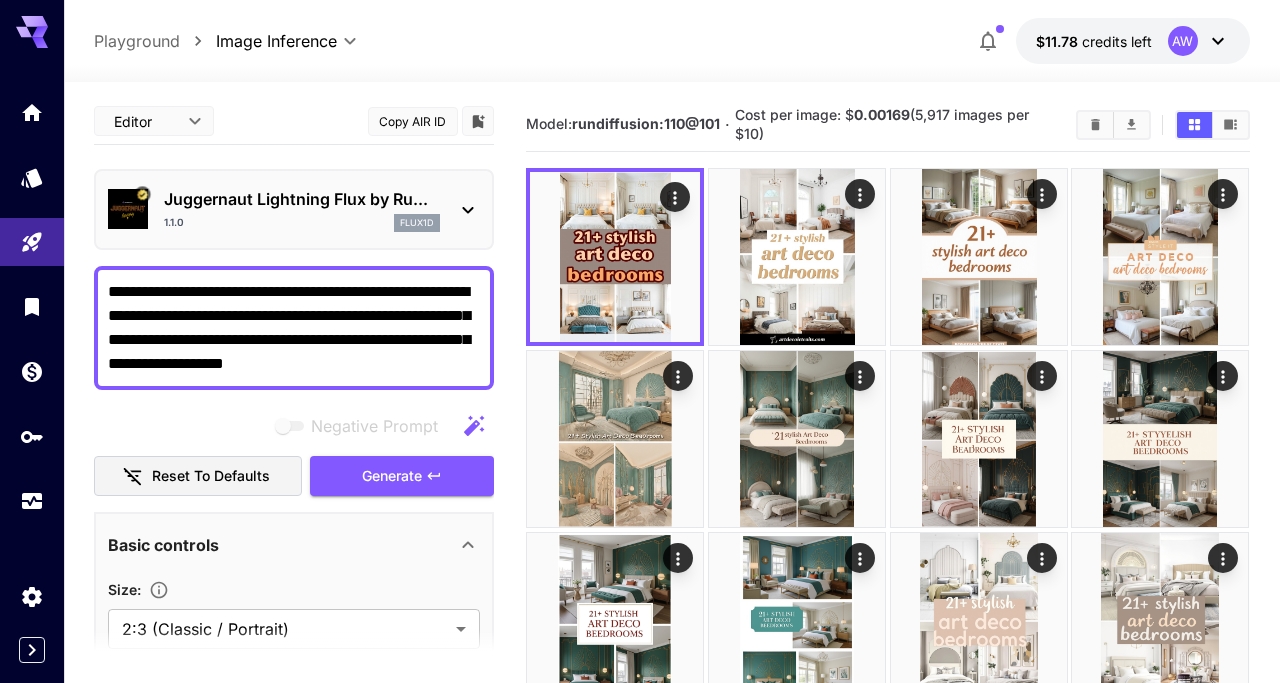click on "1.1.0 flux1d" at bounding box center (302, 223) 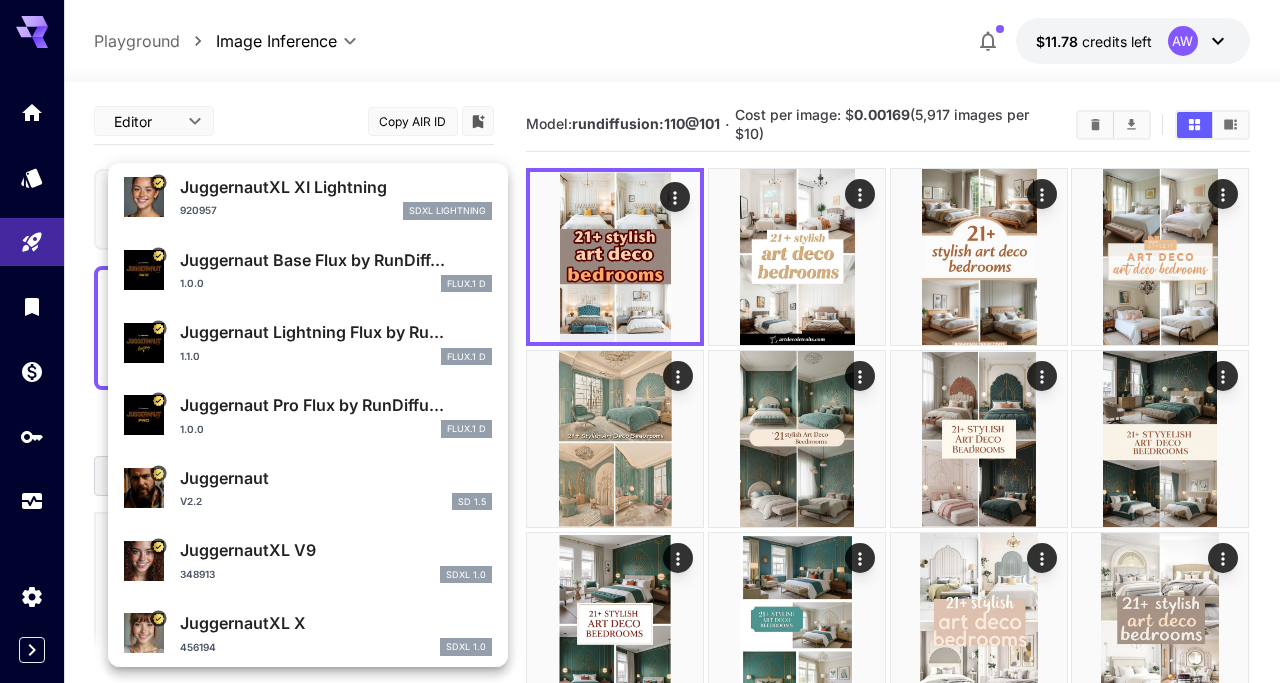scroll, scrollTop: 204, scrollLeft: 0, axis: vertical 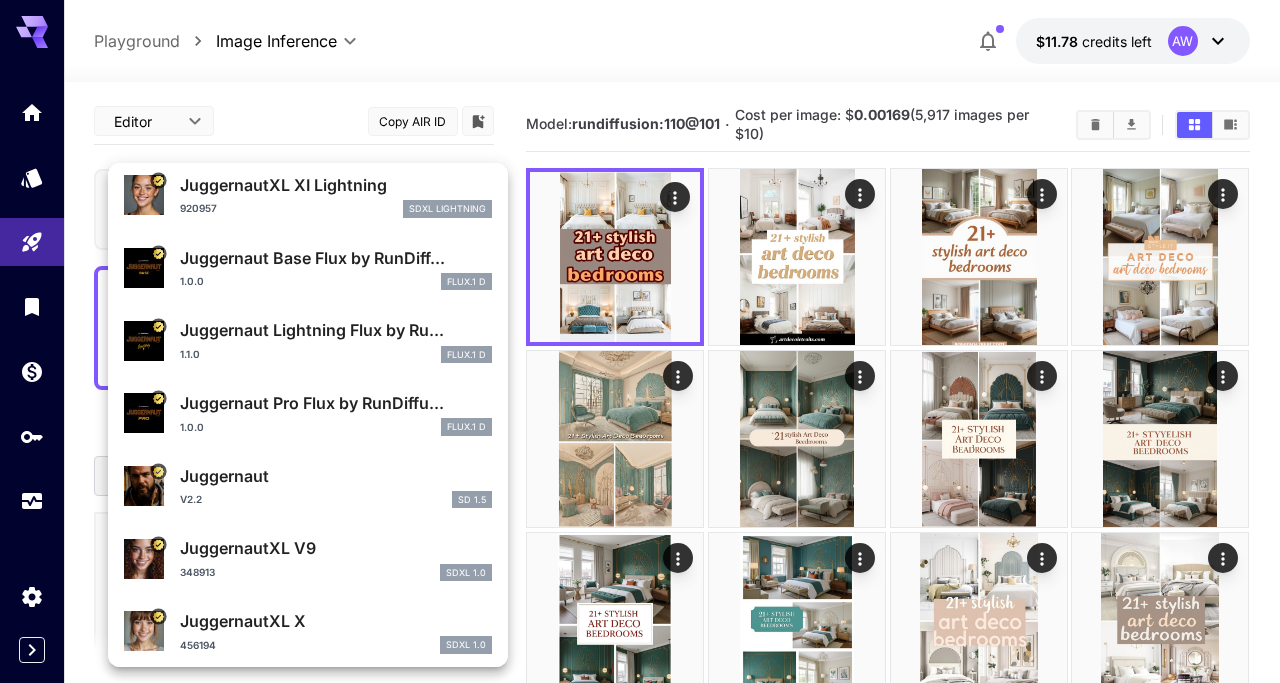 click on "Juggernaut Pro Flux by RunDiffu..." at bounding box center (336, 403) 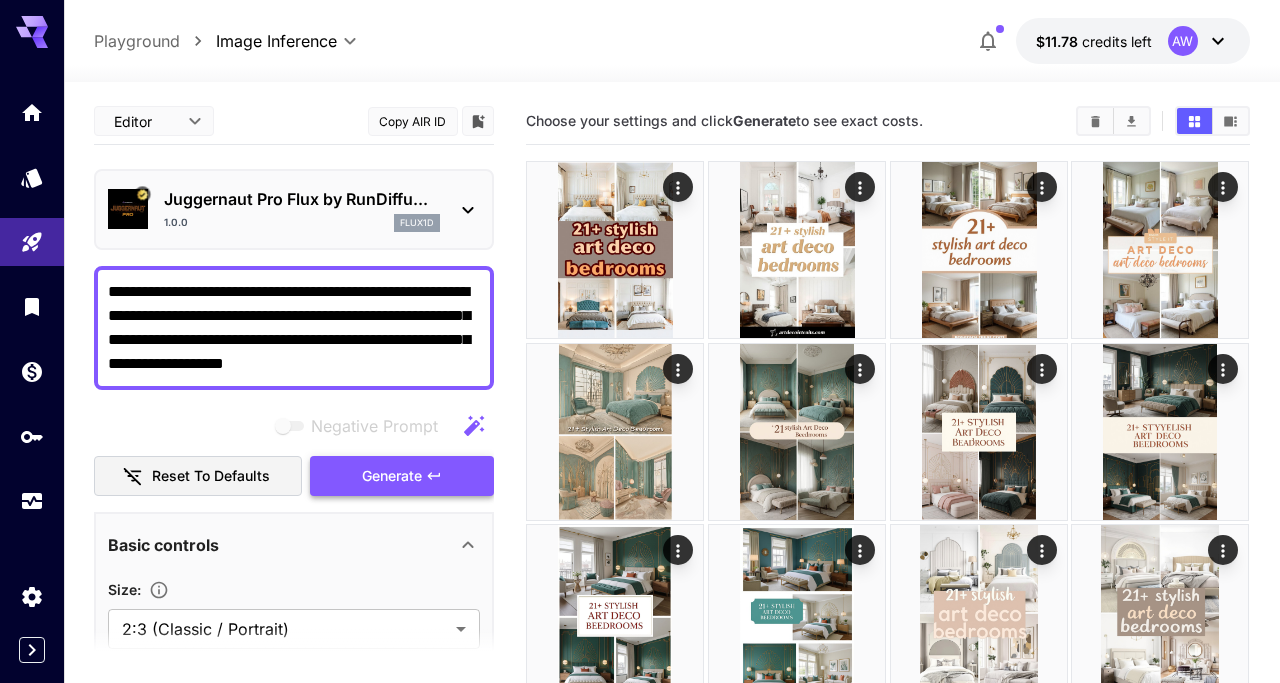 click on "Generate" at bounding box center (392, 476) 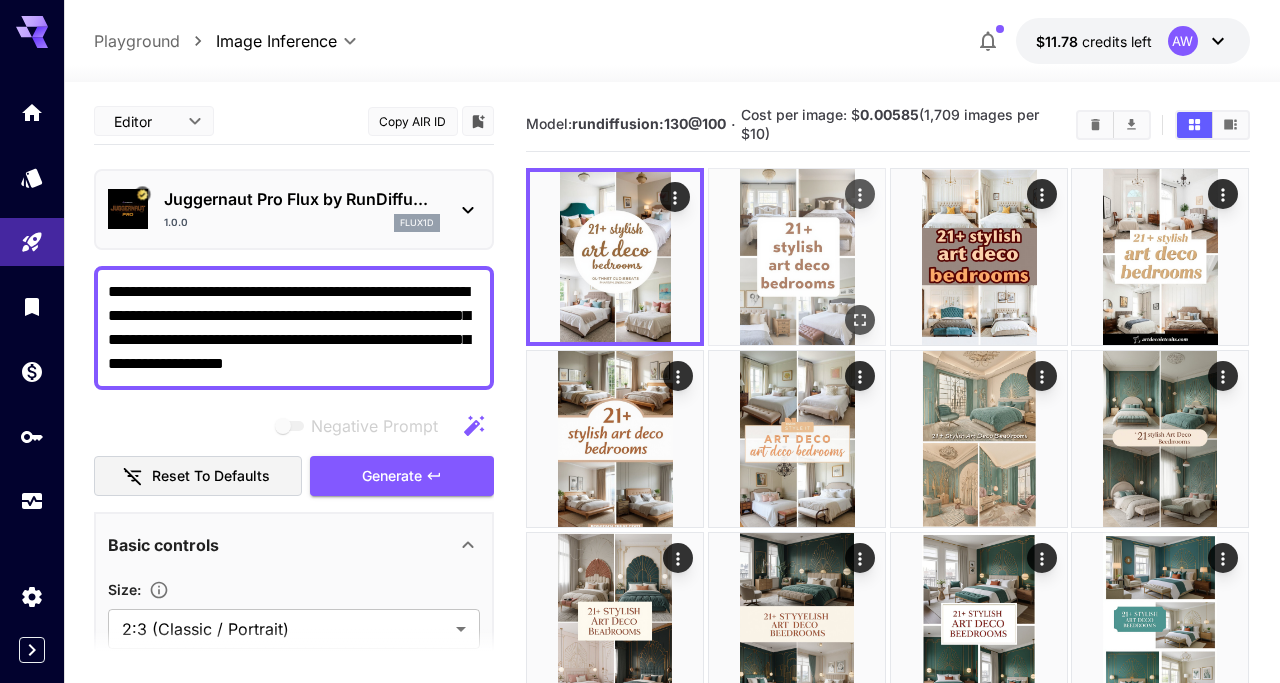 click at bounding box center [797, 257] 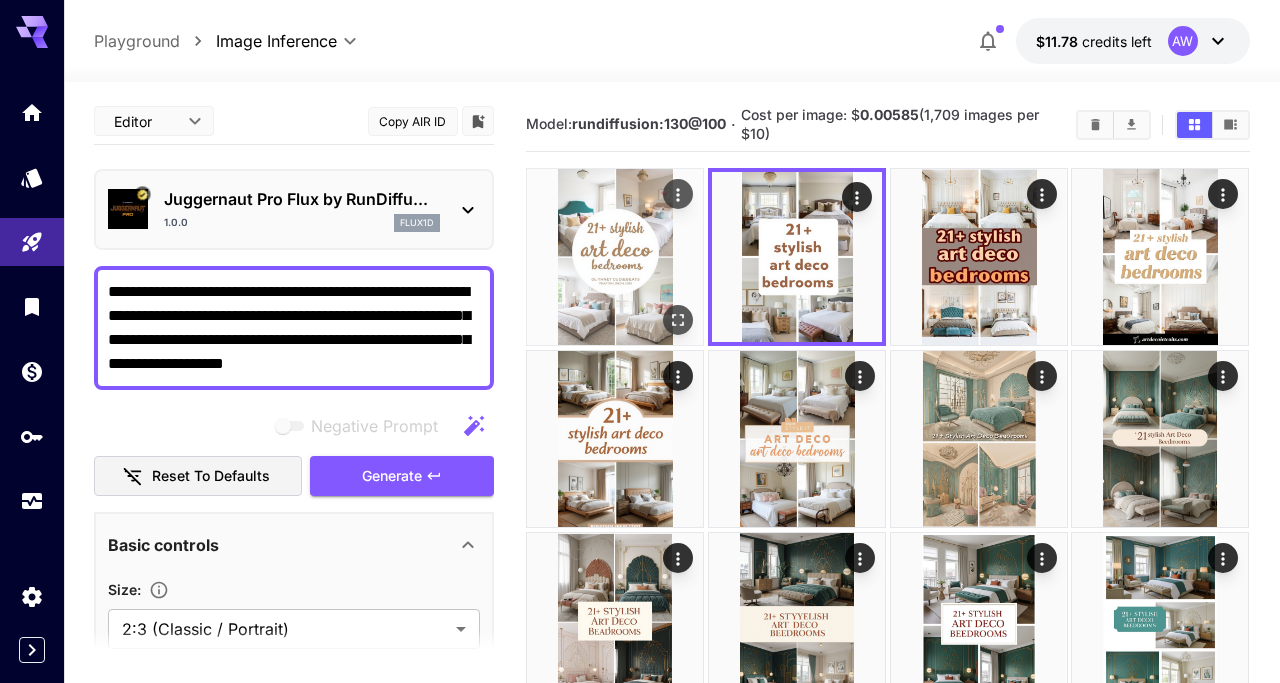 click at bounding box center [615, 257] 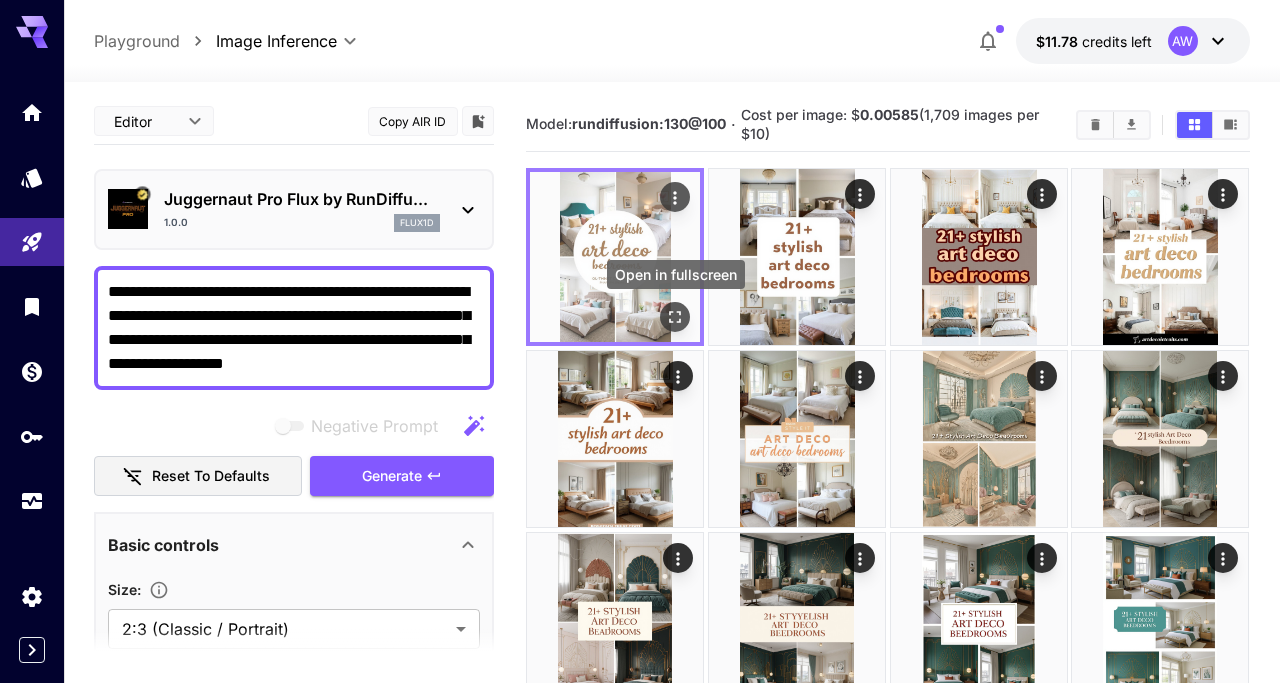 click 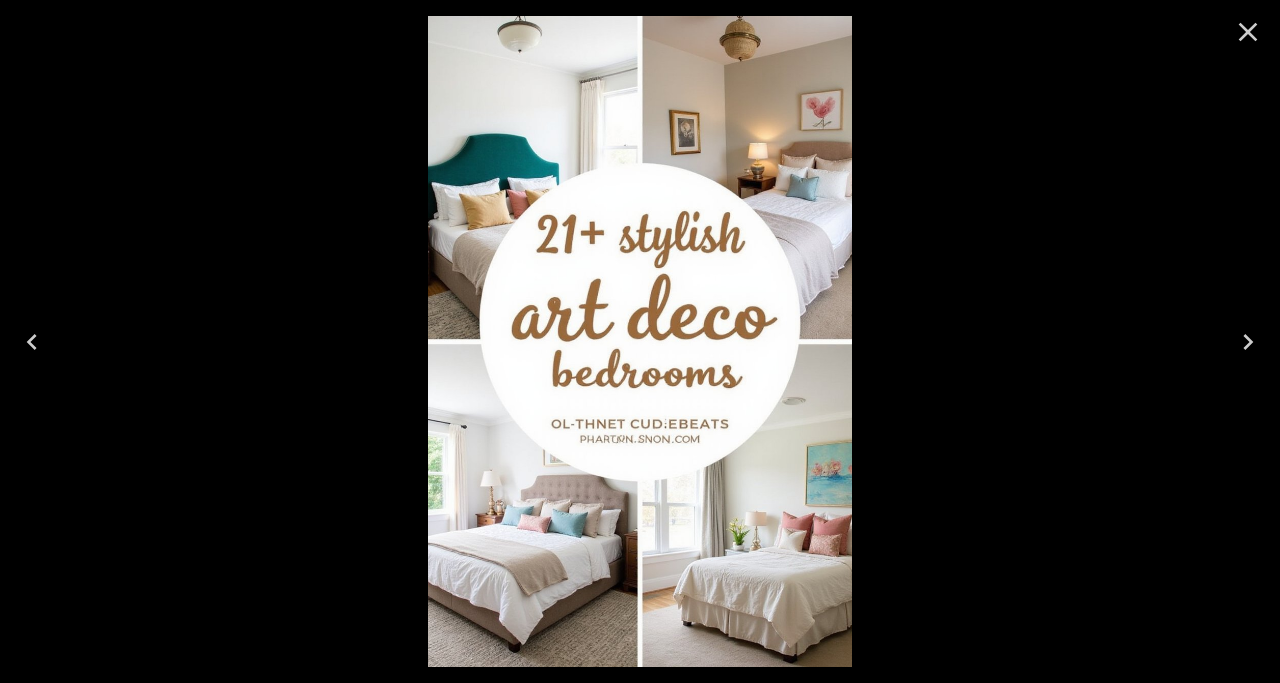 click 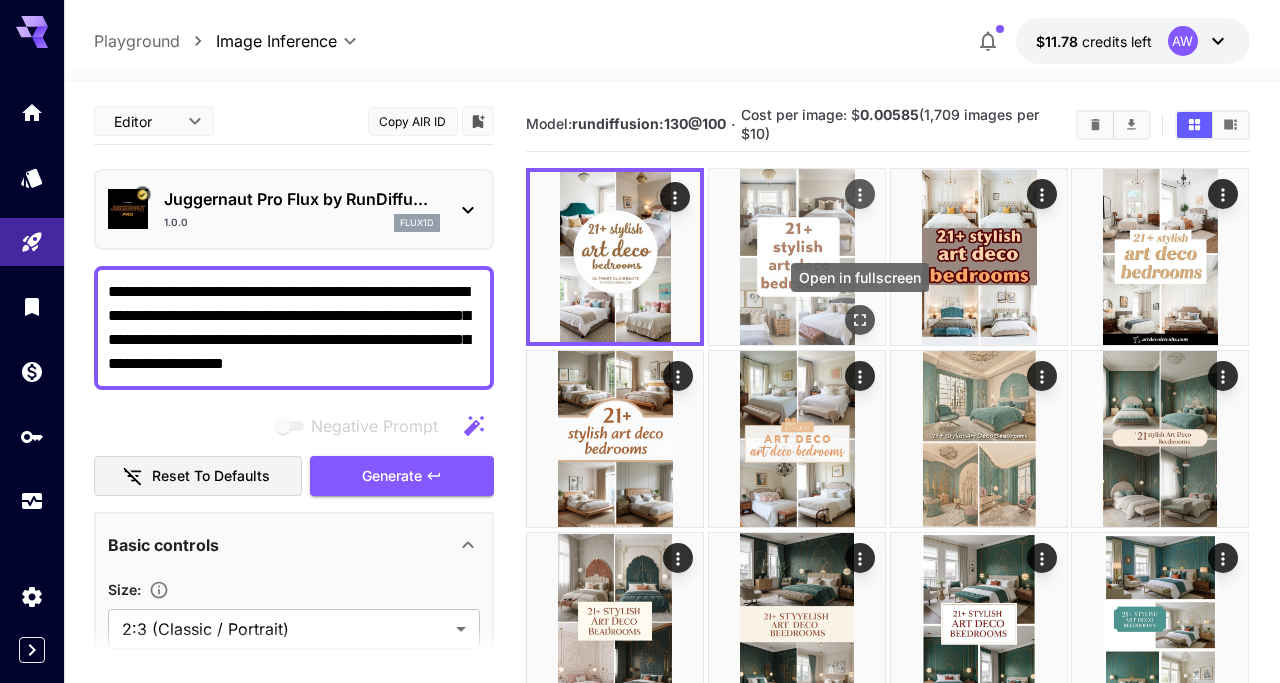 click 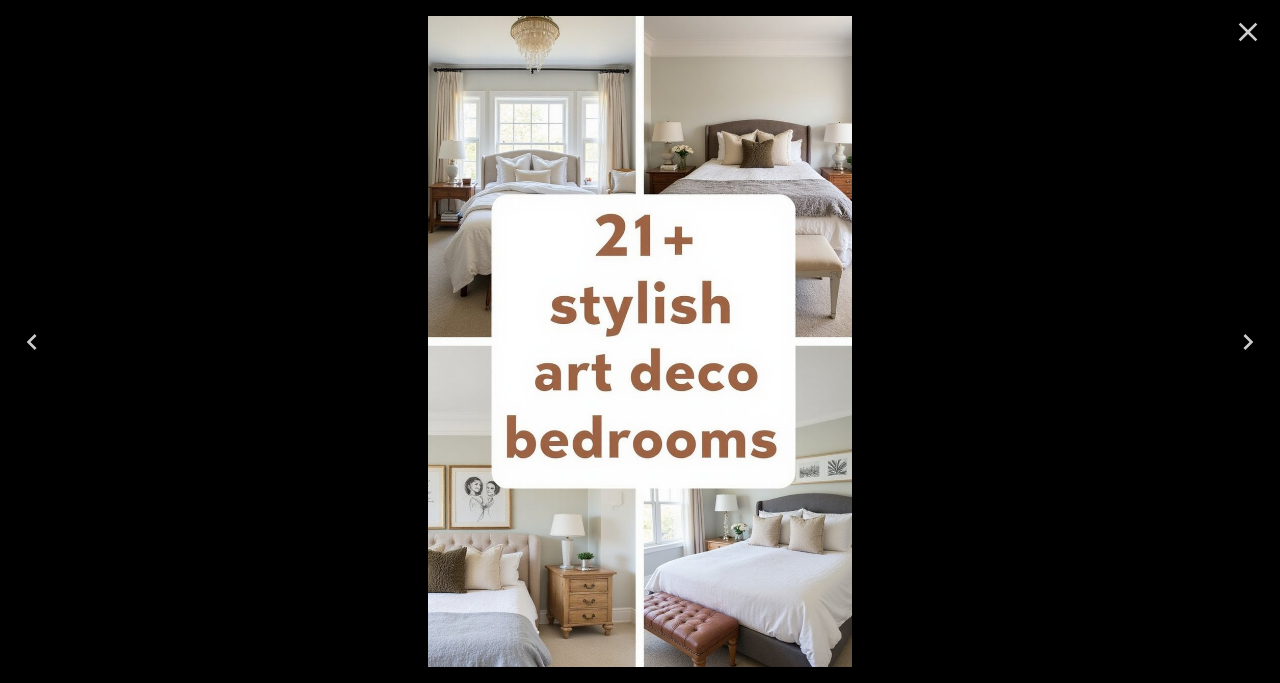 click 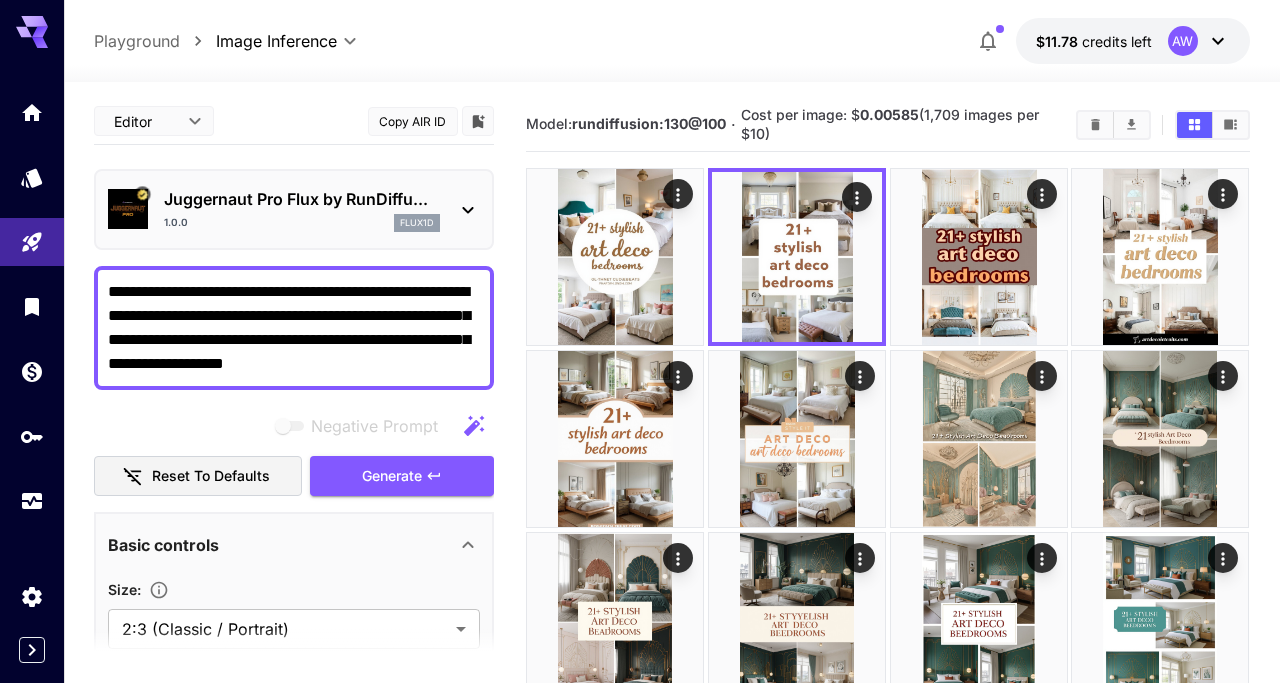 click at bounding box center [672, 70] 